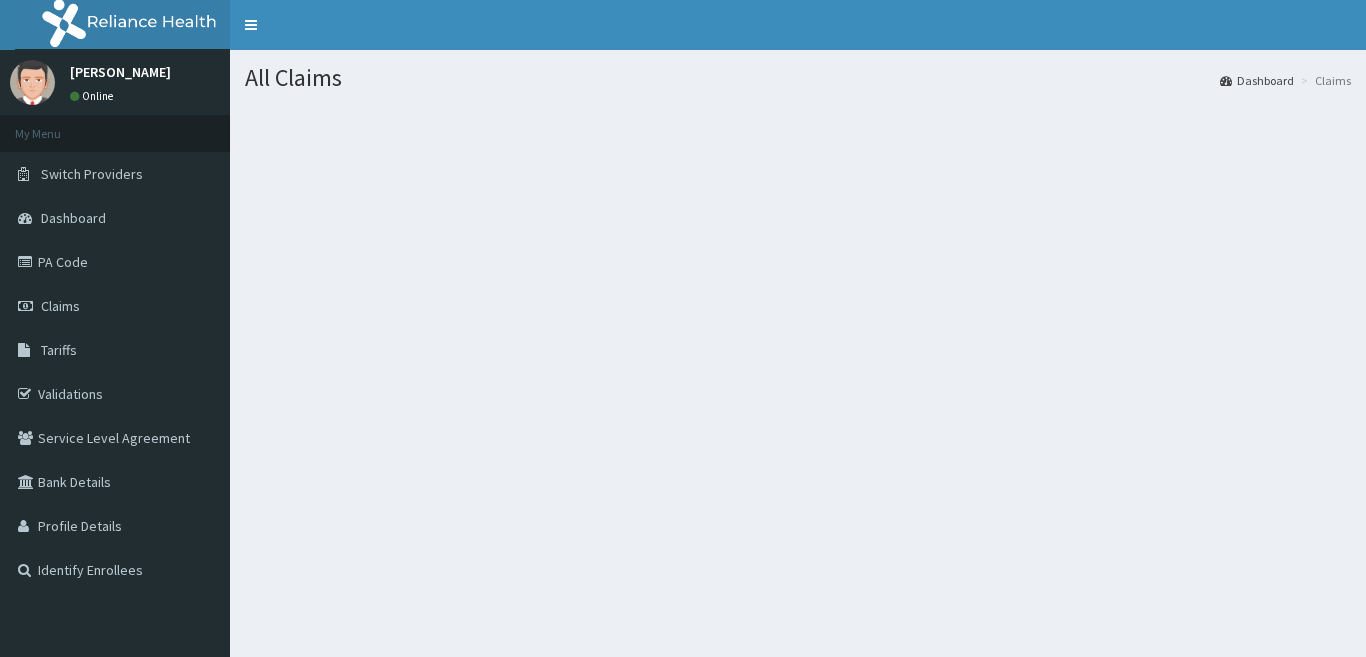 scroll, scrollTop: 0, scrollLeft: 0, axis: both 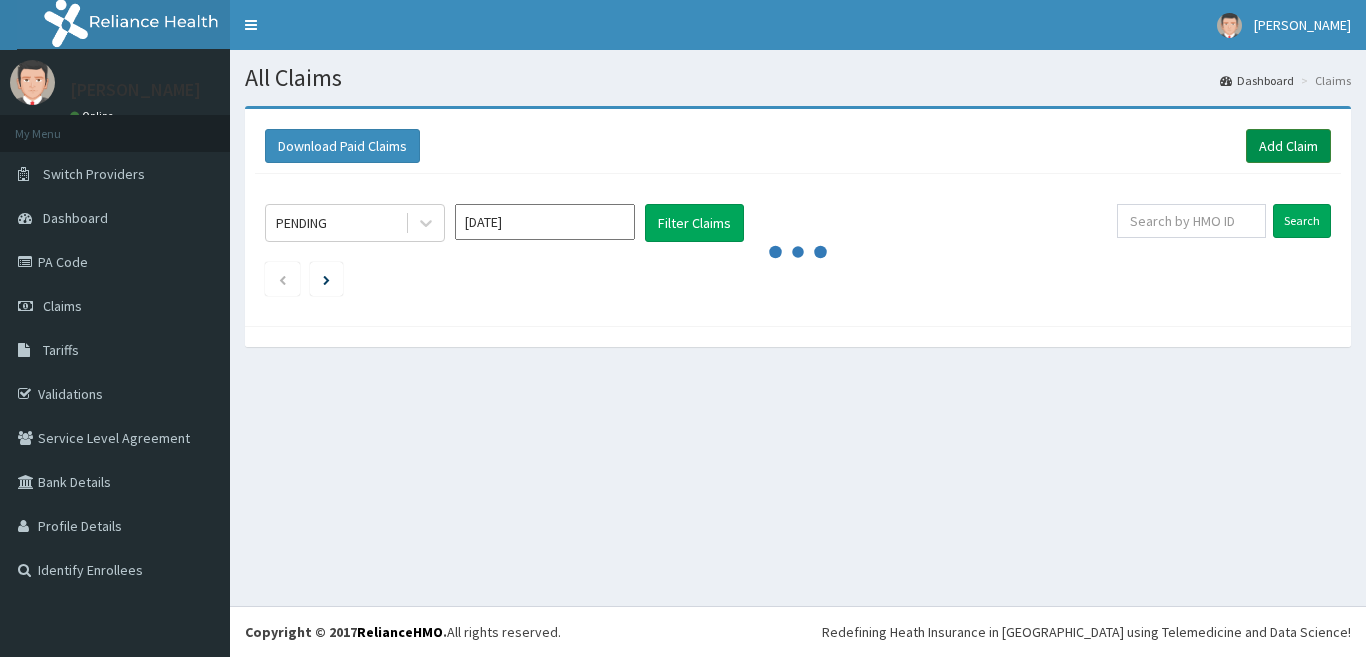 click on "Add Claim" at bounding box center [1288, 146] 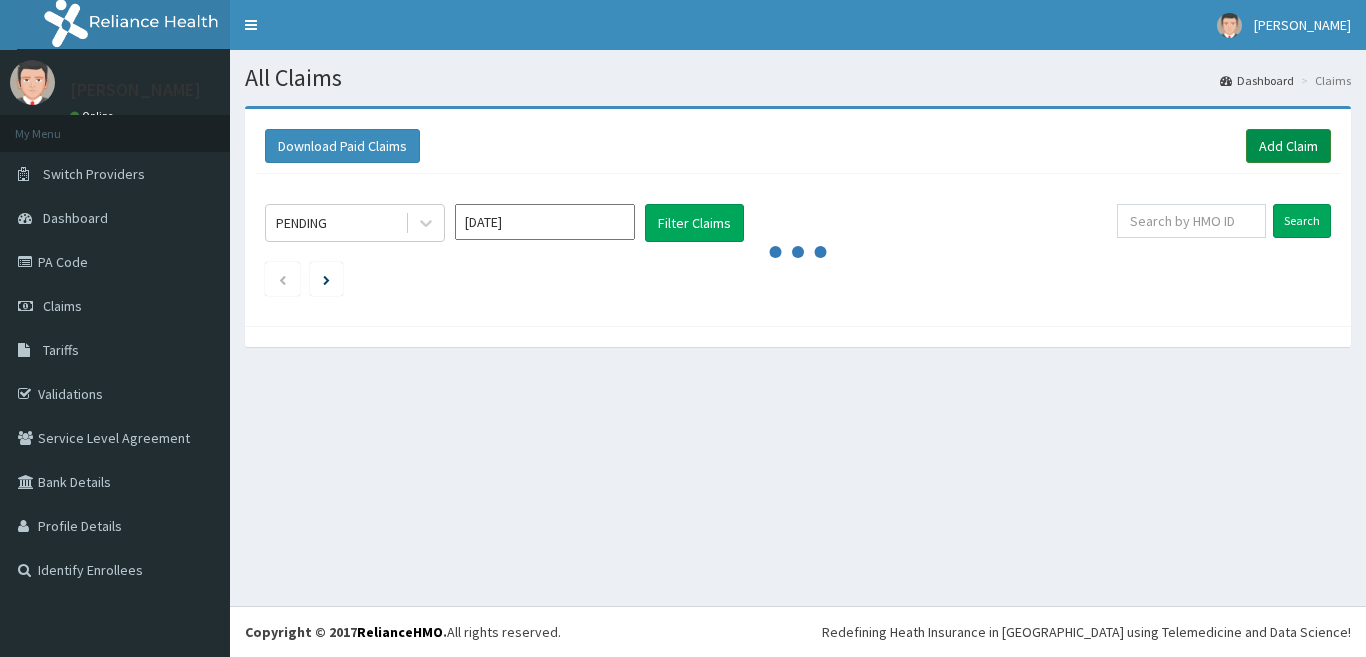 click on "Add Claim" at bounding box center (1288, 146) 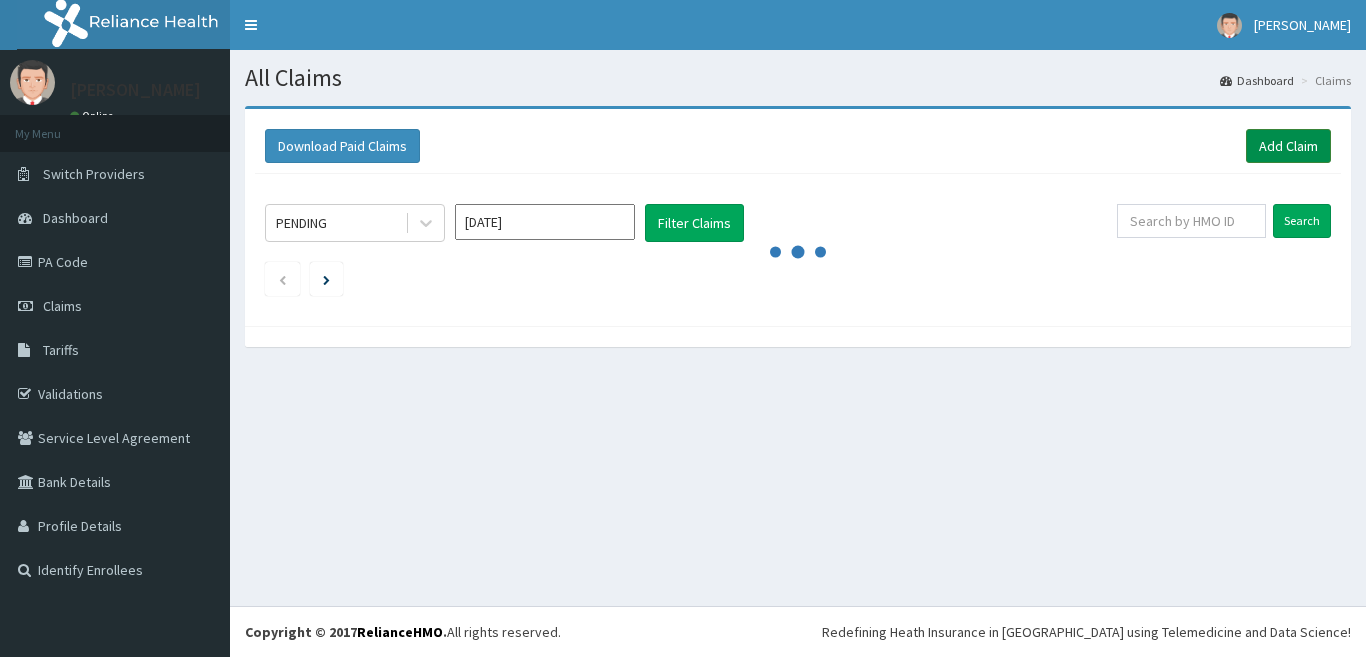 click on "Add Claim" at bounding box center [1288, 146] 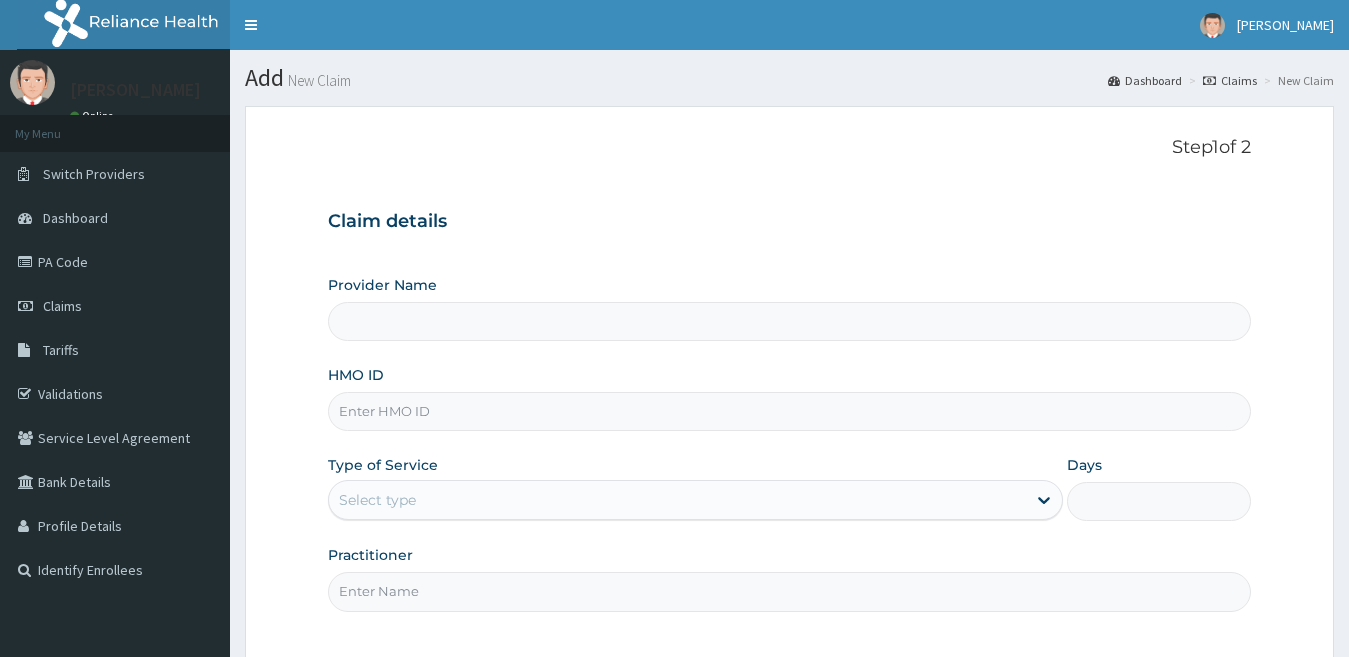 scroll, scrollTop: 0, scrollLeft: 0, axis: both 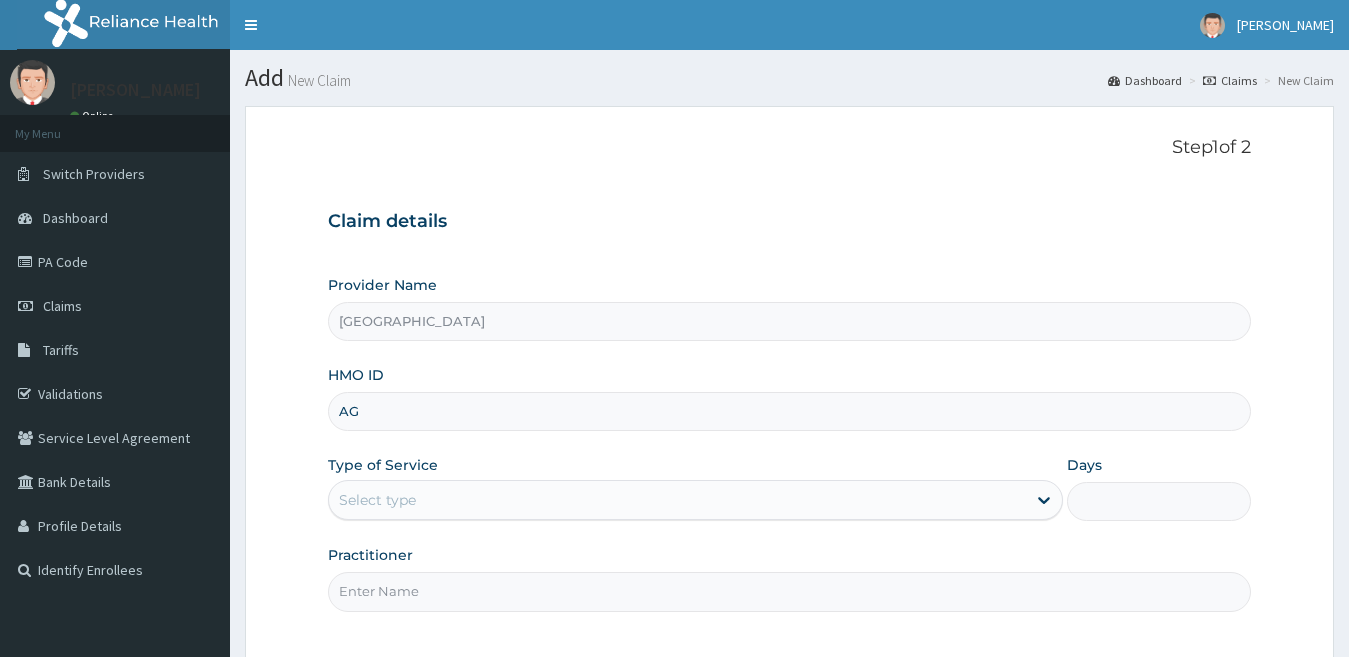 type on "AGO/10037/B" 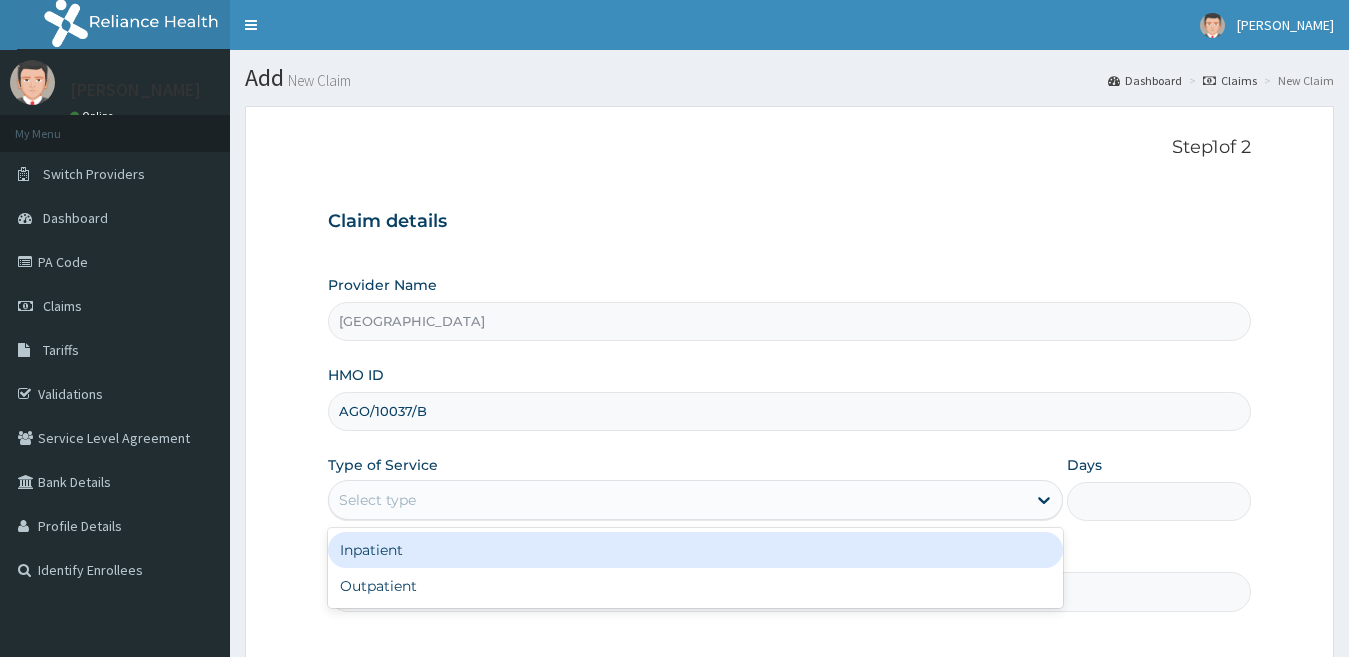 click on "Select type" at bounding box center [678, 500] 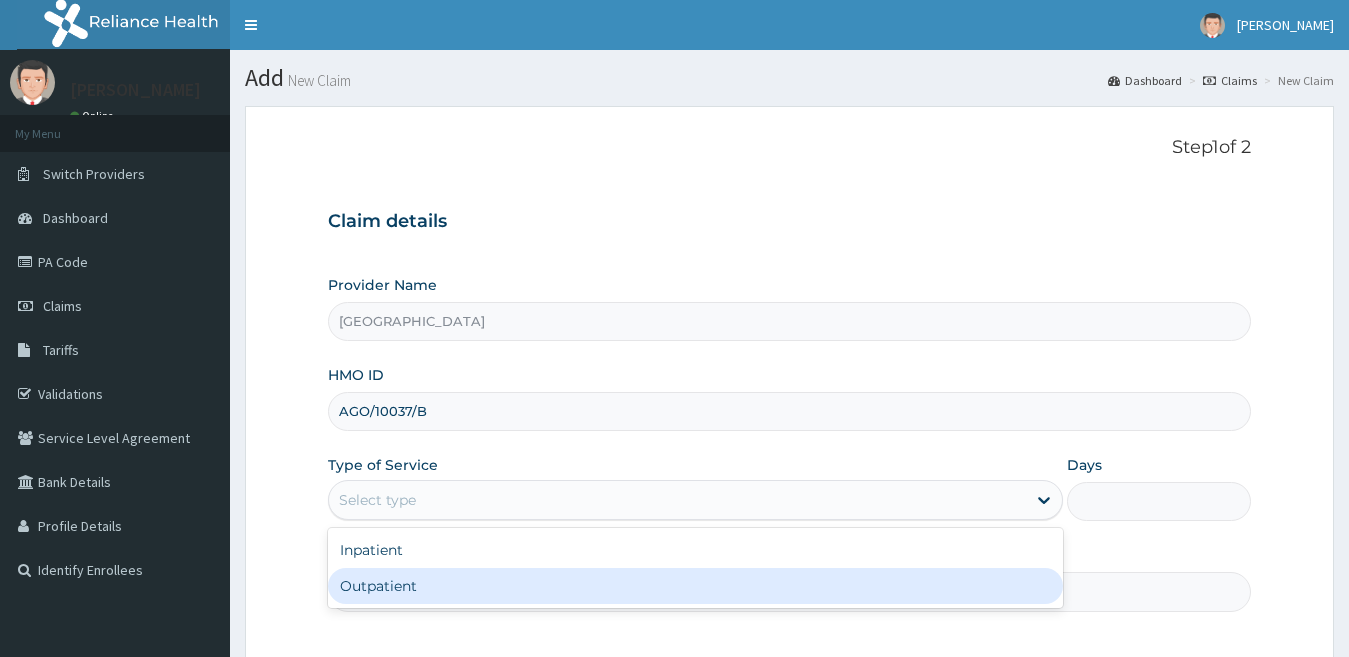 click on "Outpatient" at bounding box center [696, 586] 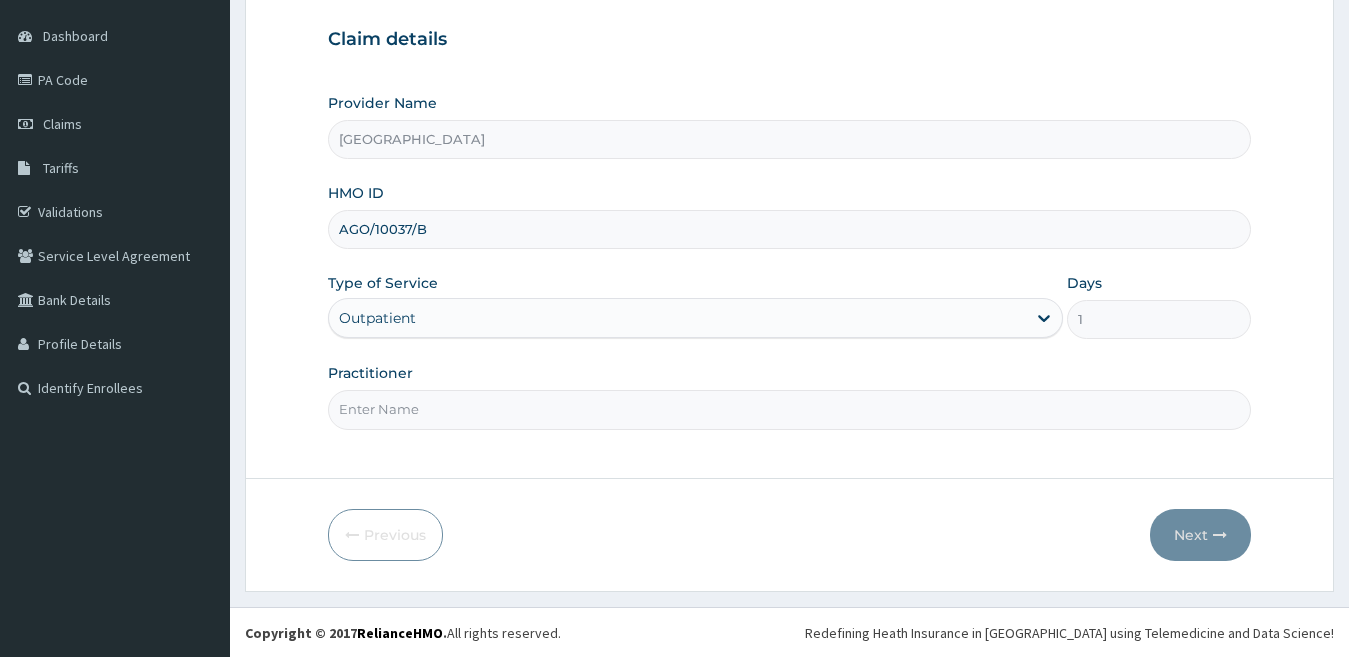 scroll, scrollTop: 183, scrollLeft: 0, axis: vertical 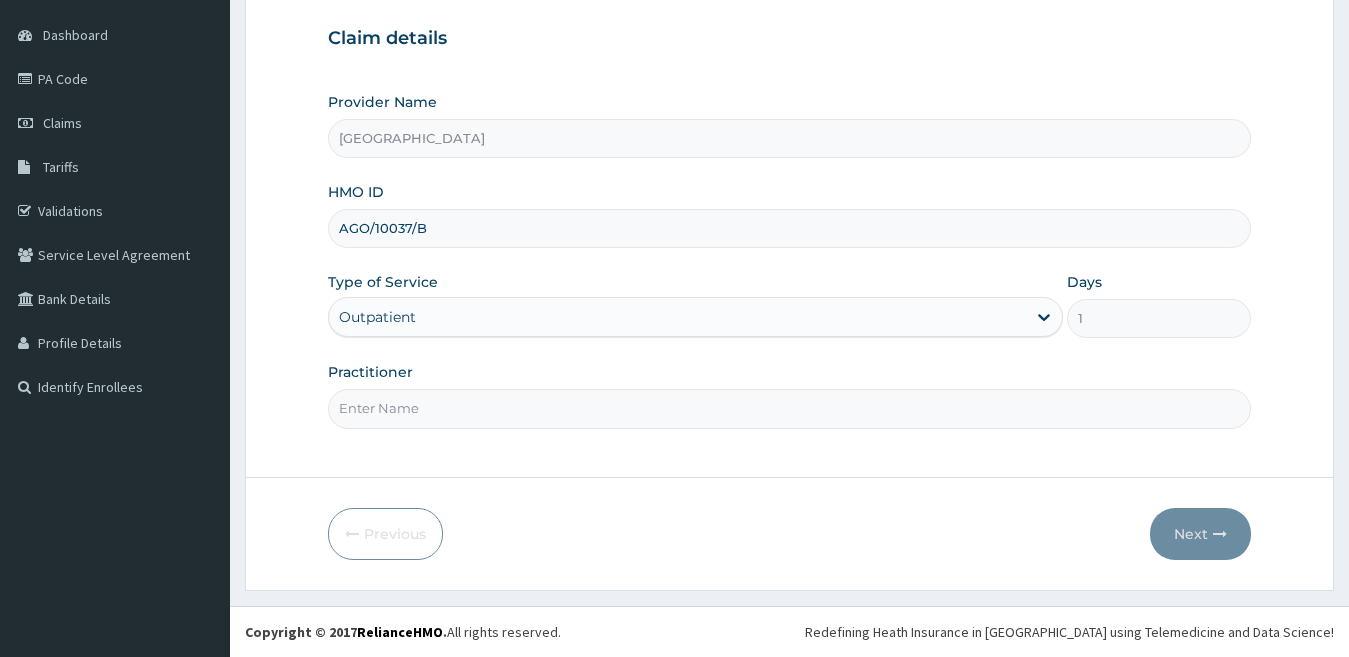 click on "Practitioner" at bounding box center [790, 408] 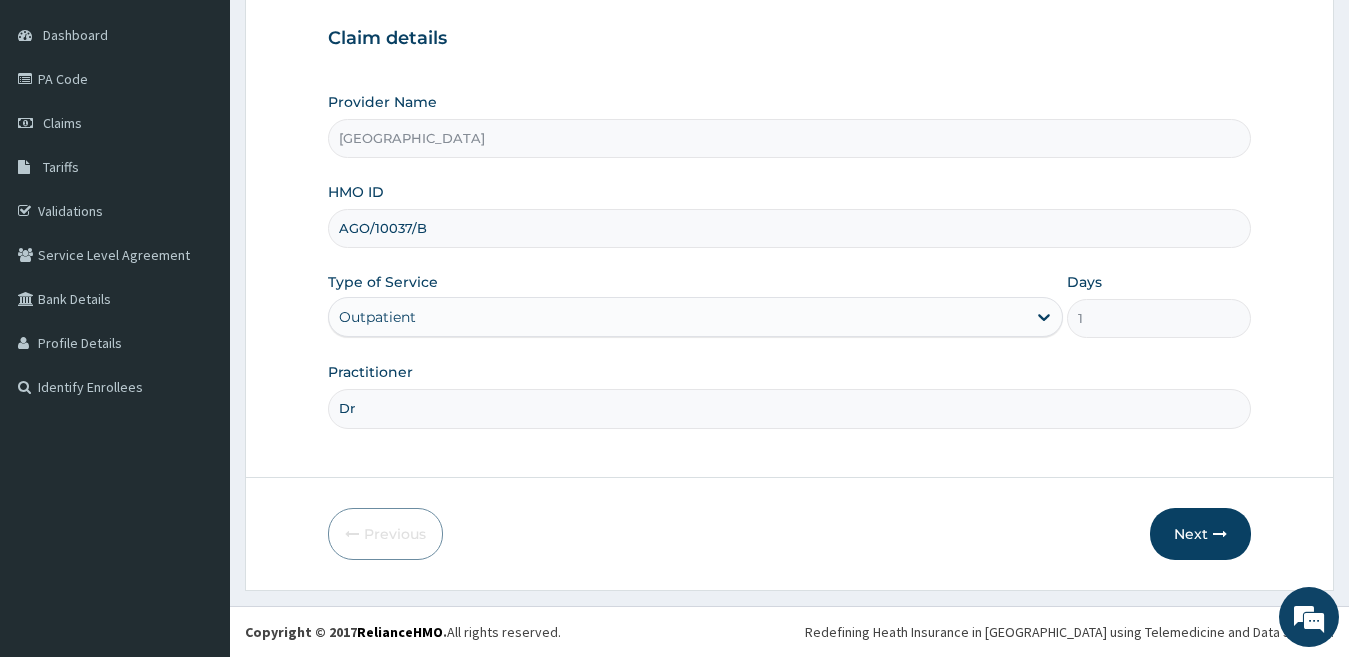 scroll, scrollTop: 0, scrollLeft: 0, axis: both 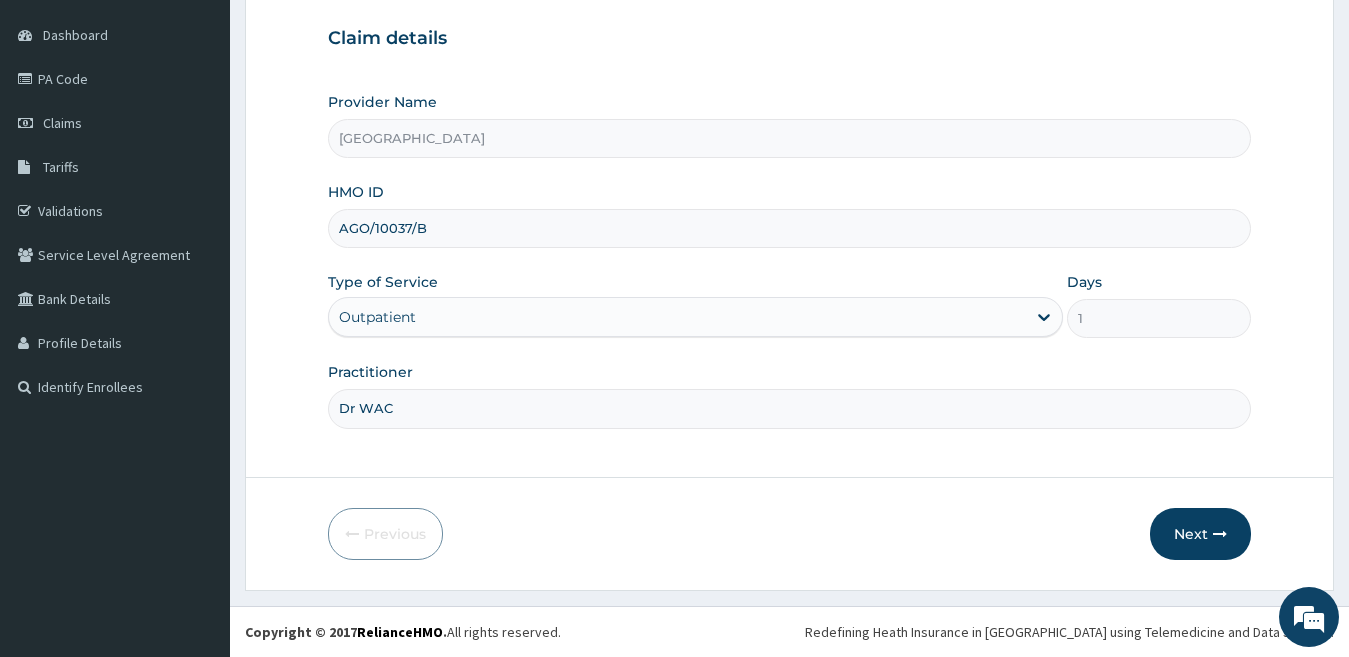type on "Dr Wachukwu" 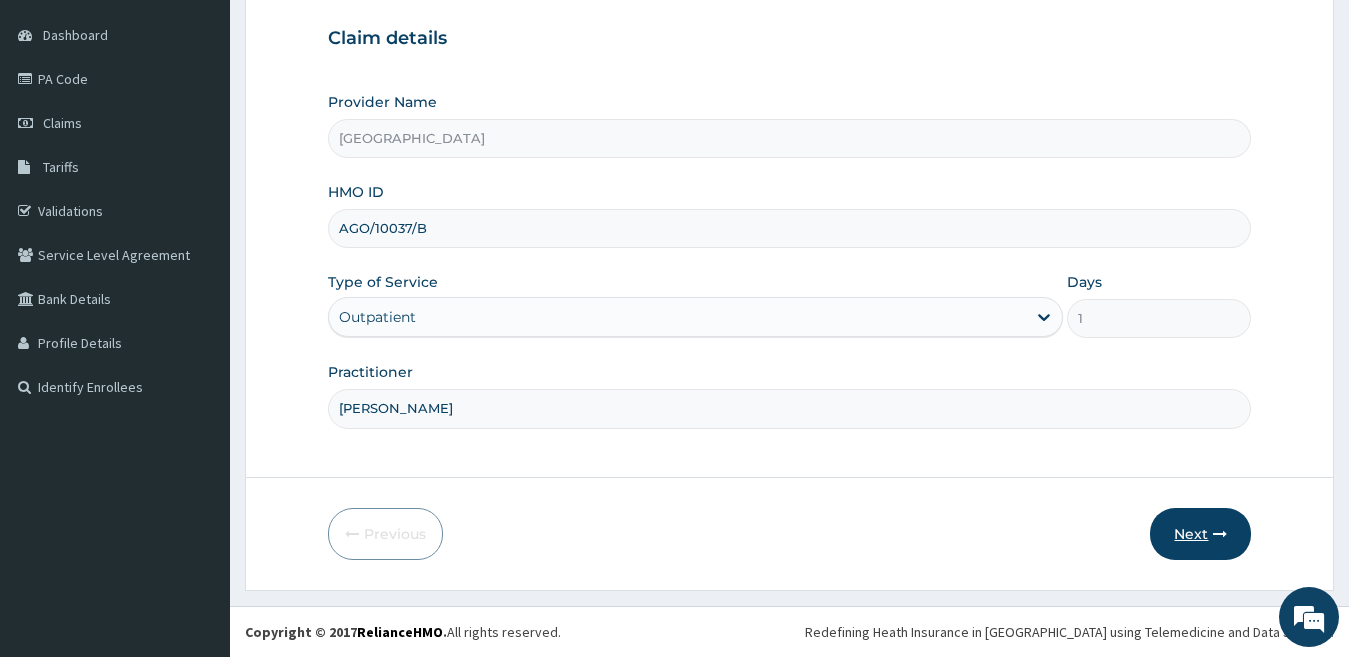 click on "Next" at bounding box center (1200, 534) 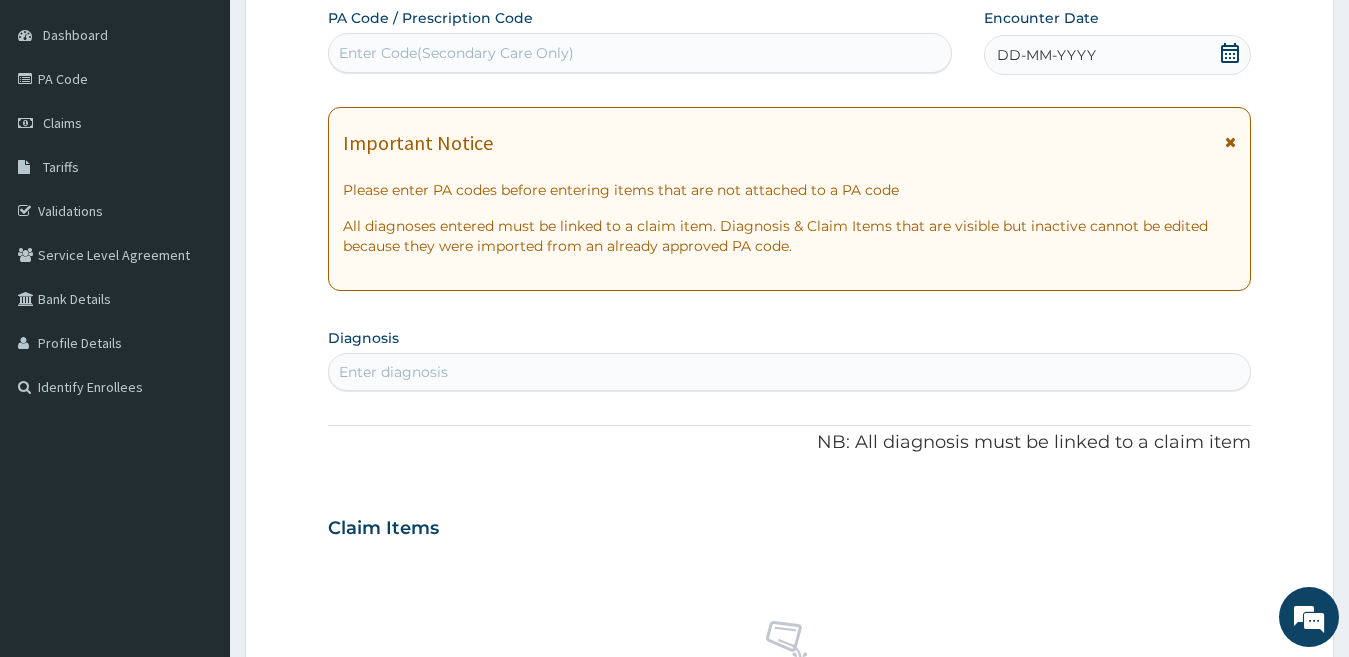 click on "Enter Code(Secondary Care Only)" at bounding box center (456, 53) 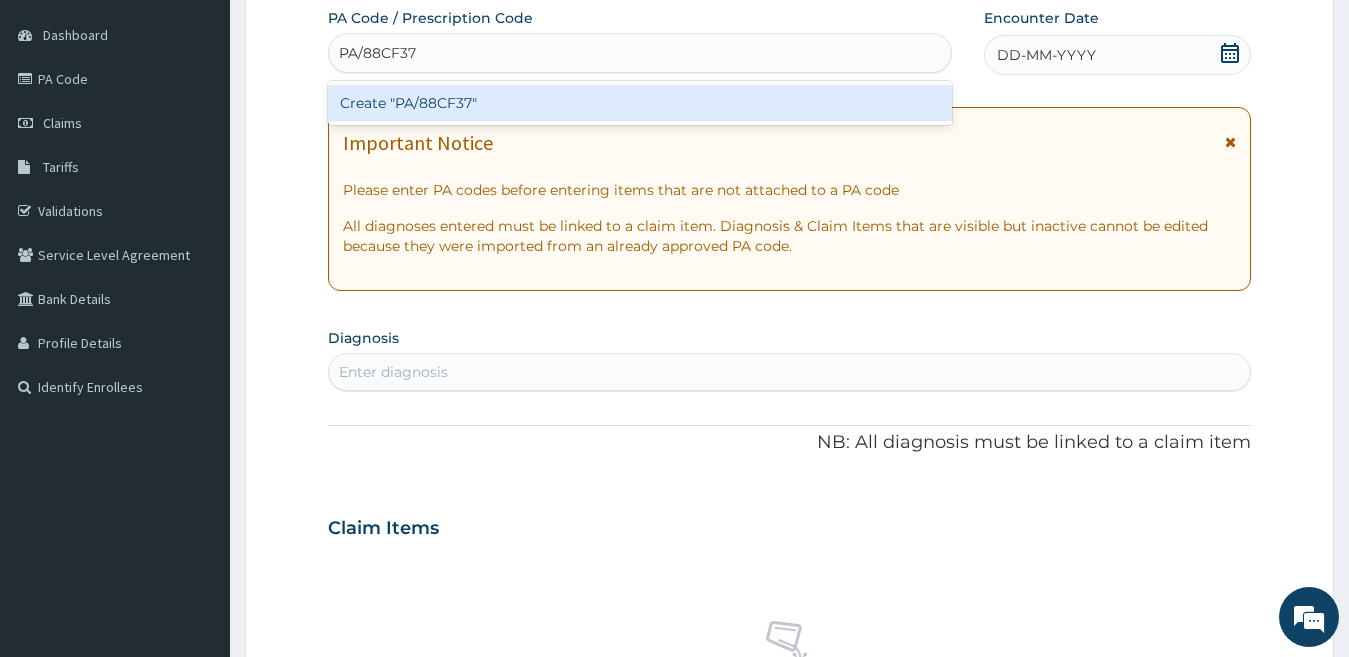 click on "Create "PA/88CF37"" at bounding box center (640, 103) 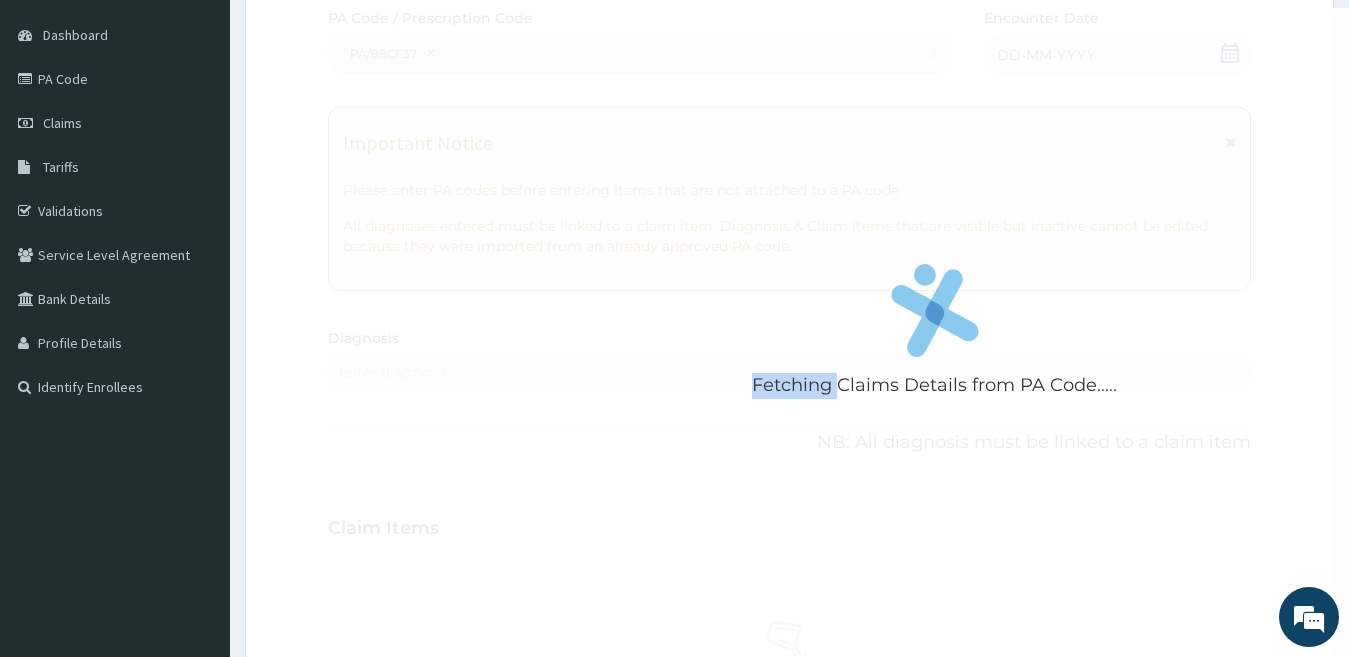 click on "Fetching Claims Details from PA Code....." at bounding box center (935, 336) 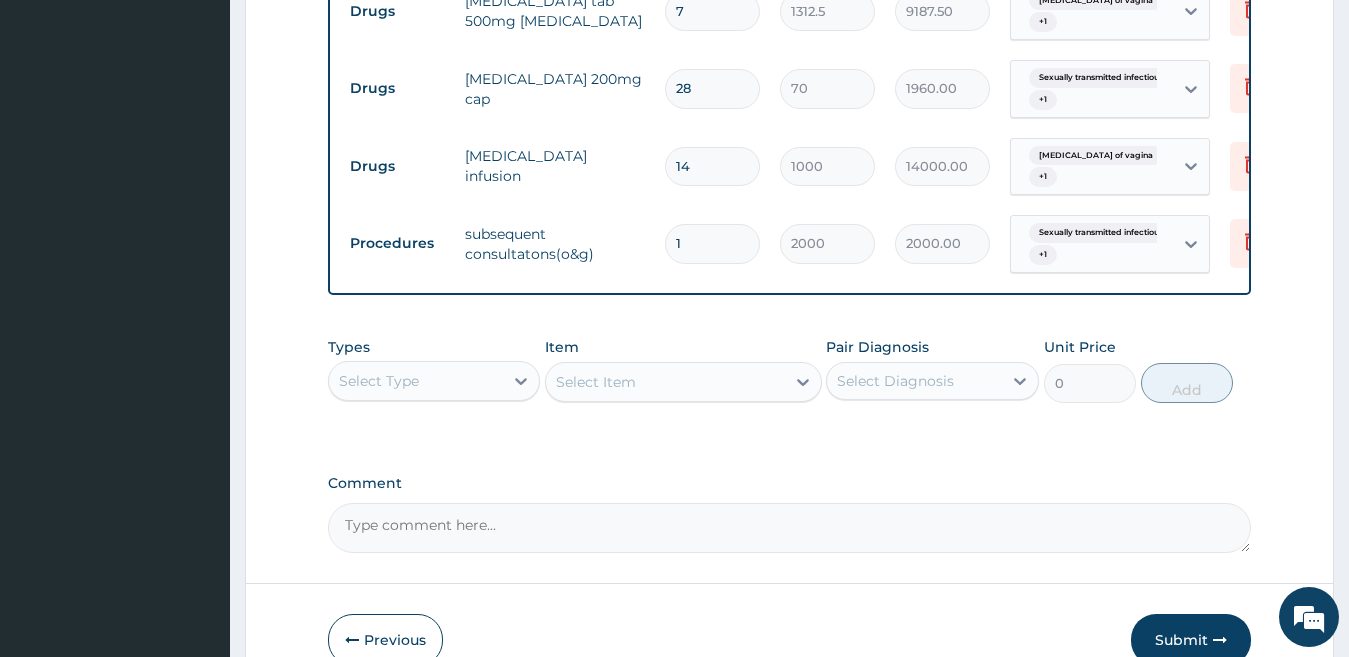 scroll, scrollTop: 994, scrollLeft: 0, axis: vertical 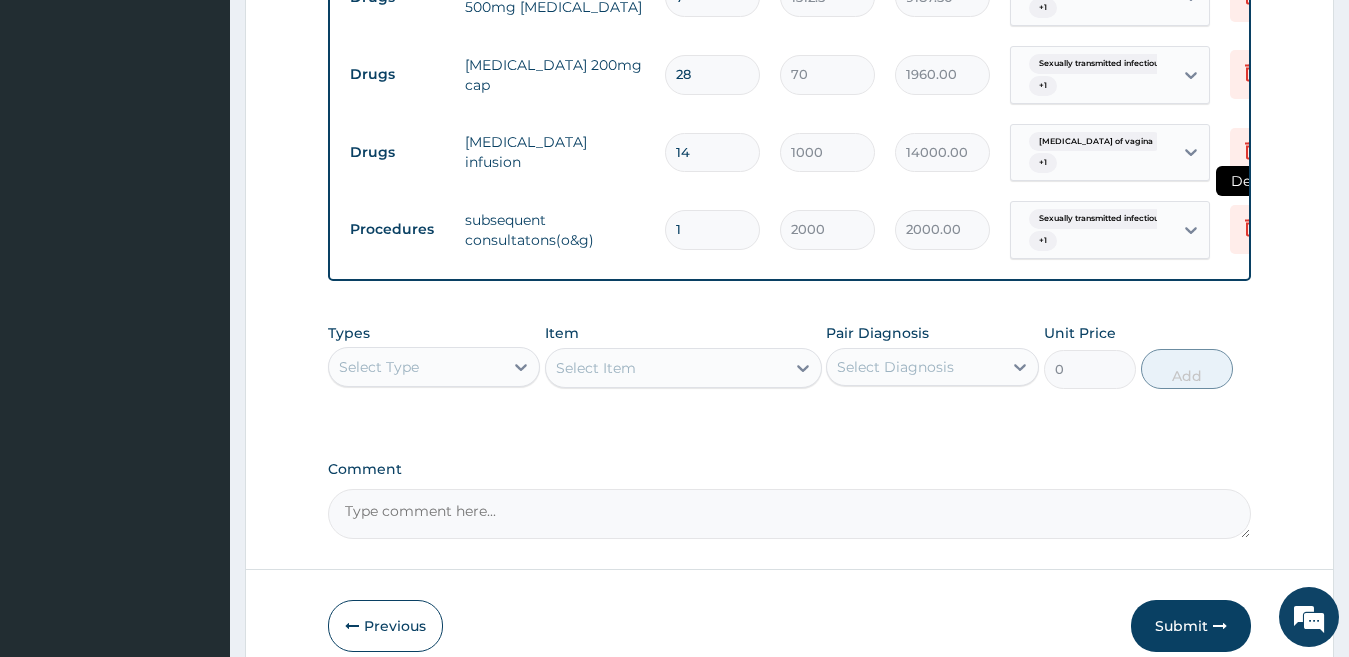 click 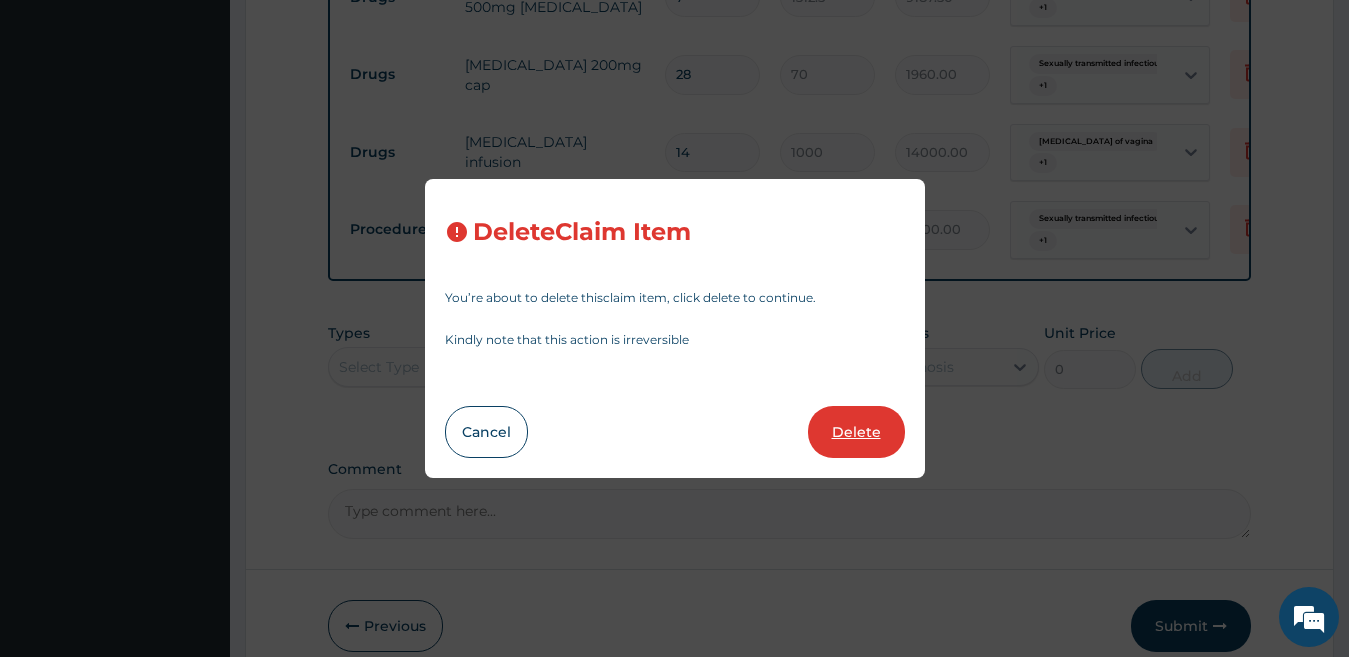 click on "Delete" at bounding box center [856, 432] 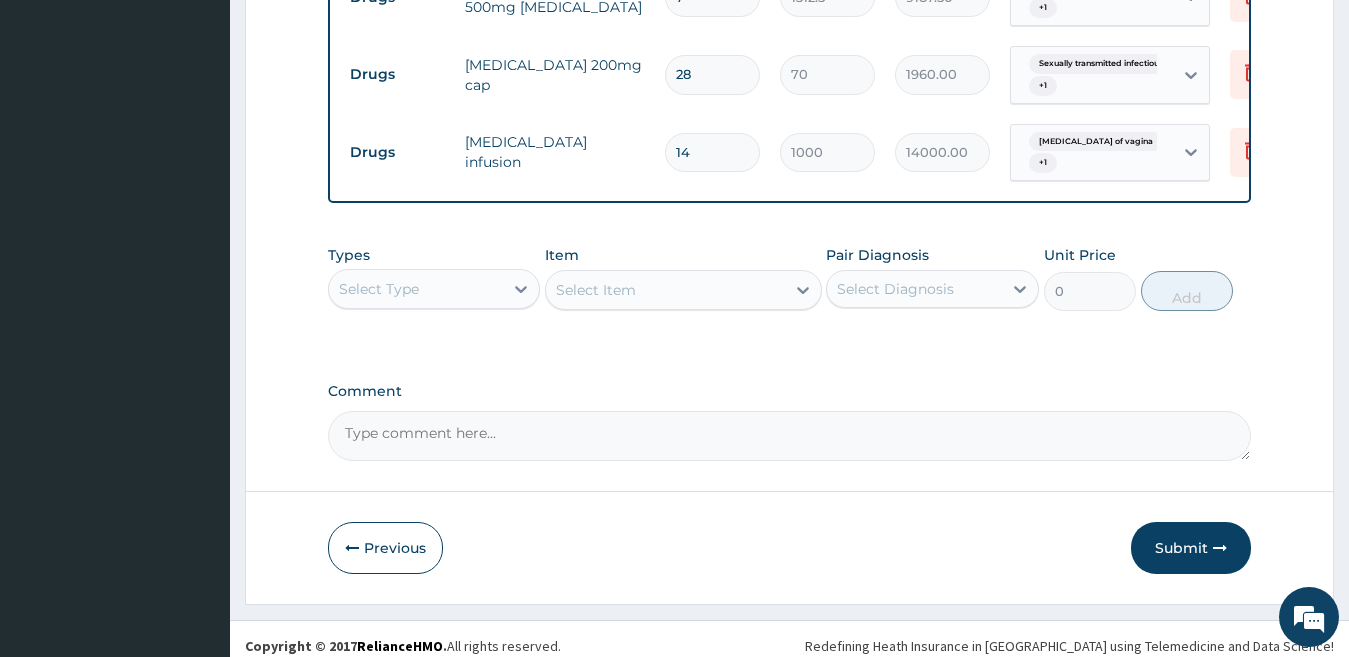 click on "Comment" at bounding box center (790, 422) 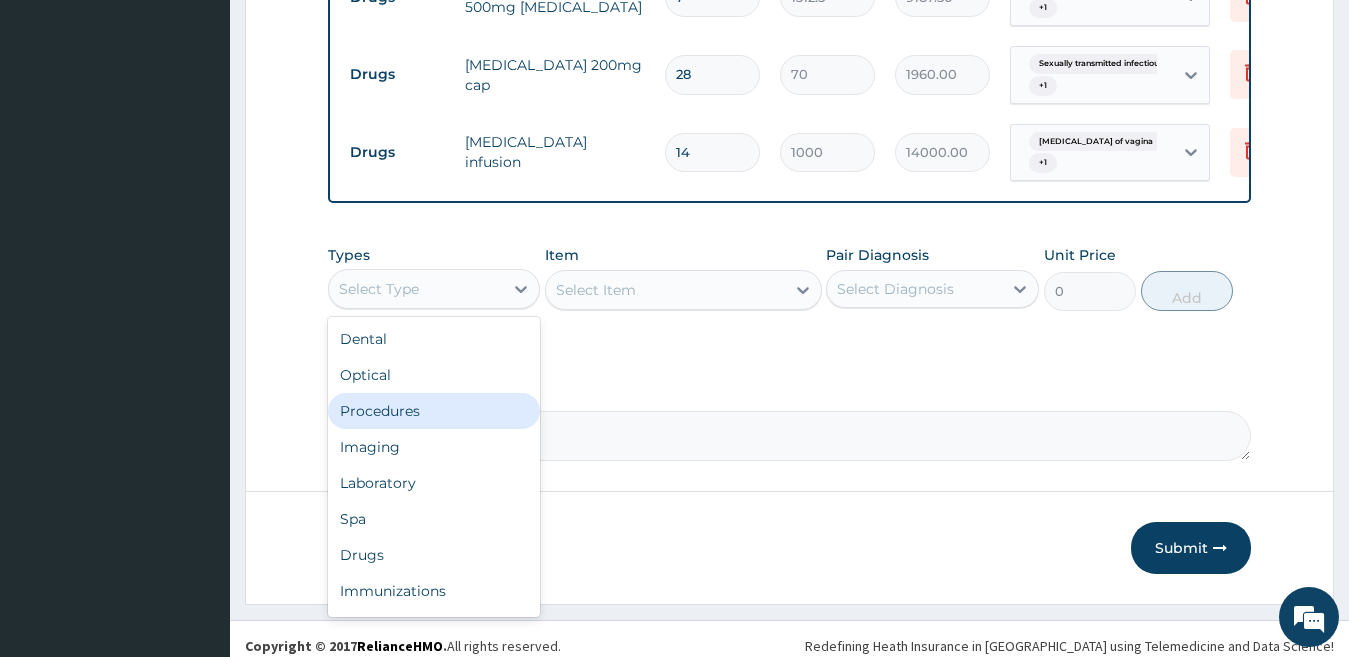 click on "Procedures" at bounding box center (434, 411) 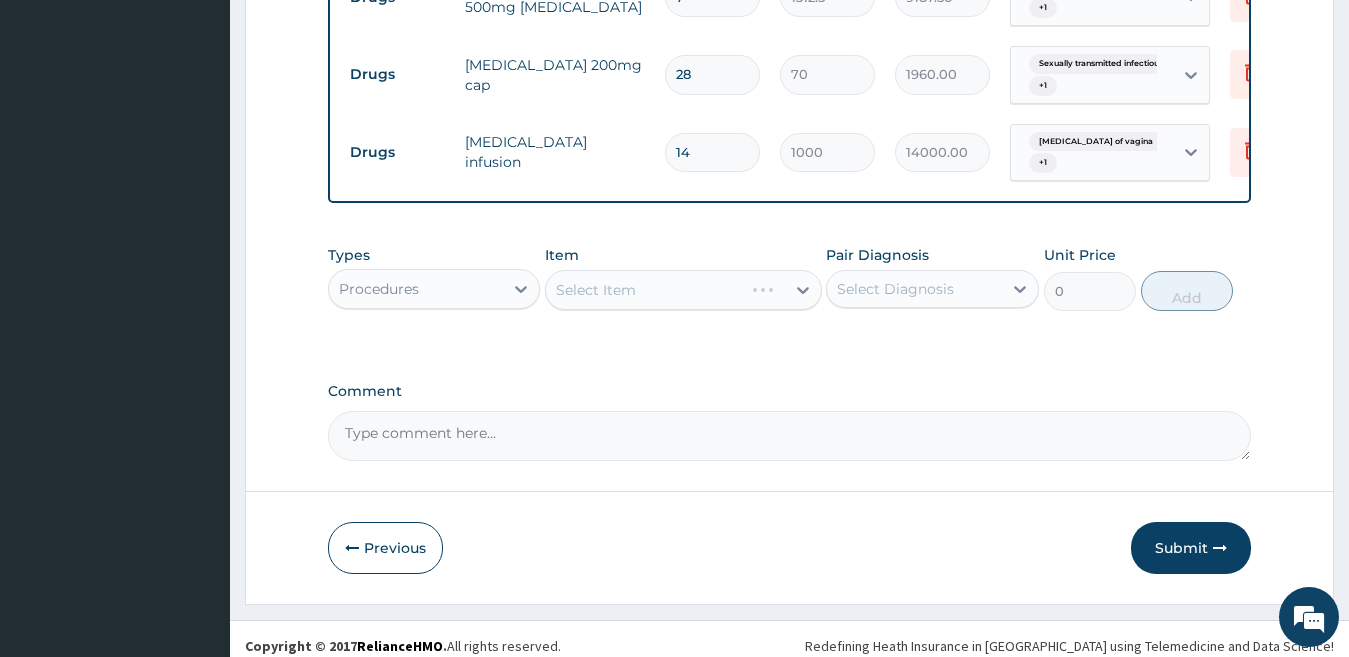 click on "Comment" at bounding box center (790, 436) 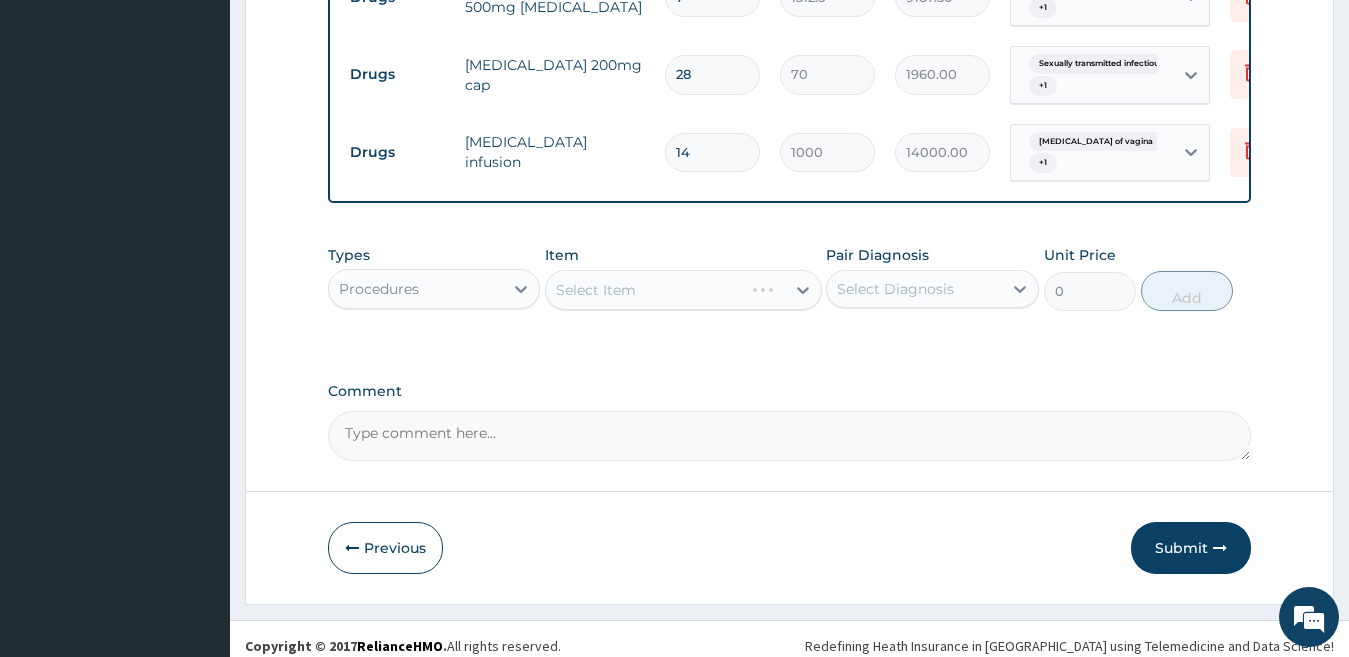 click on "Select Item" at bounding box center [683, 290] 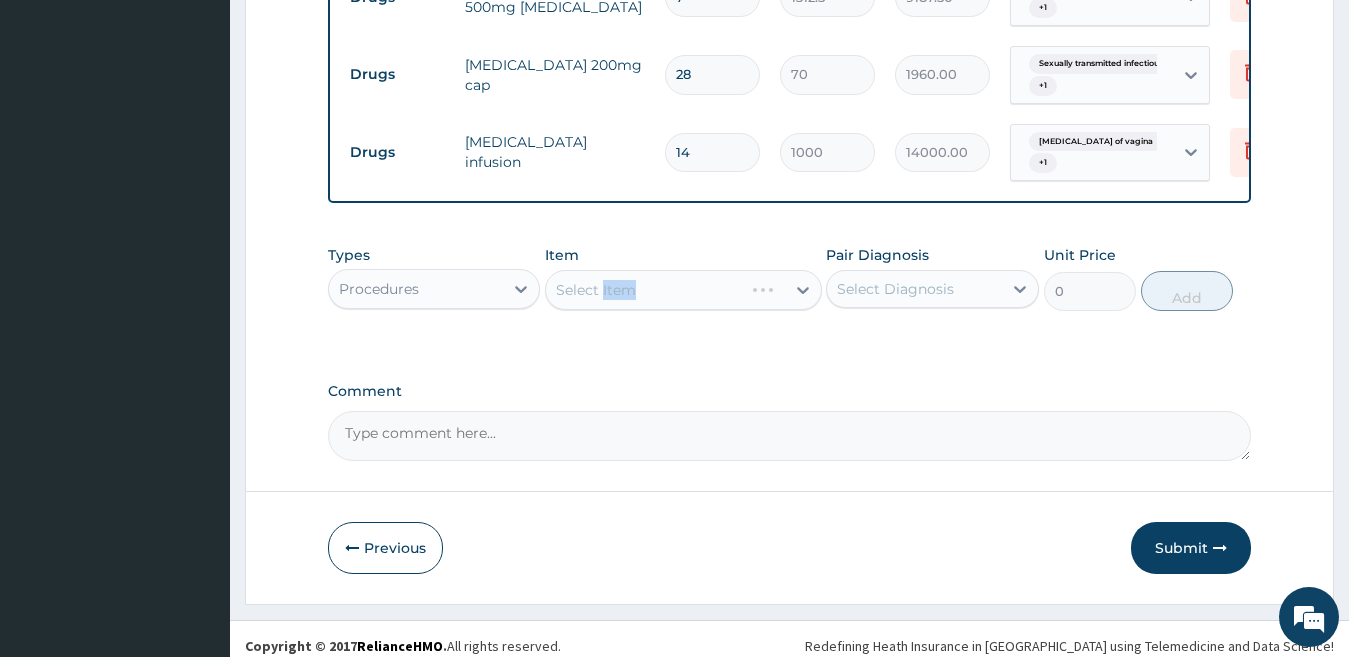 click on "Select Item" at bounding box center [683, 290] 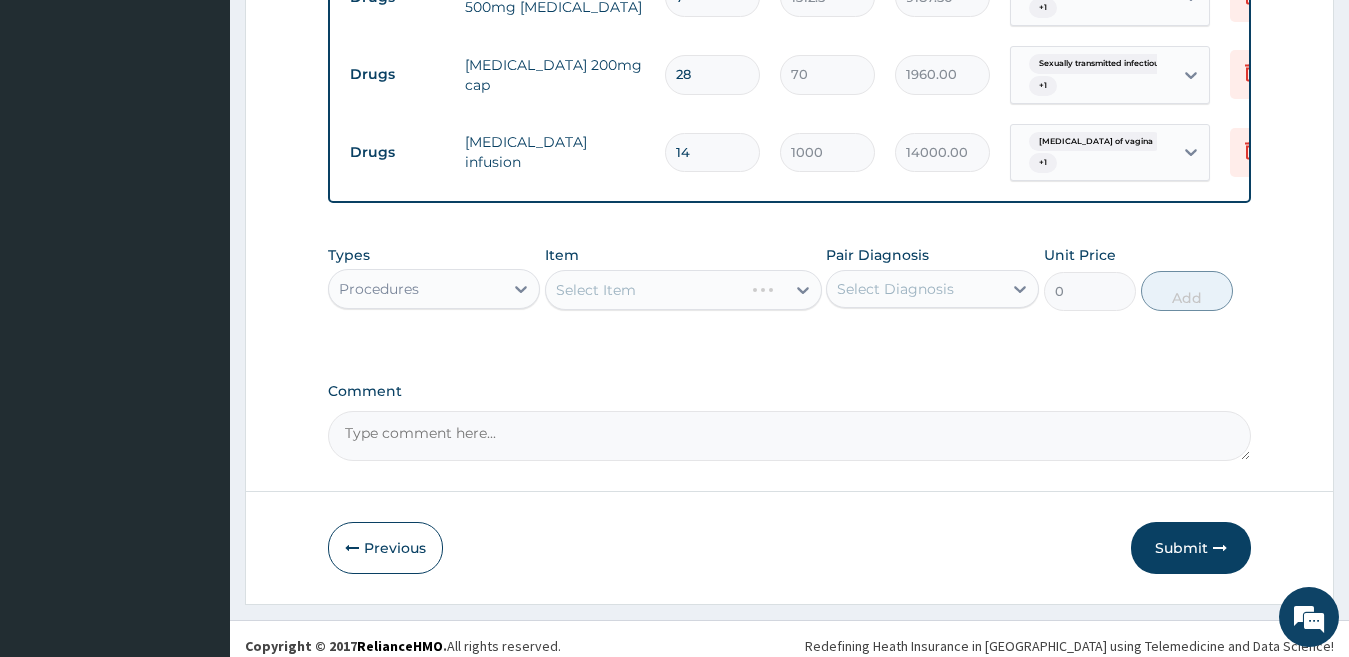 click on "Select Item" at bounding box center [683, 290] 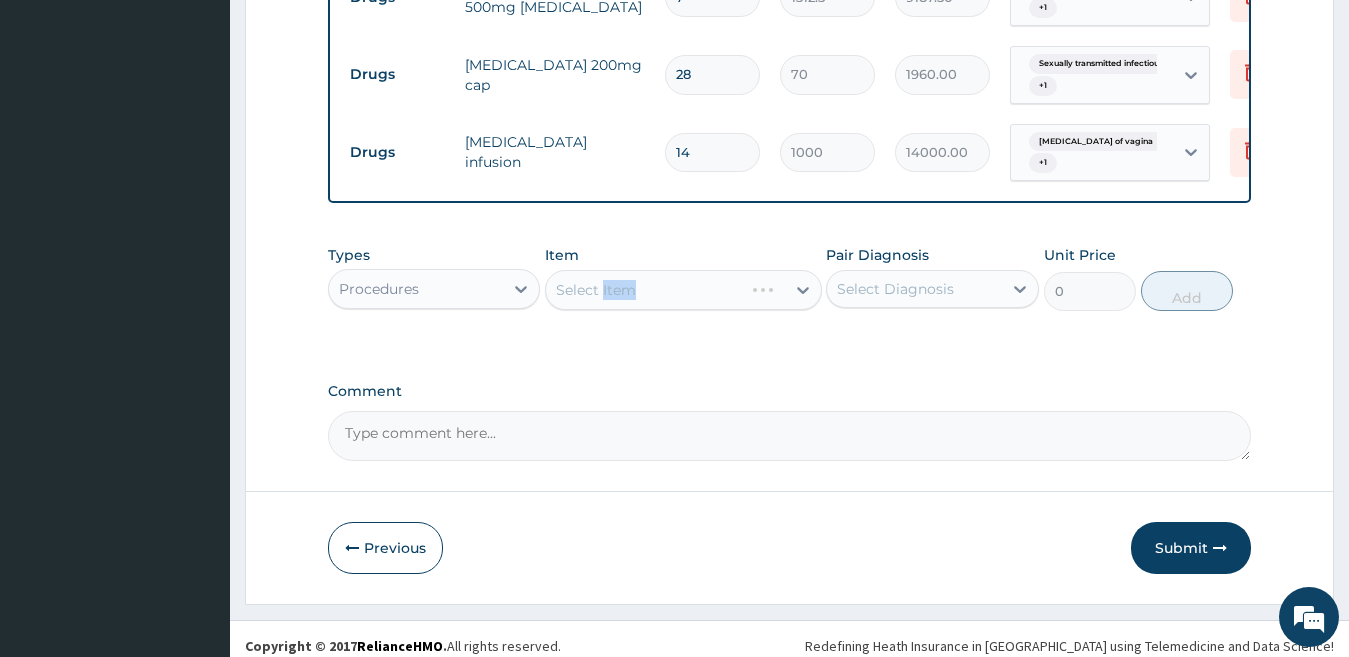 click on "Select Item" at bounding box center (683, 290) 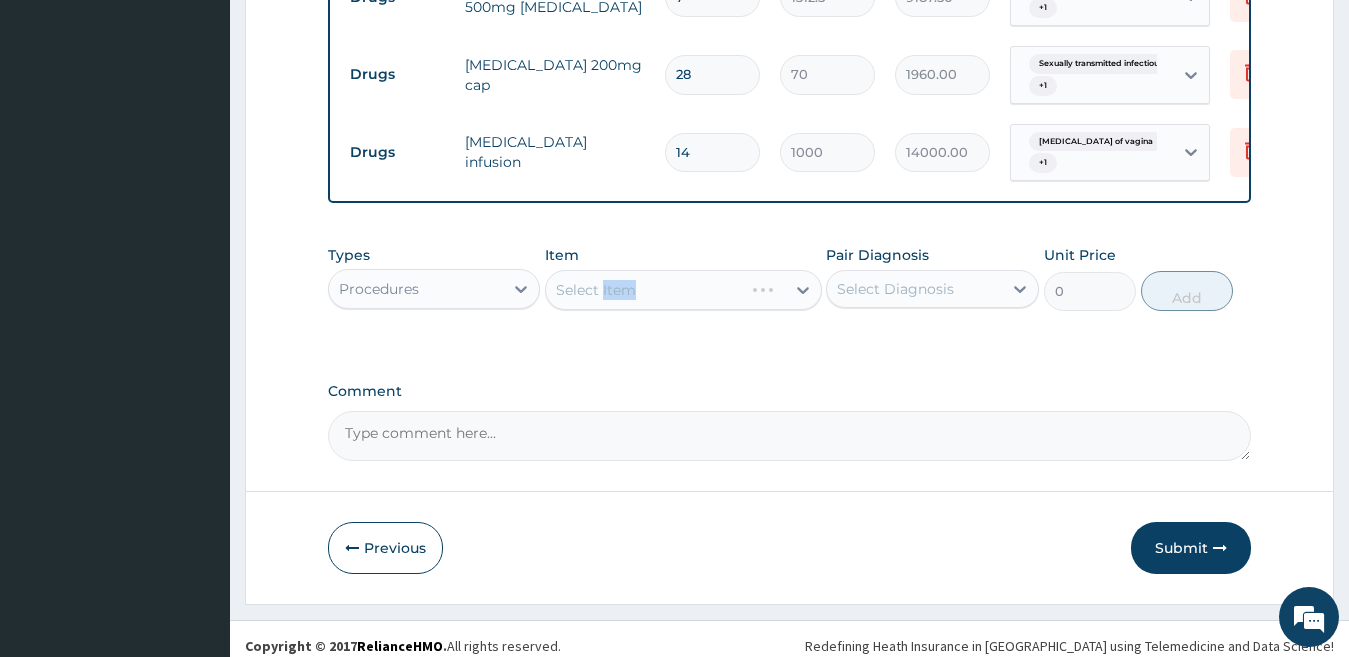 drag, startPoint x: 621, startPoint y: 317, endPoint x: 744, endPoint y: 316, distance: 123.00407 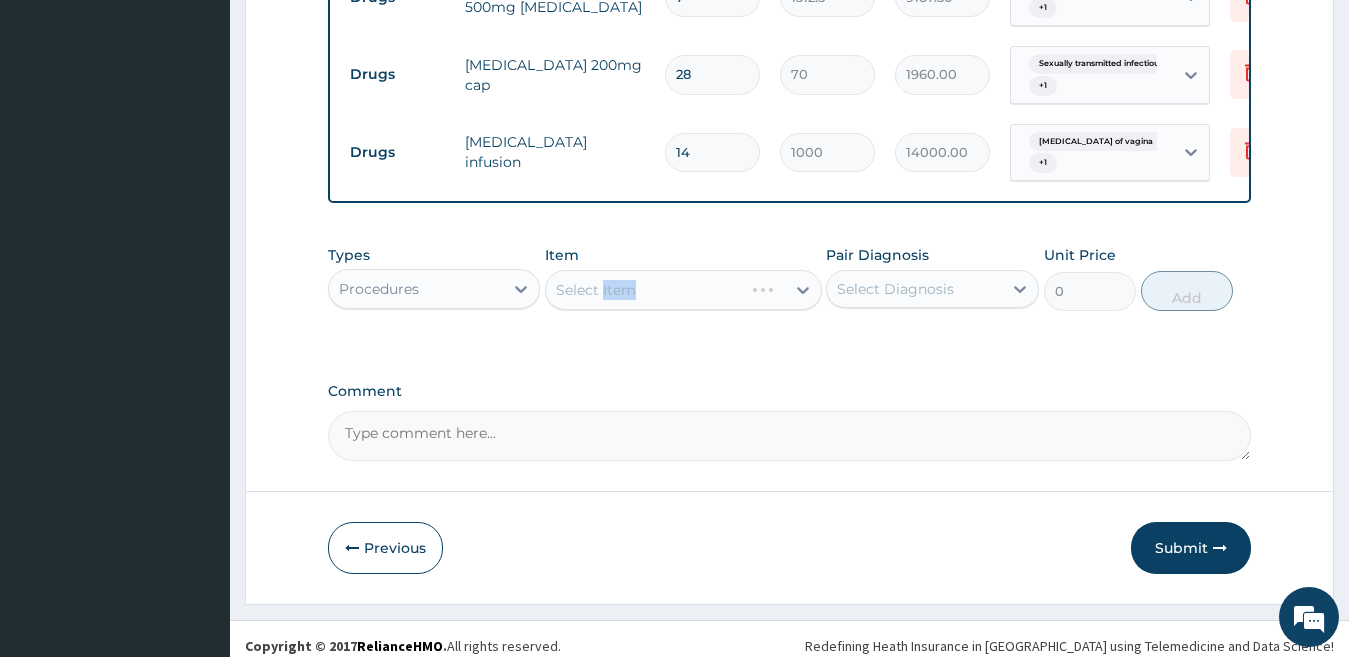 click on "Select Item" at bounding box center (683, 290) 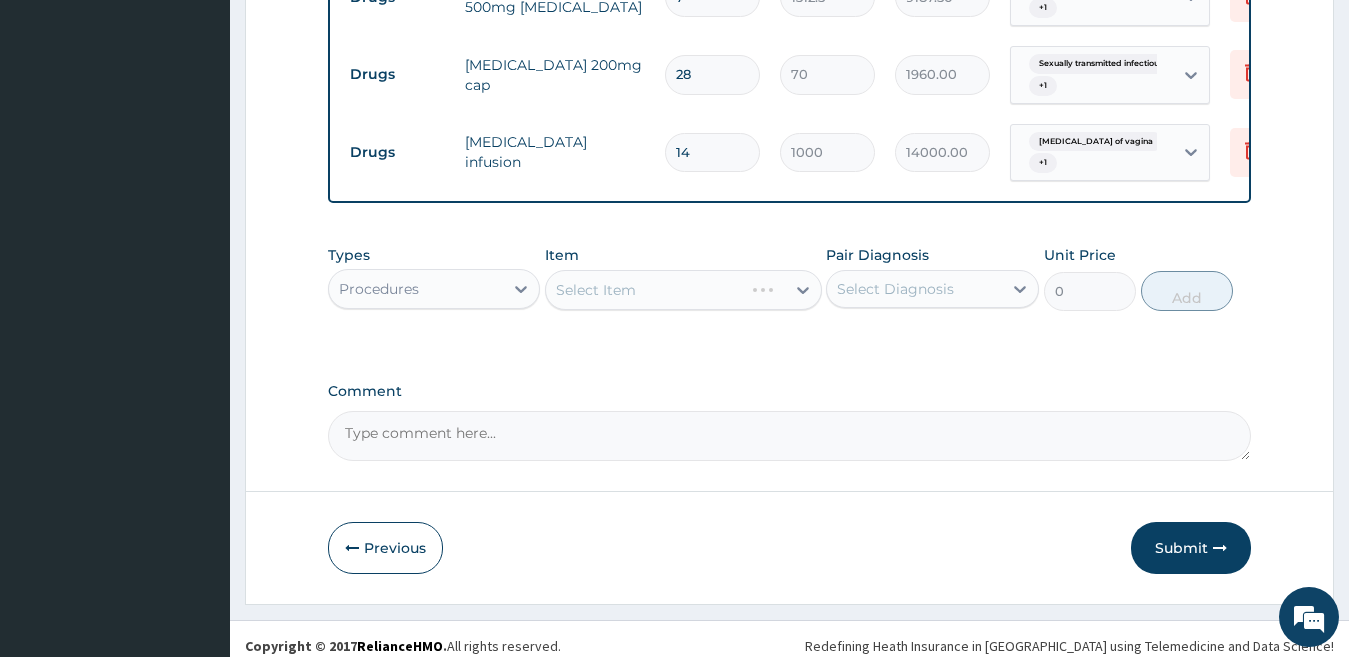 click on "Select Item" at bounding box center [683, 290] 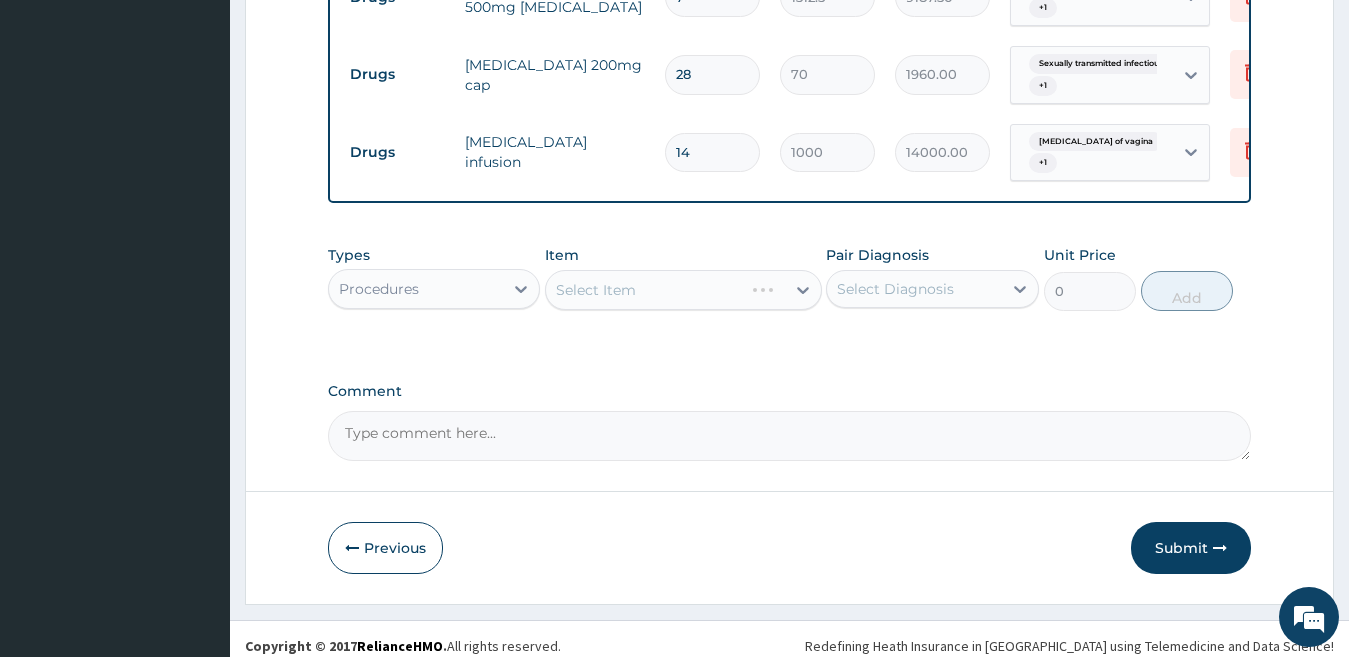 click on "Select Item" at bounding box center [683, 290] 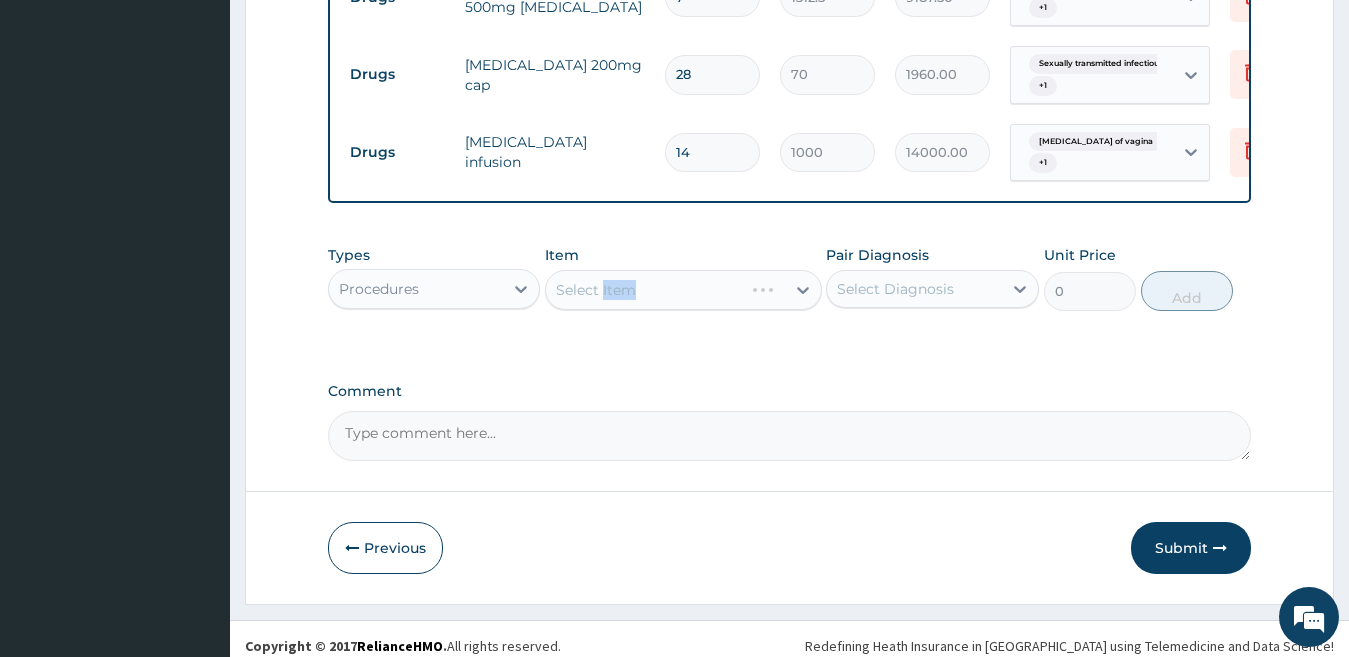 click on "Select Item" at bounding box center (683, 290) 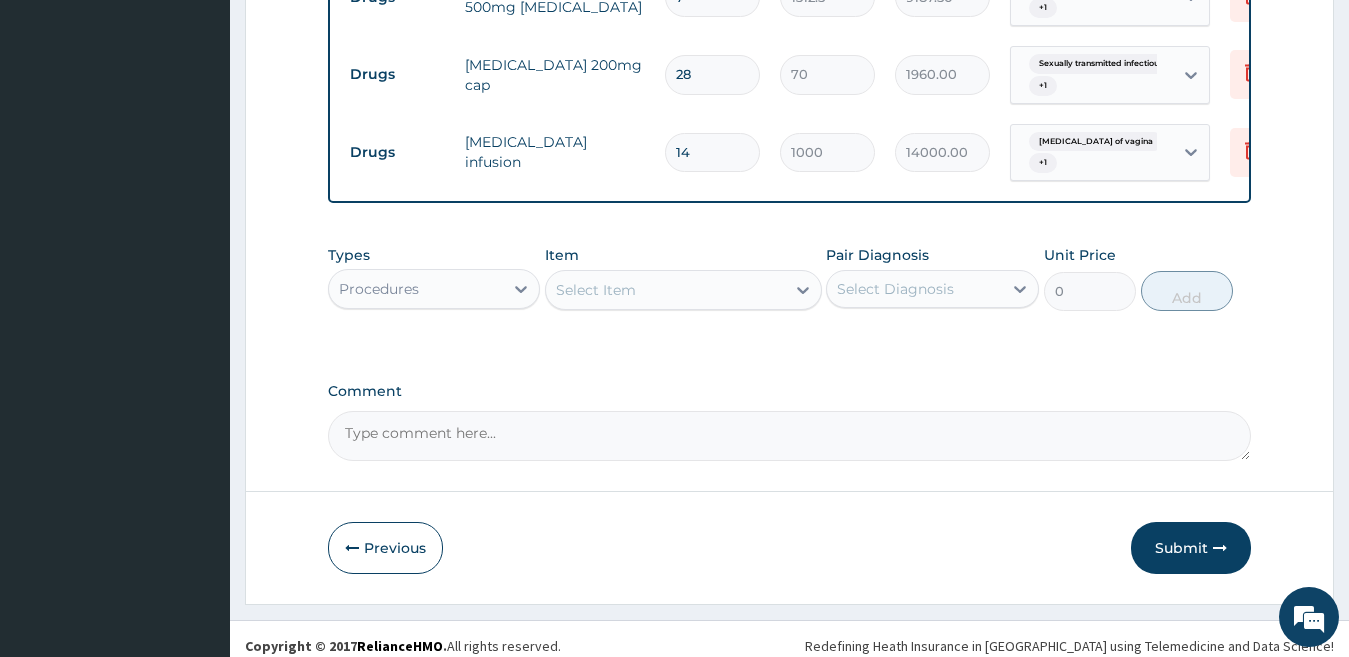 click on "Select Item" at bounding box center (596, 290) 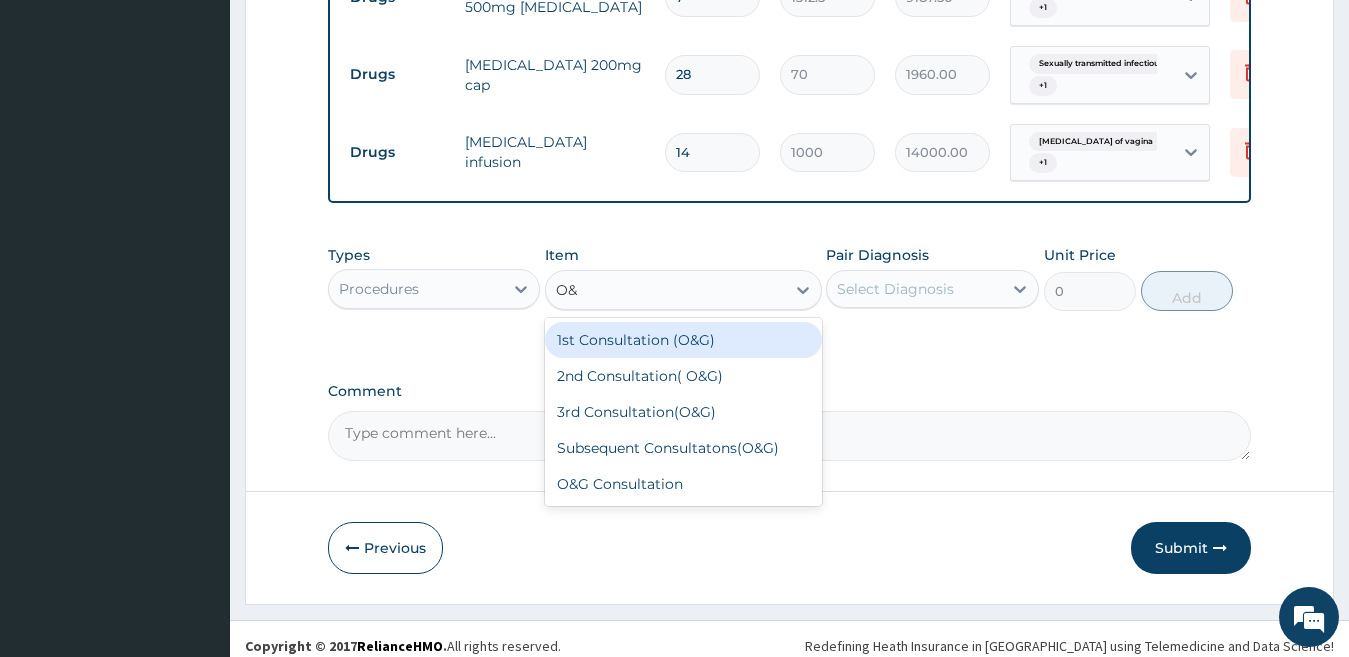 type on "O&G" 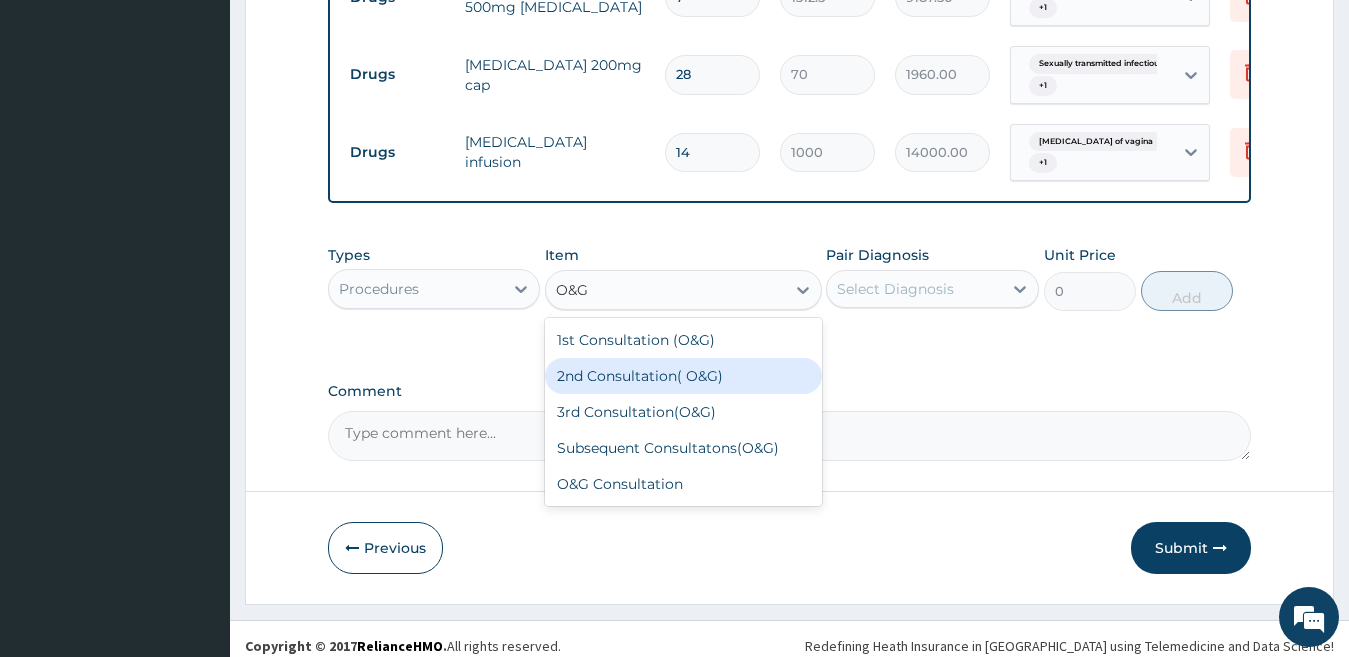click on "2nd Consultation( O&G)" at bounding box center [683, 376] 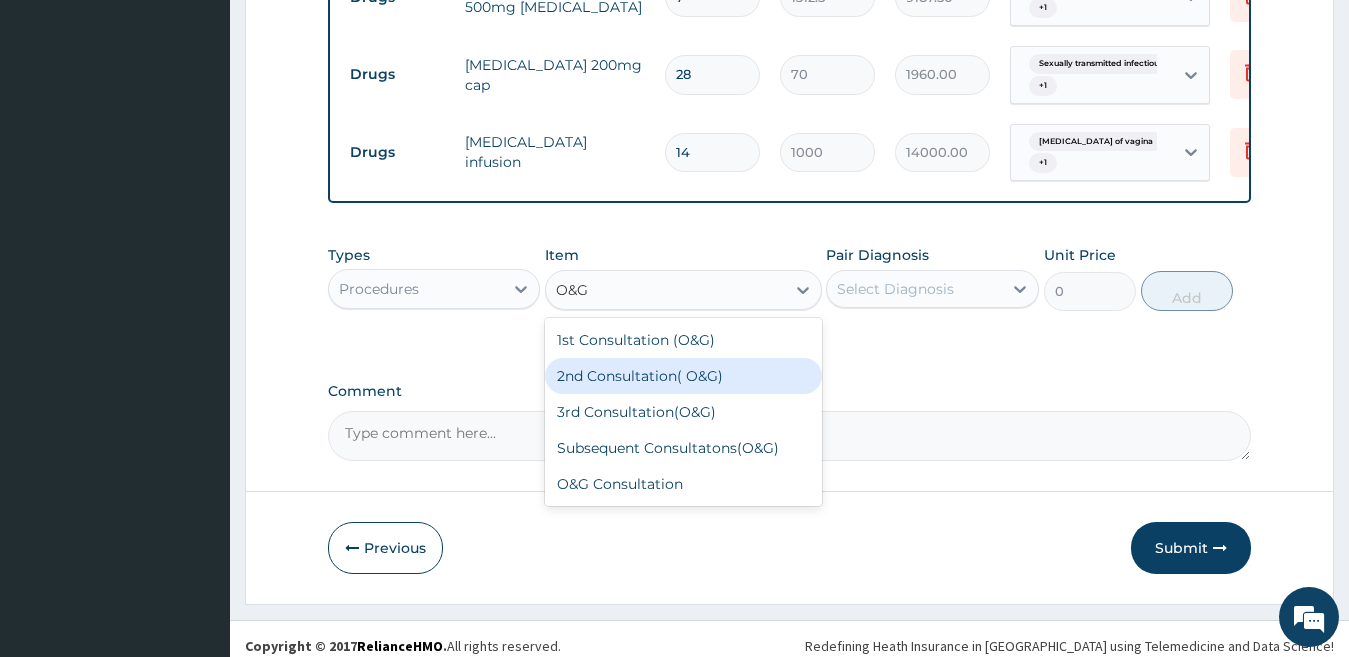 type 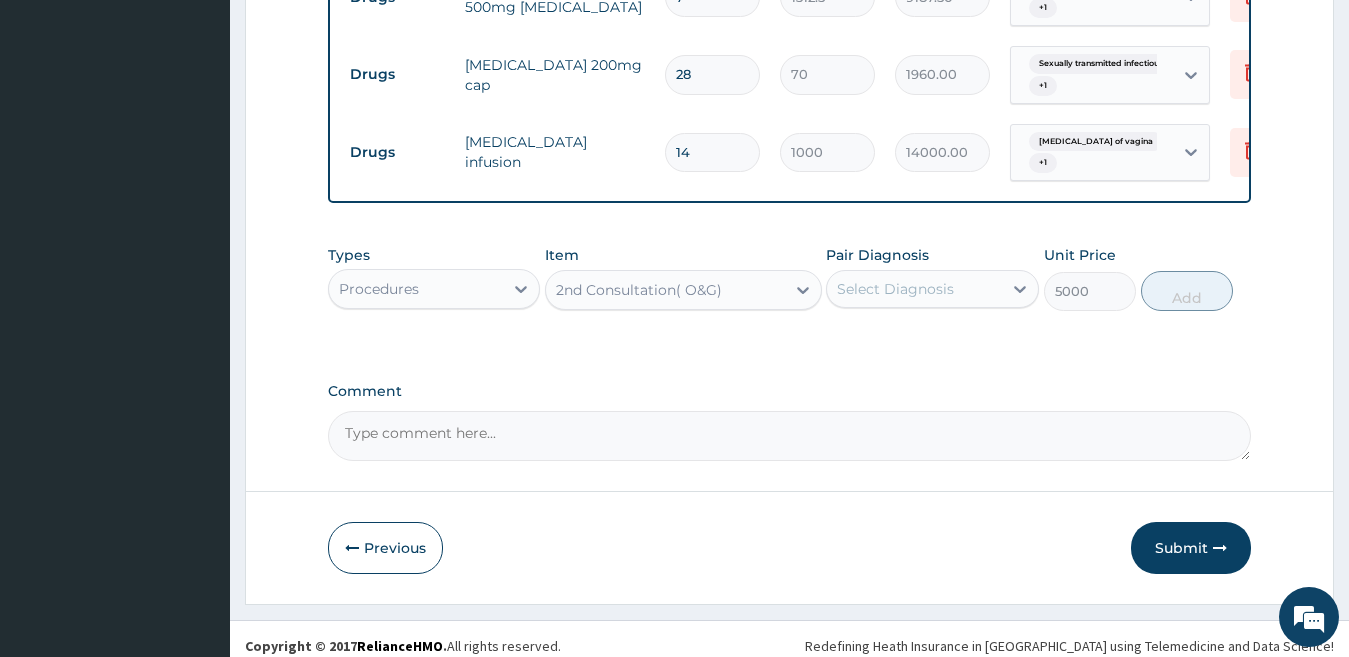 click on "2nd Consultation( O&G)" at bounding box center [639, 290] 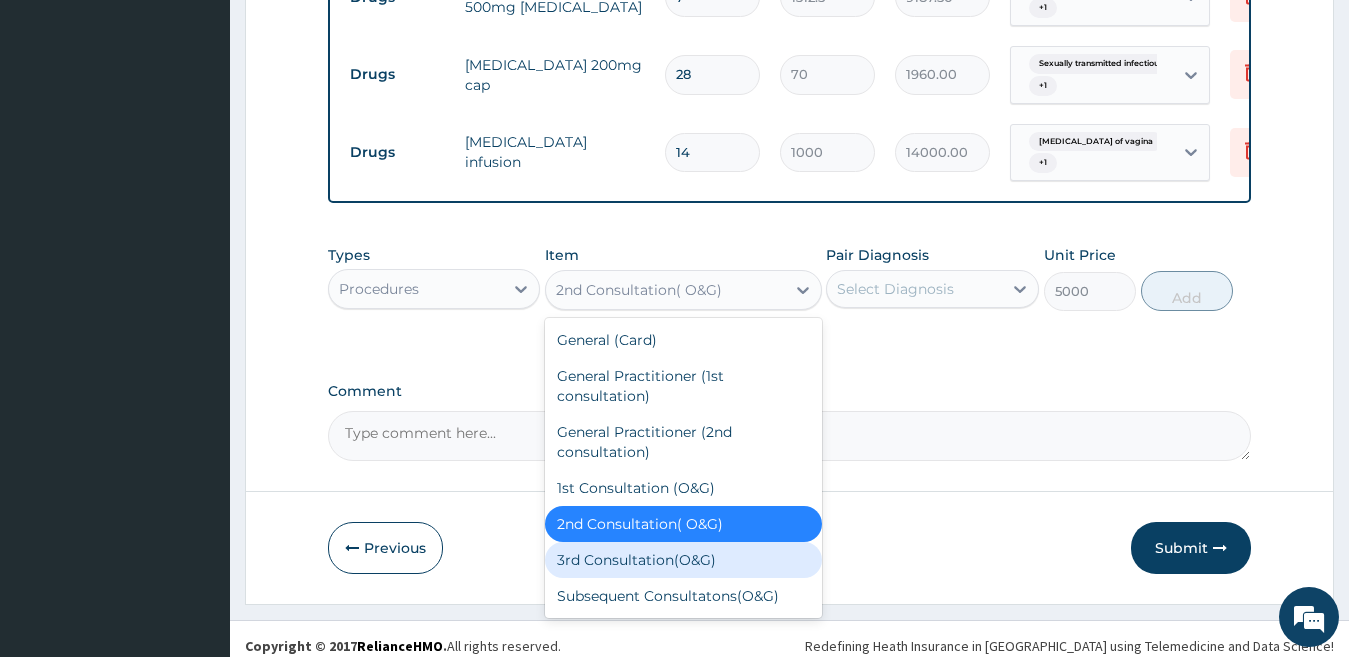click on "3rd Consultation(O&G)" at bounding box center [683, 560] 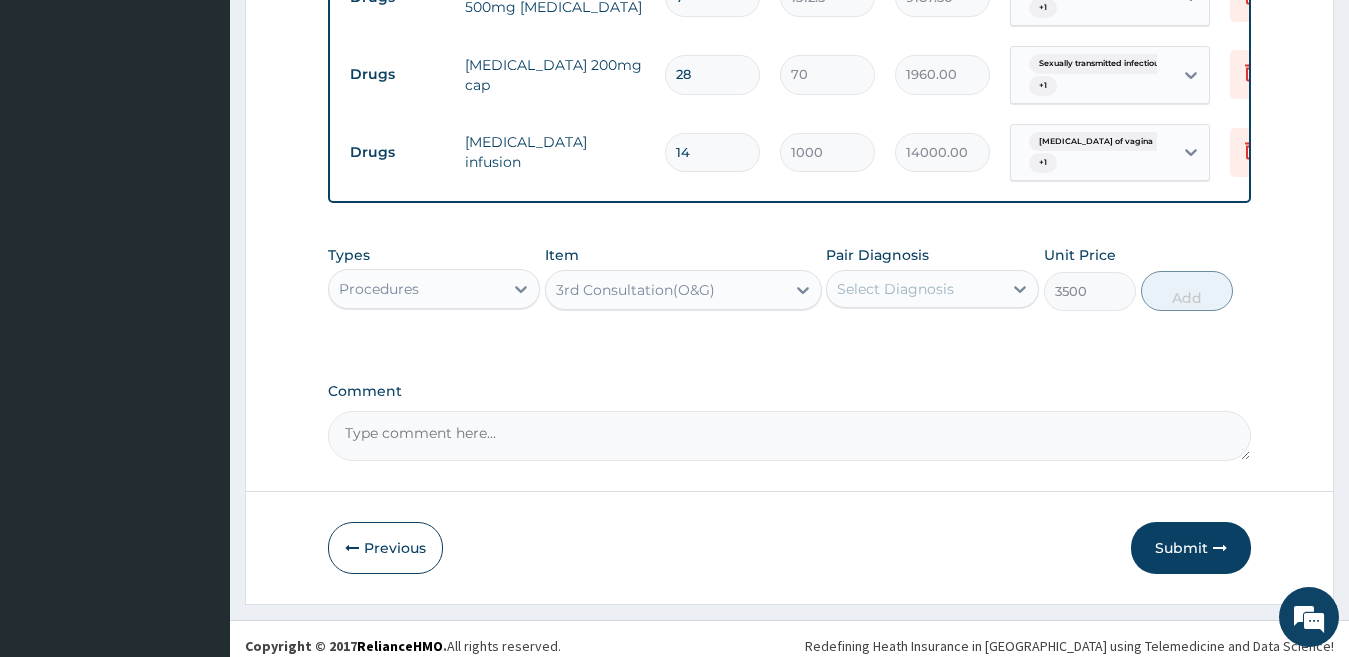 click on "3rd Consultation(O&G)" at bounding box center (635, 290) 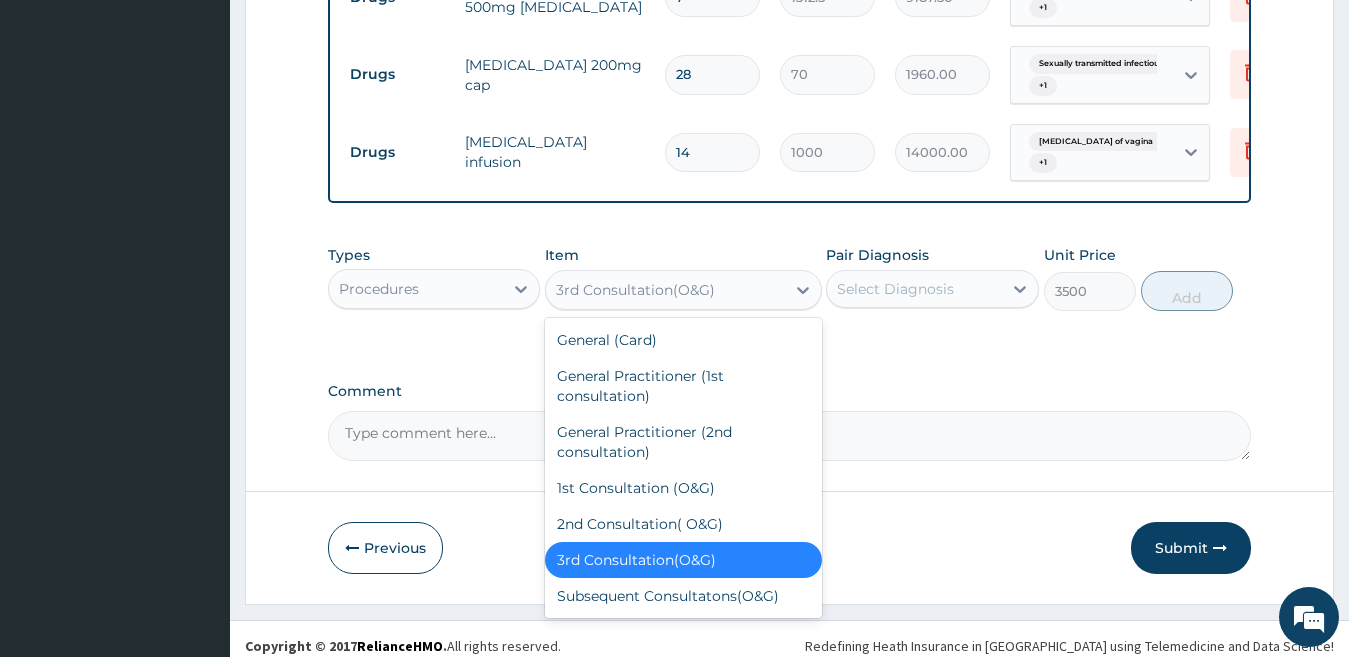 click on "3rd Consultation(O&G)" at bounding box center (635, 290) 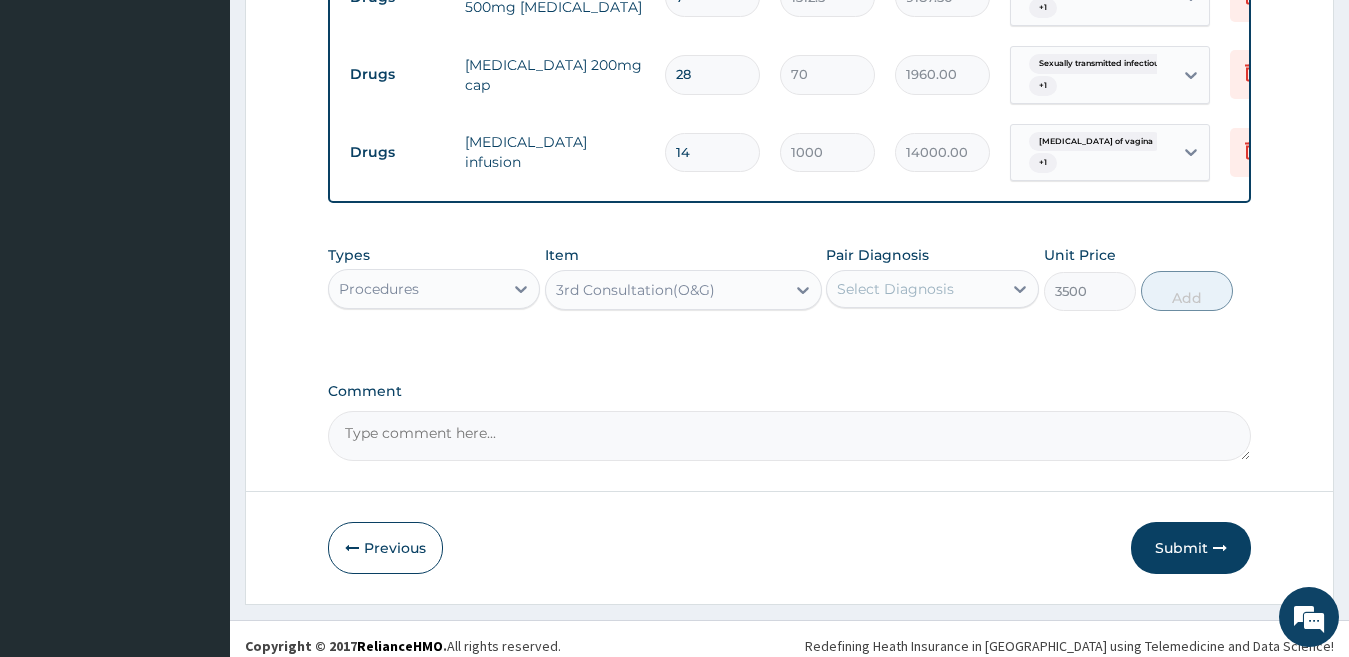 click on "3rd Consultation(O&G)" at bounding box center [635, 290] 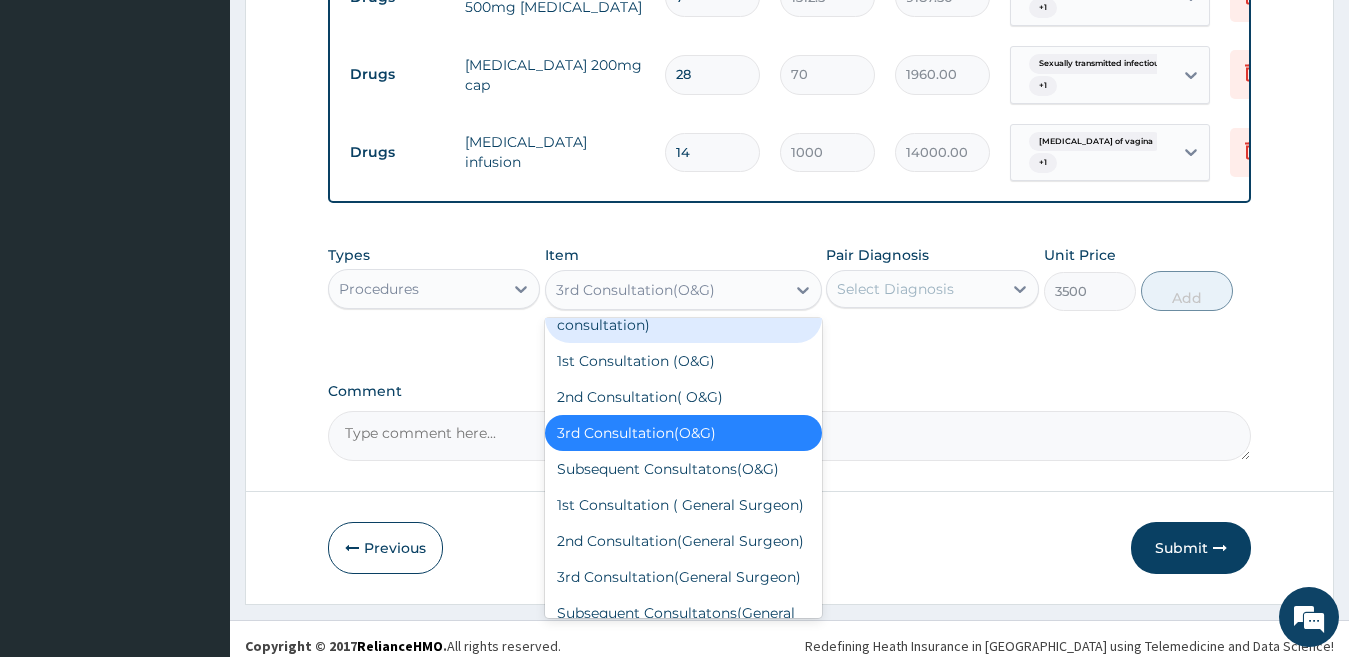 scroll, scrollTop: 169, scrollLeft: 0, axis: vertical 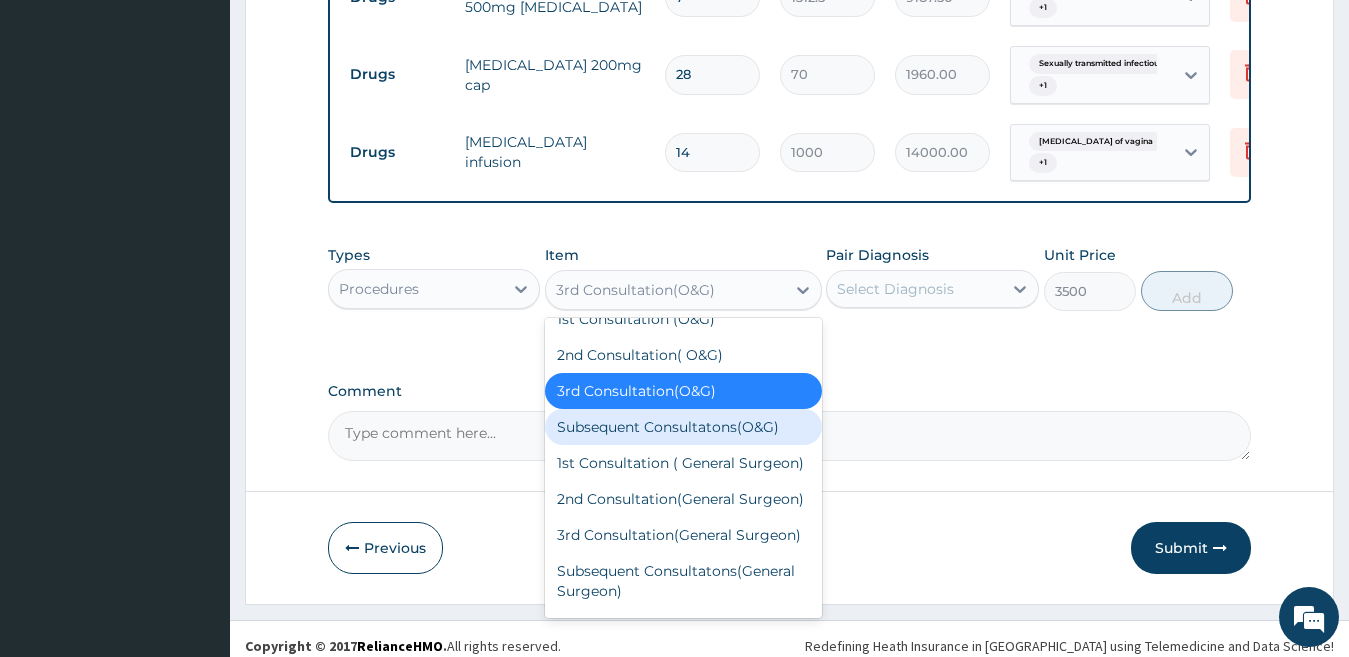 click on "Subsequent Consultatons(O&G)" at bounding box center (683, 427) 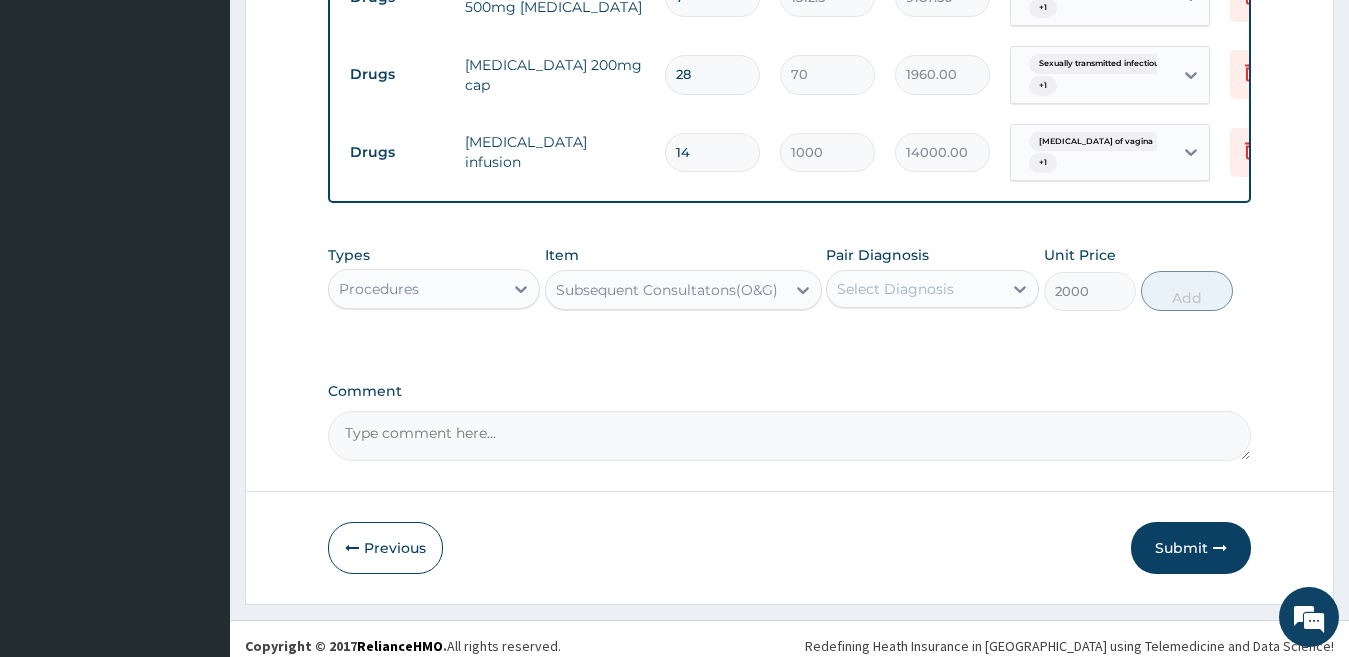 click on "Subsequent Consultatons(O&G)" at bounding box center (667, 290) 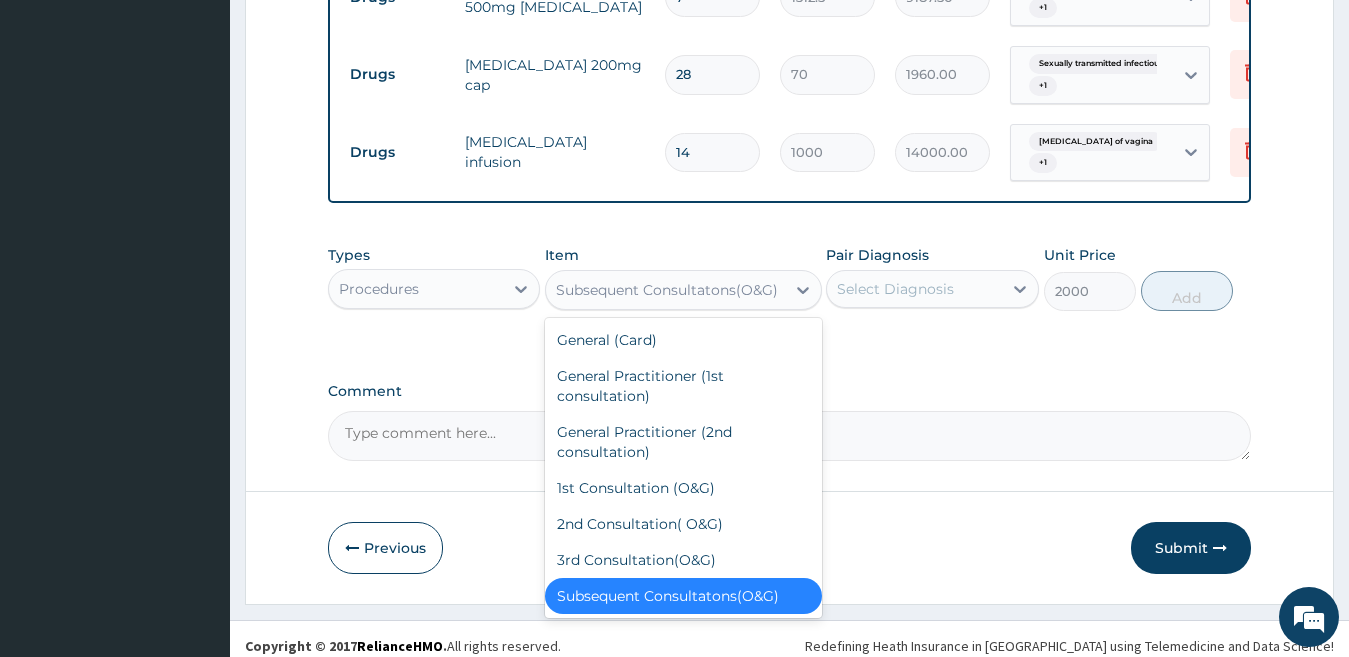 scroll, scrollTop: 8, scrollLeft: 0, axis: vertical 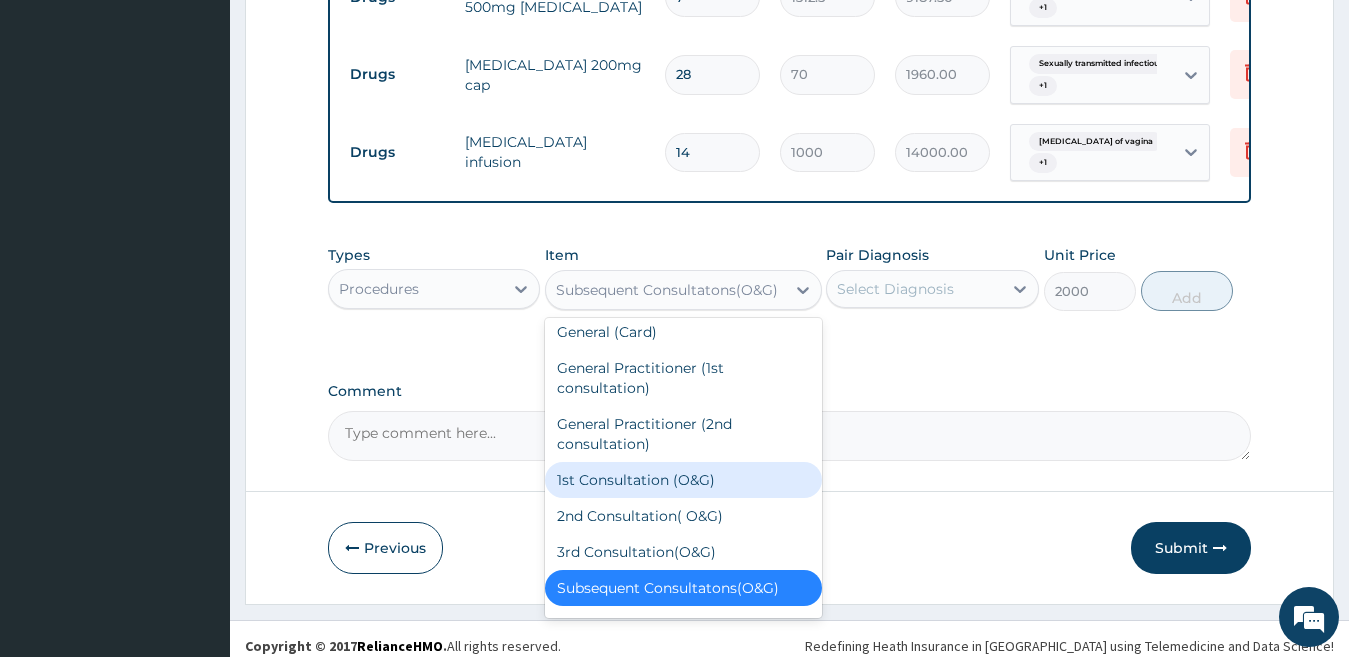 click on "1st Consultation (O&G)" at bounding box center [683, 480] 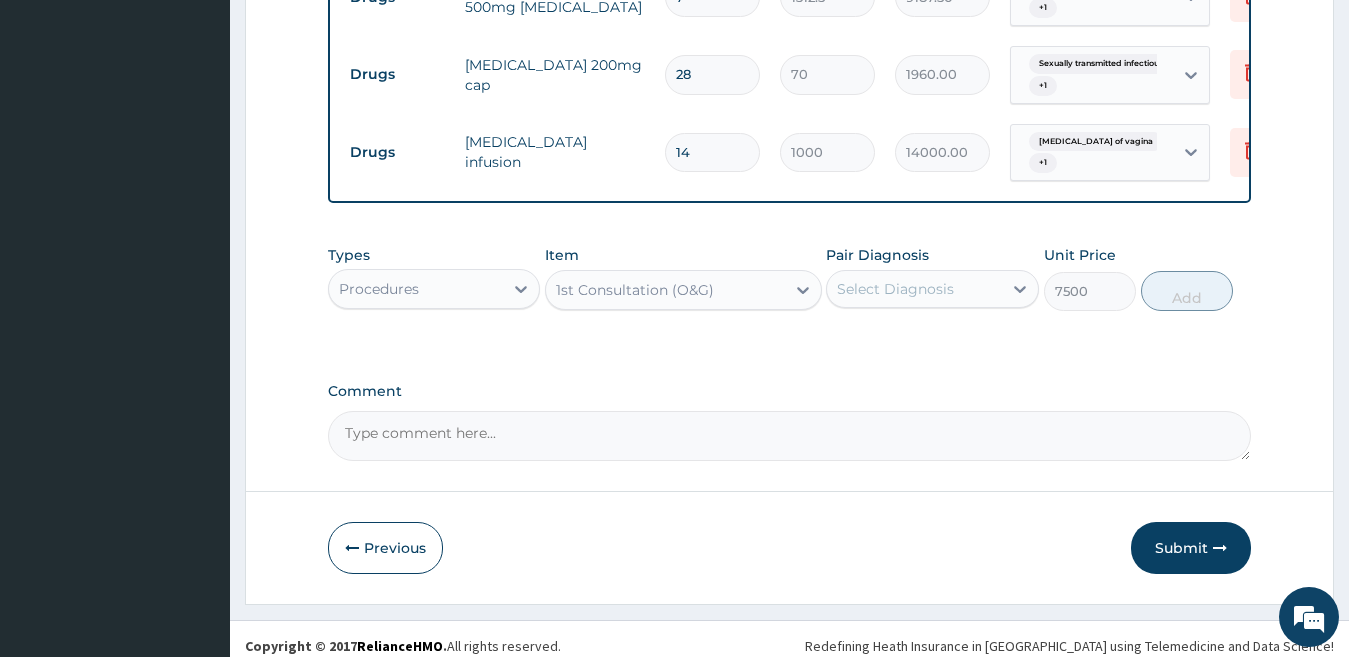 click on "1st Consultation (O&G)" at bounding box center [635, 290] 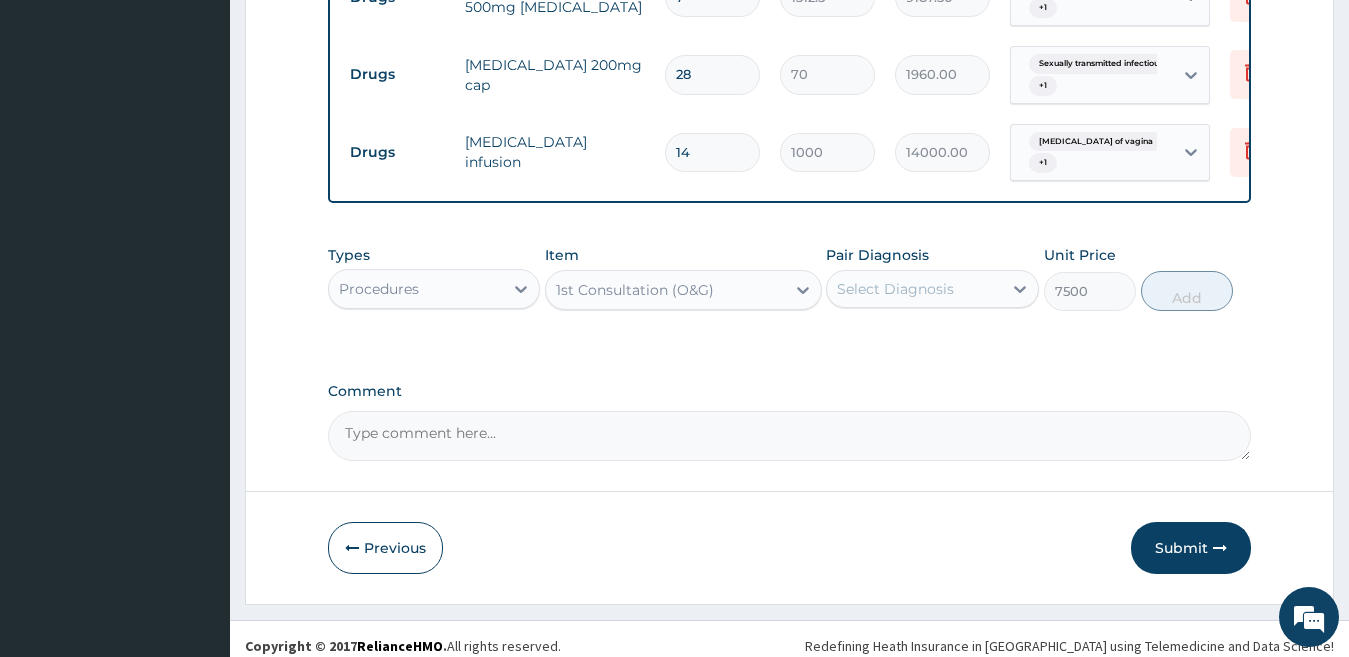 click on "1st Consultation (O&G)" at bounding box center [635, 290] 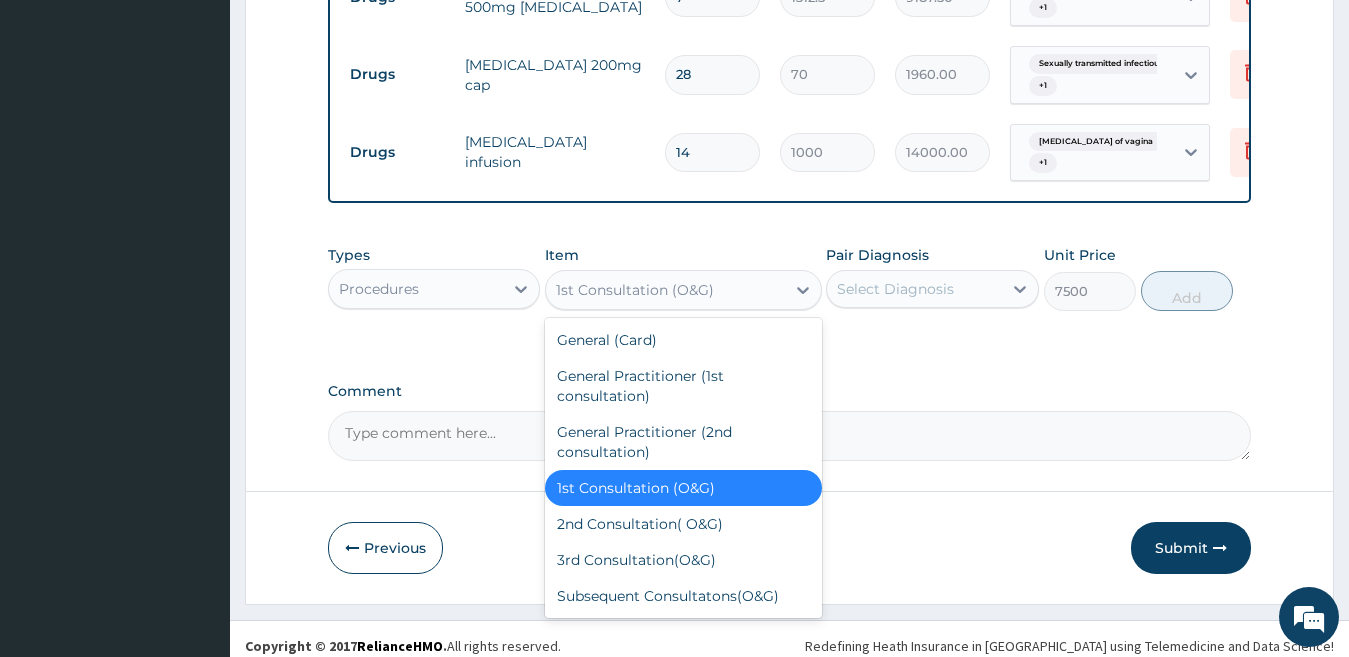 click on "1st Consultation (O&G)" at bounding box center (635, 290) 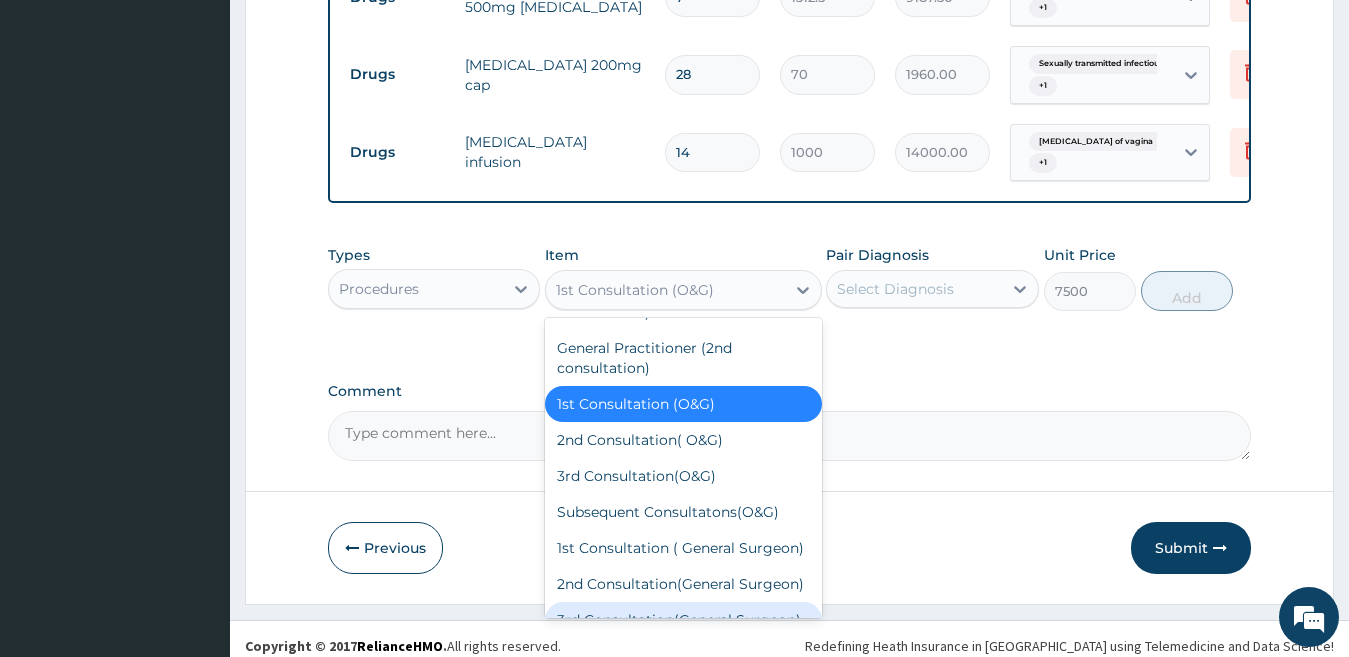 scroll, scrollTop: 84, scrollLeft: 0, axis: vertical 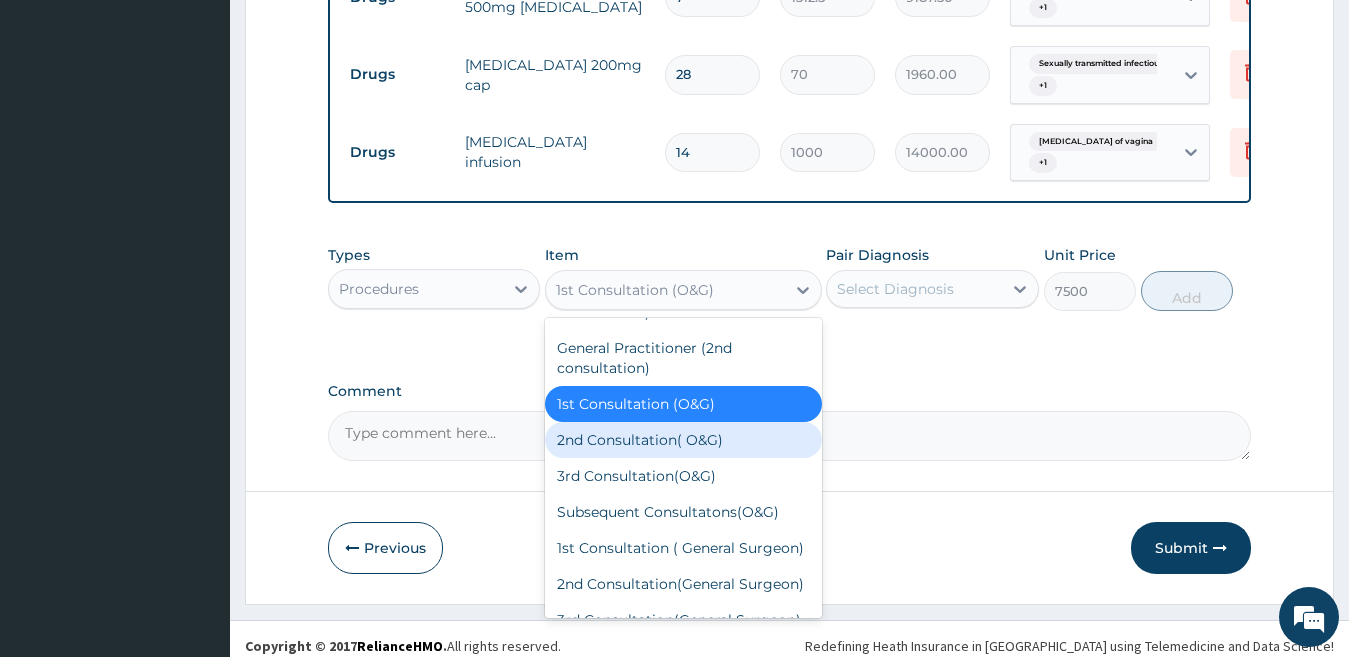 click on "2nd Consultation( O&G)" at bounding box center (683, 440) 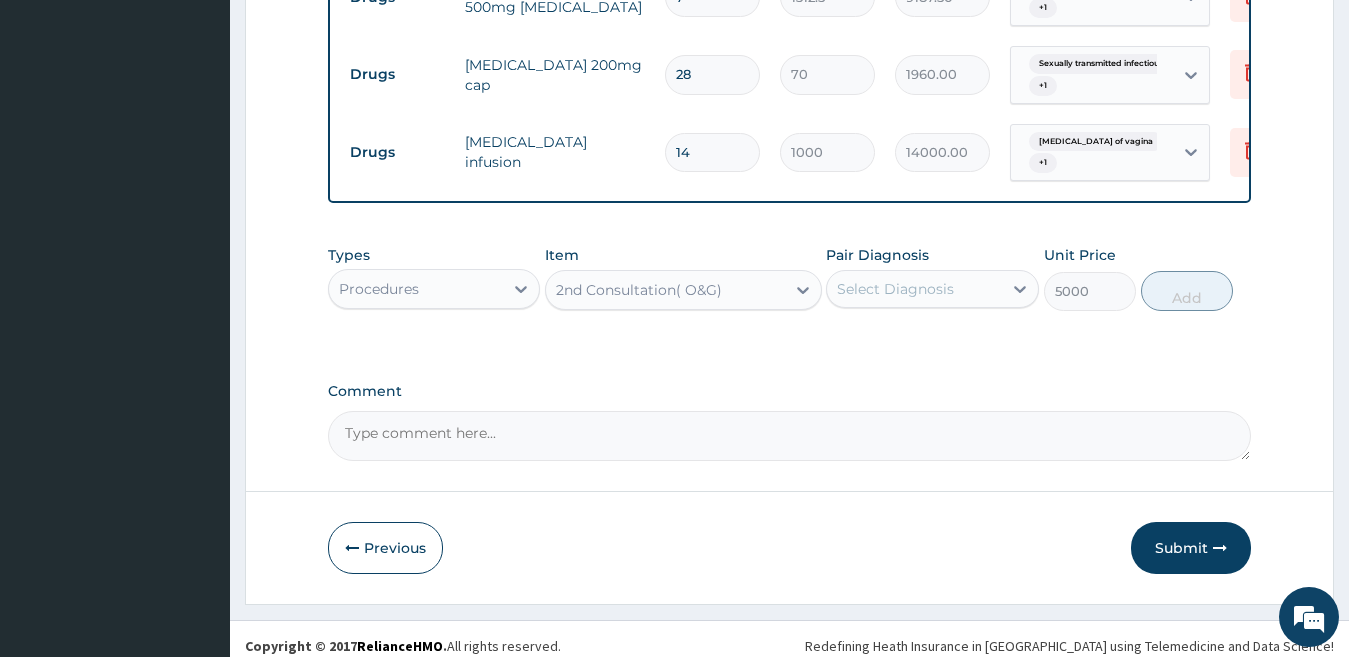 click on "Select Diagnosis" at bounding box center (895, 289) 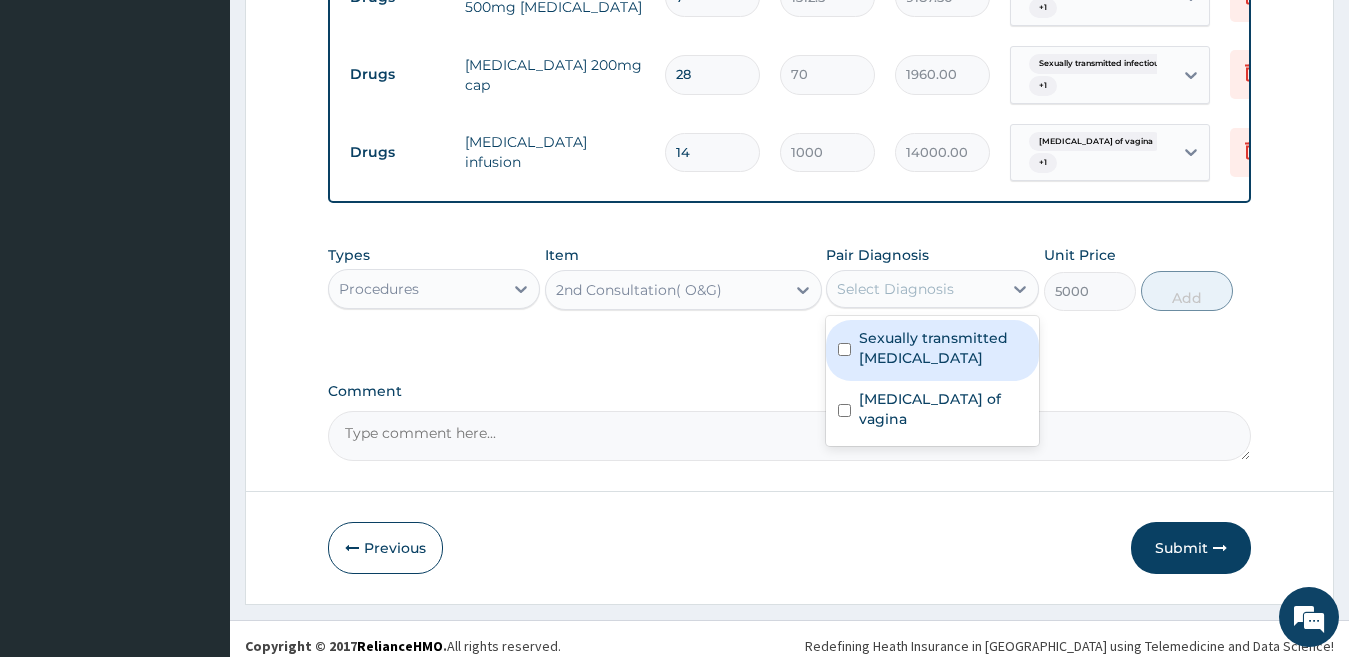 click on "Sexually transmitted infectious disease" at bounding box center (943, 348) 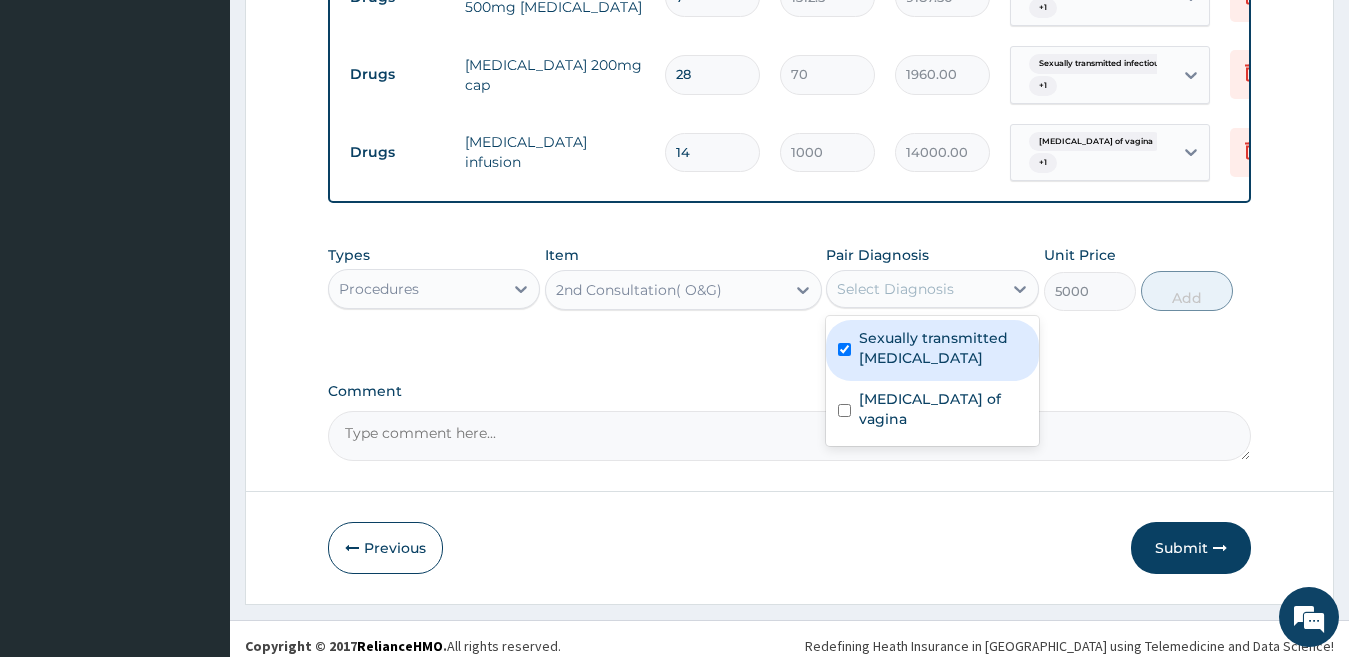 checkbox on "true" 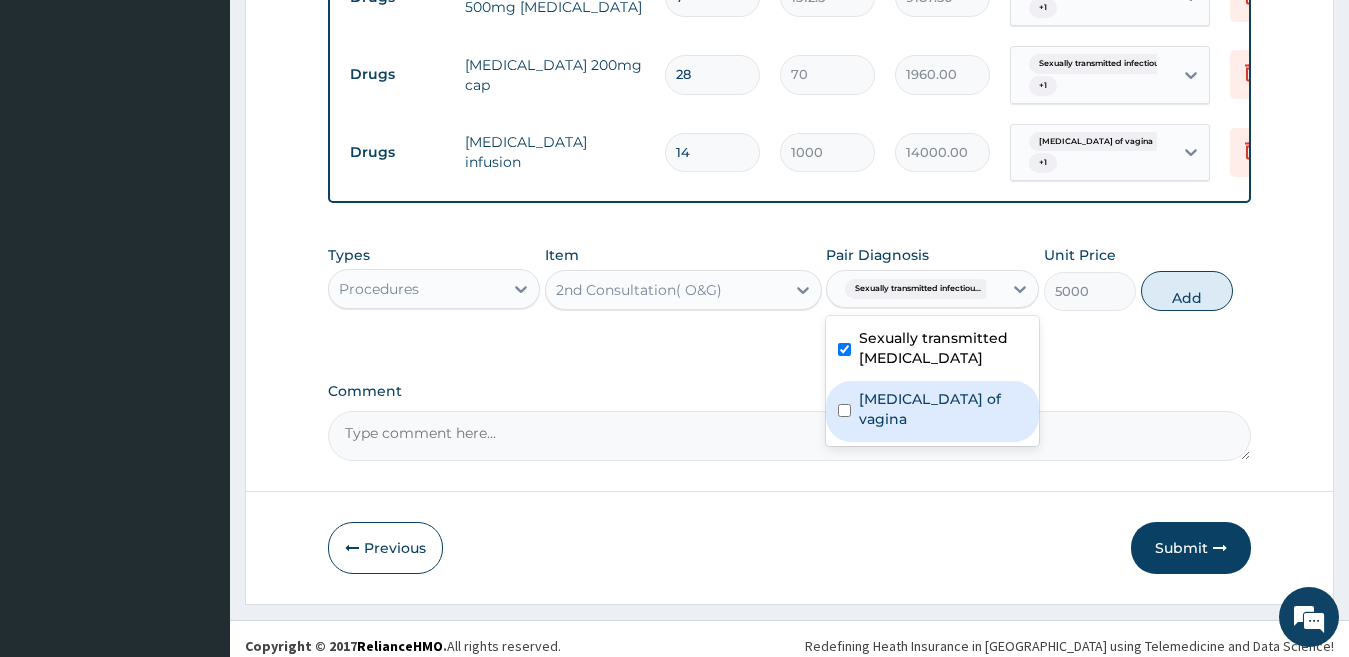click on "Candidiasis of vagina" at bounding box center [932, 411] 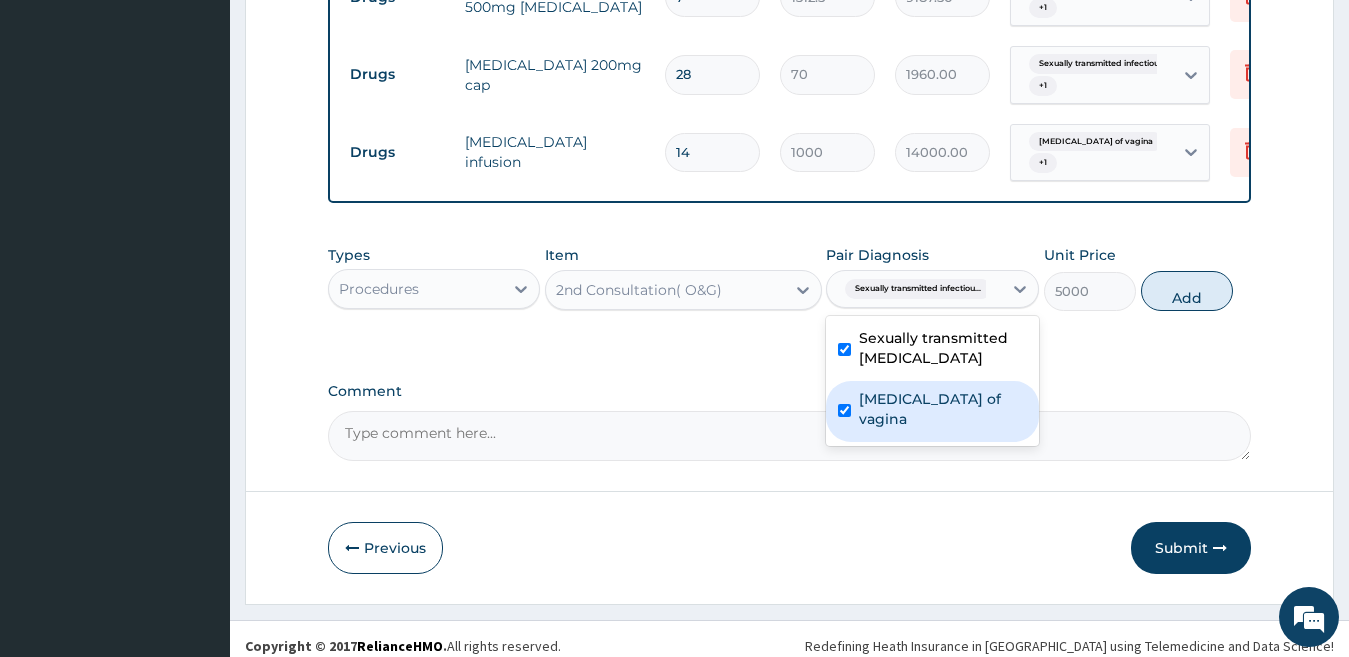 checkbox on "true" 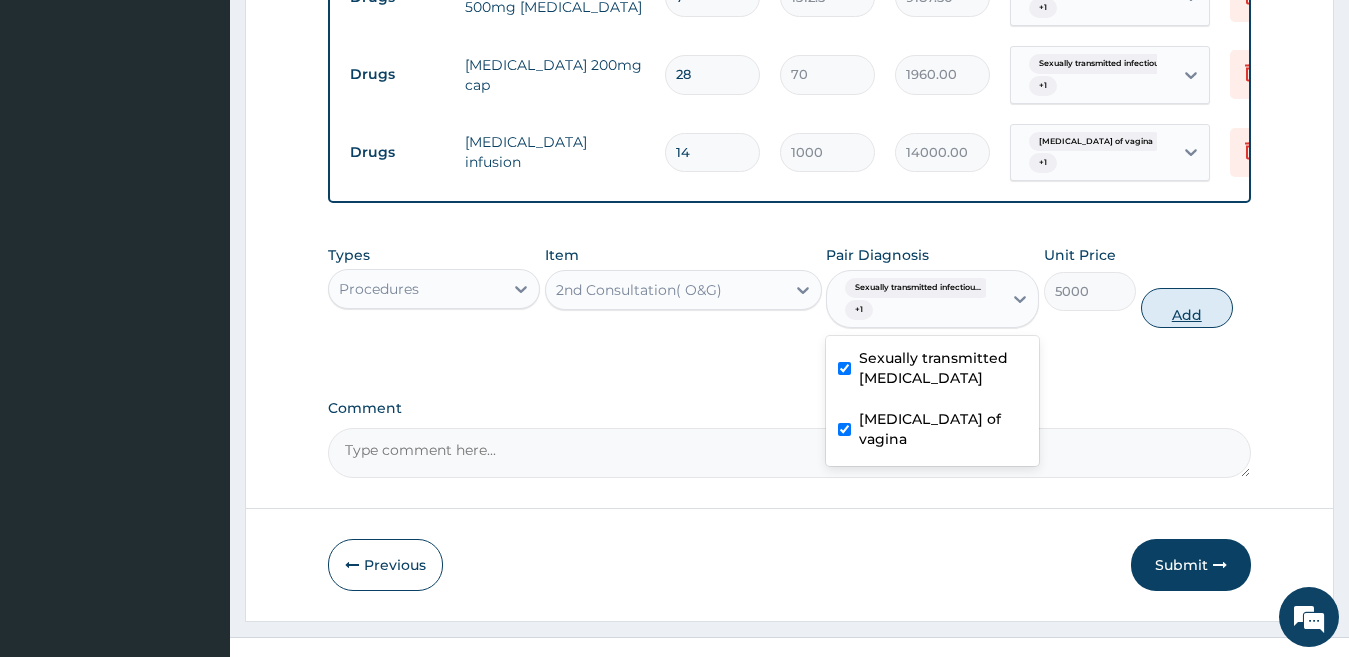 click on "Add" at bounding box center [1187, 308] 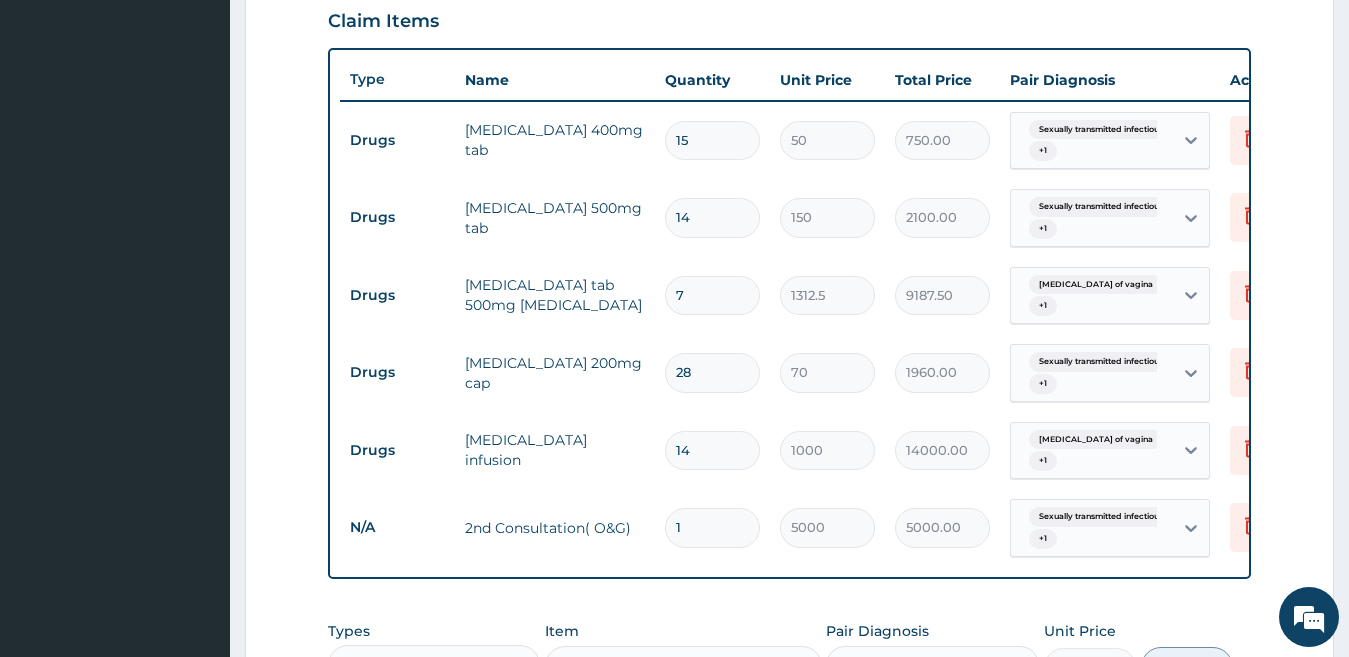 scroll, scrollTop: 698, scrollLeft: 0, axis: vertical 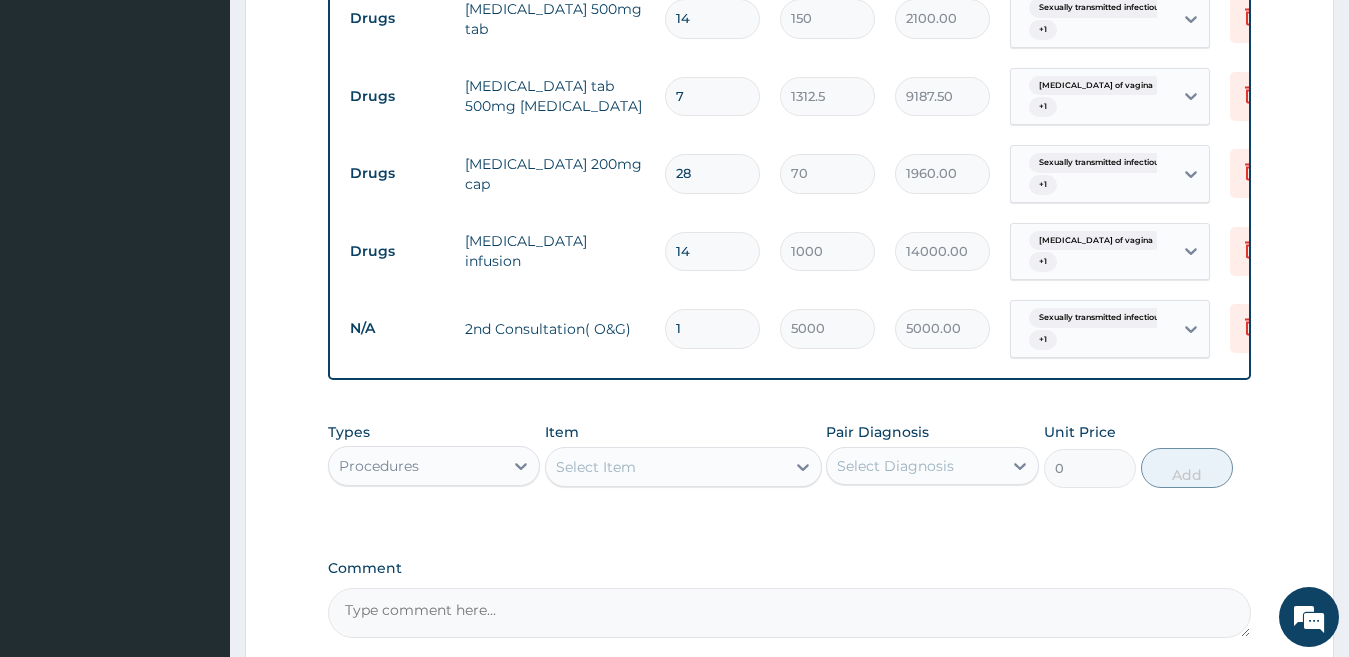 type on "0" 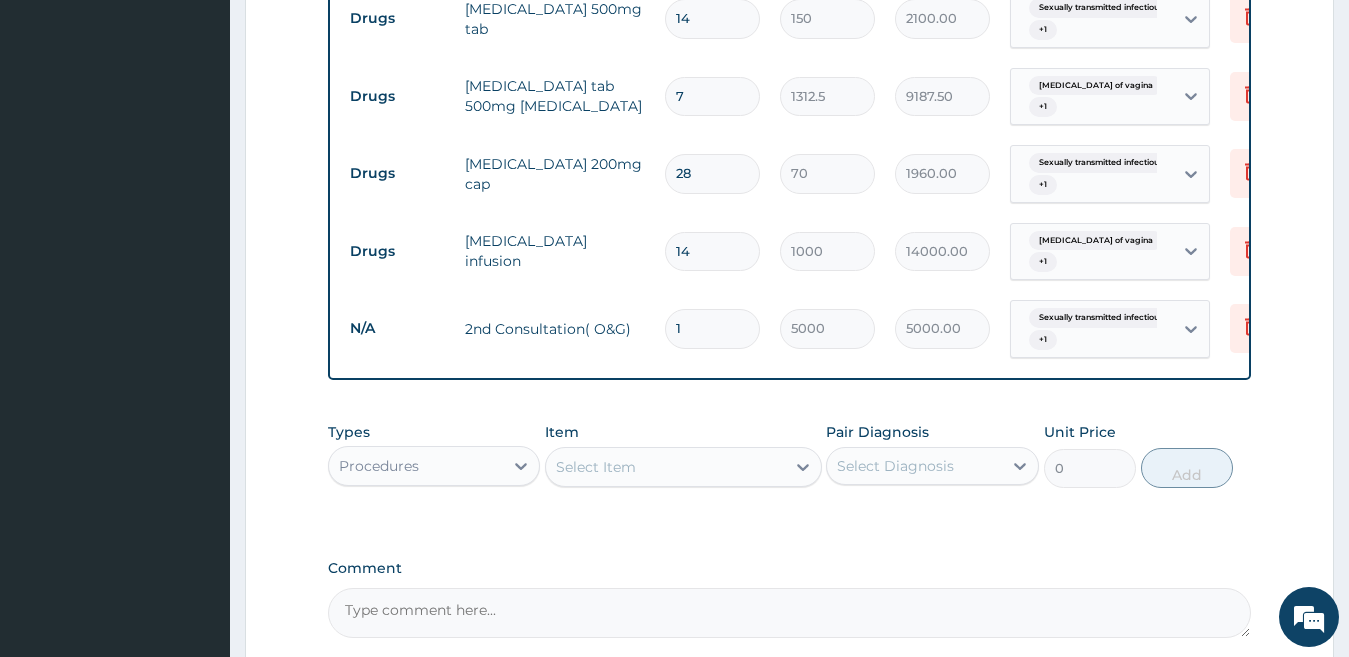 type on "0.00" 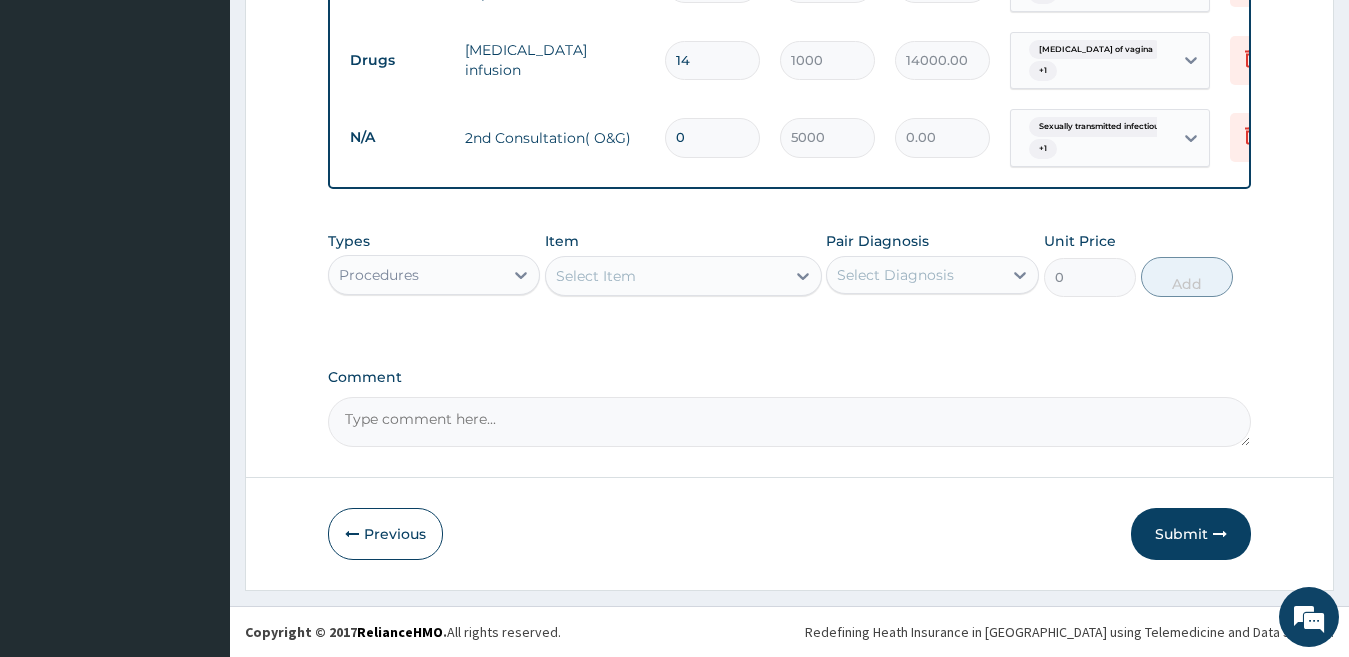 scroll, scrollTop: 1103, scrollLeft: 0, axis: vertical 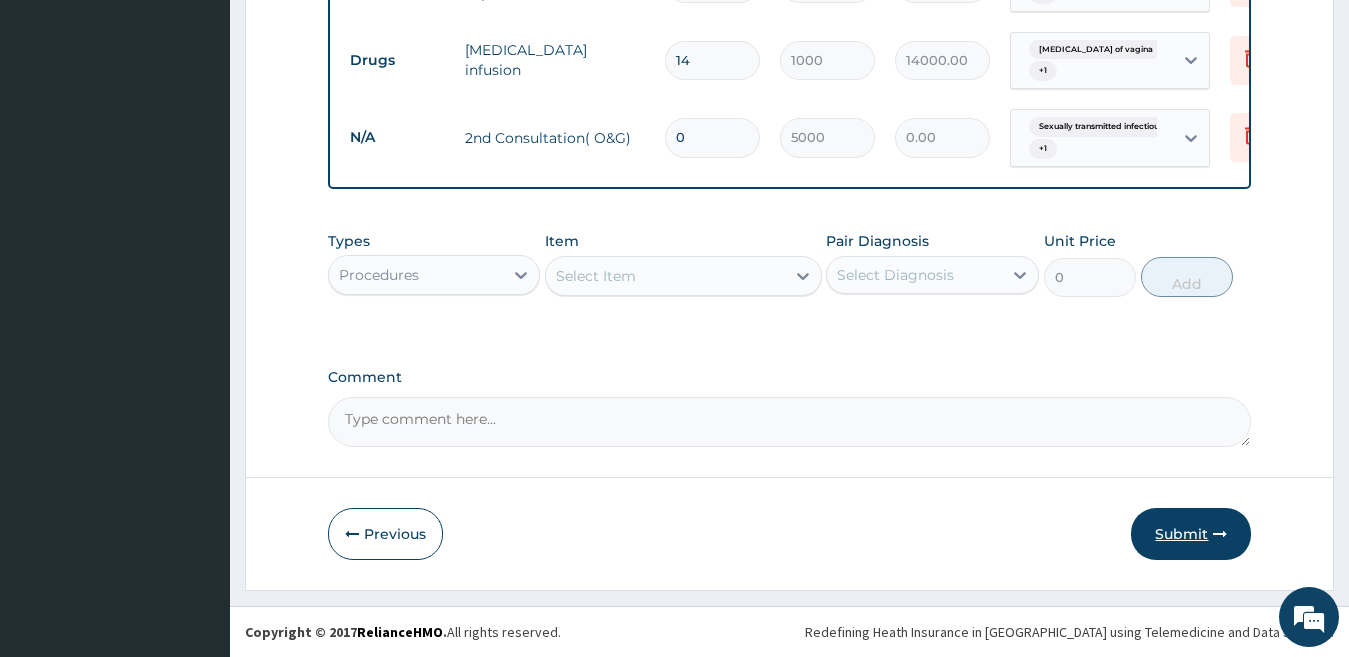 type on "0" 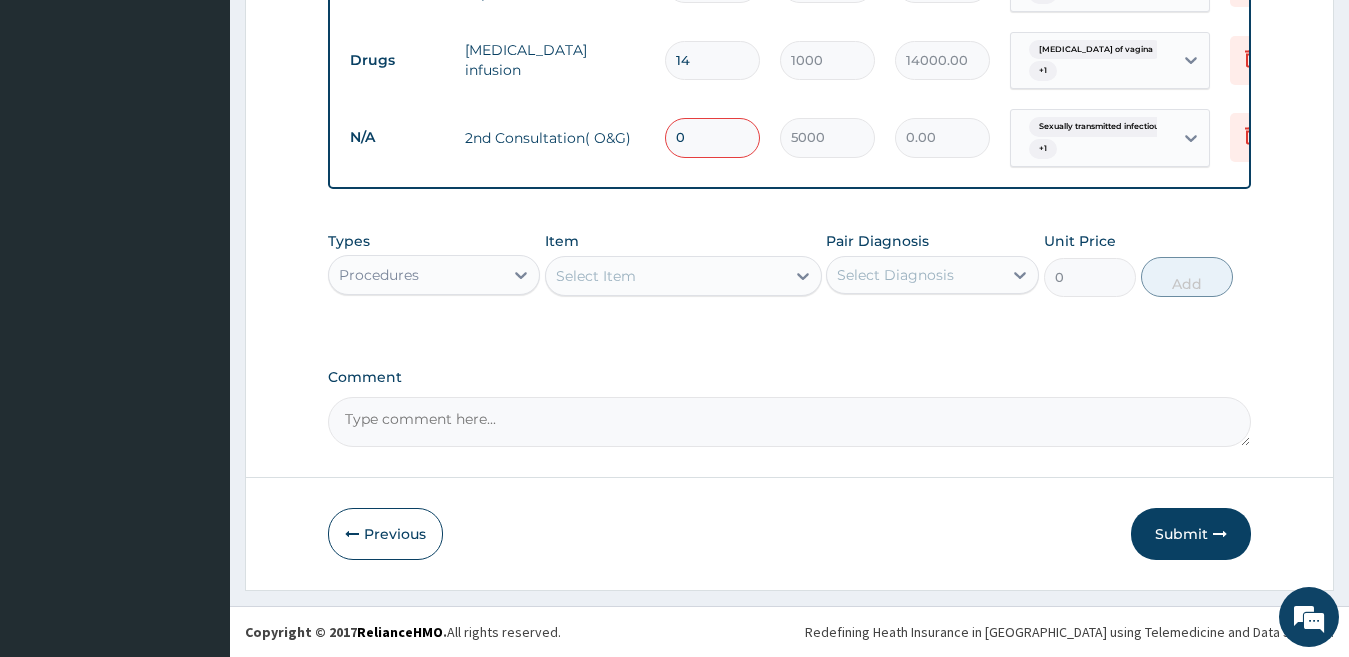 click on "0" at bounding box center (712, 137) 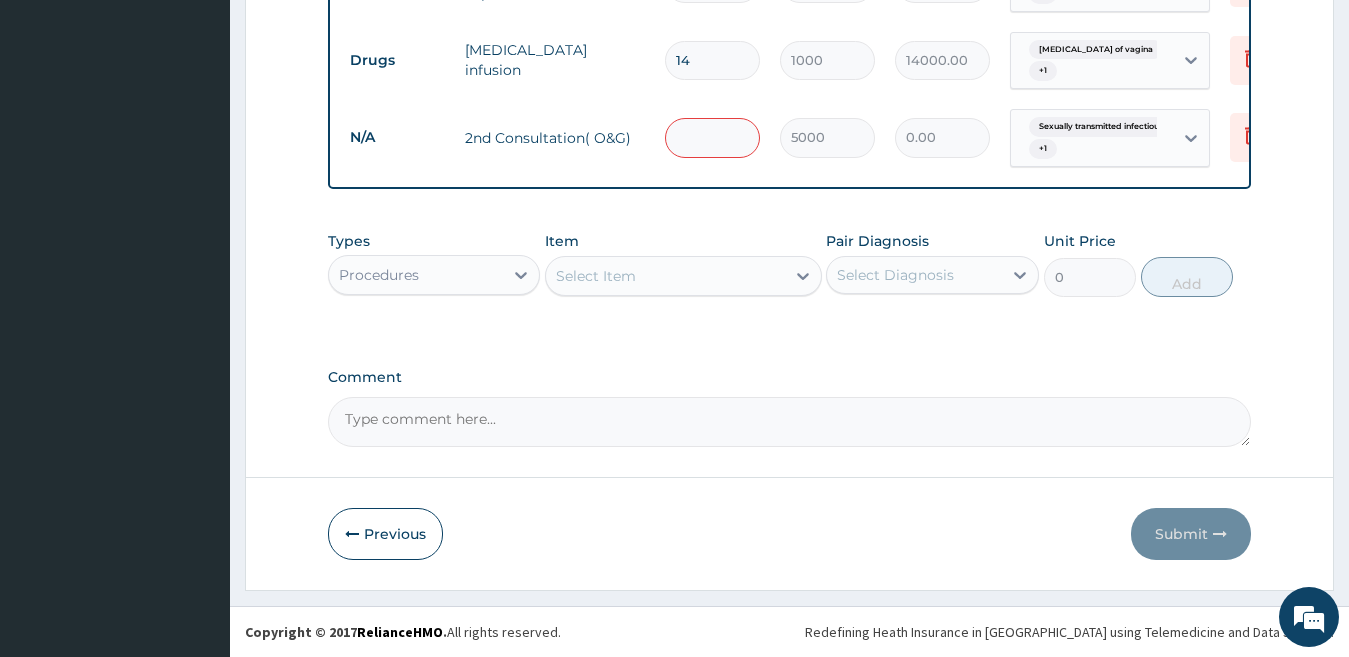 type on "1" 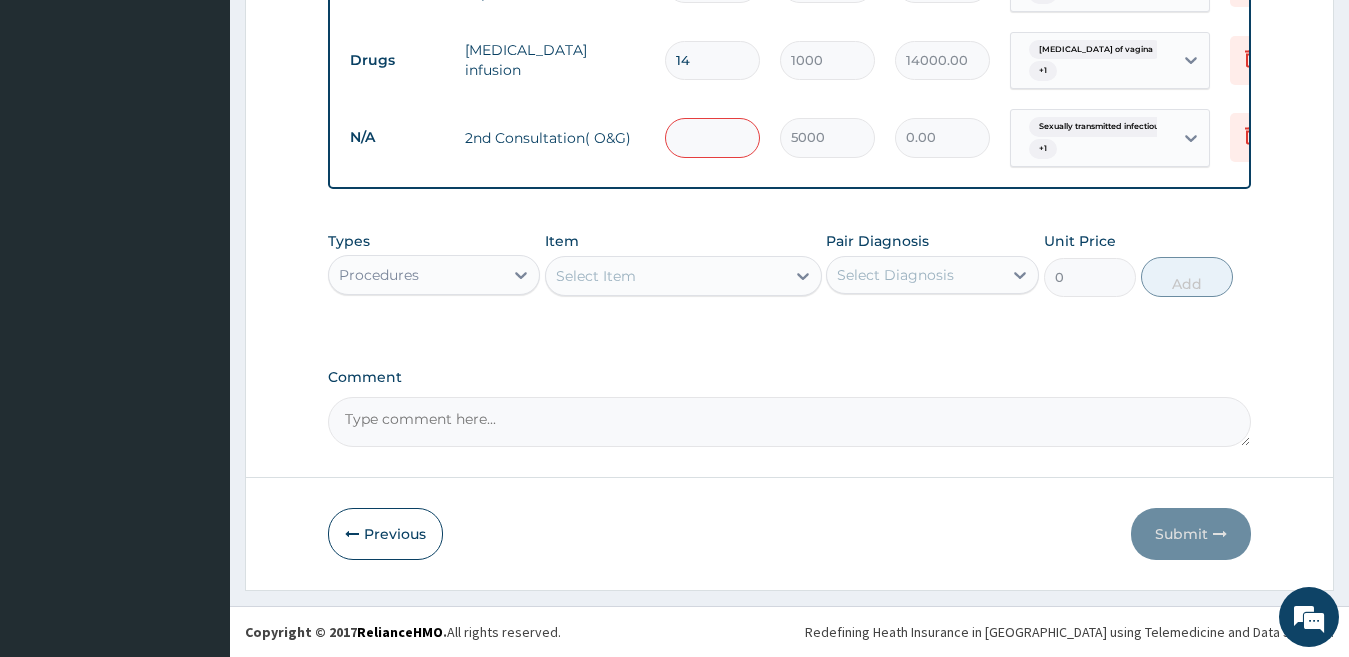 type on "5000.00" 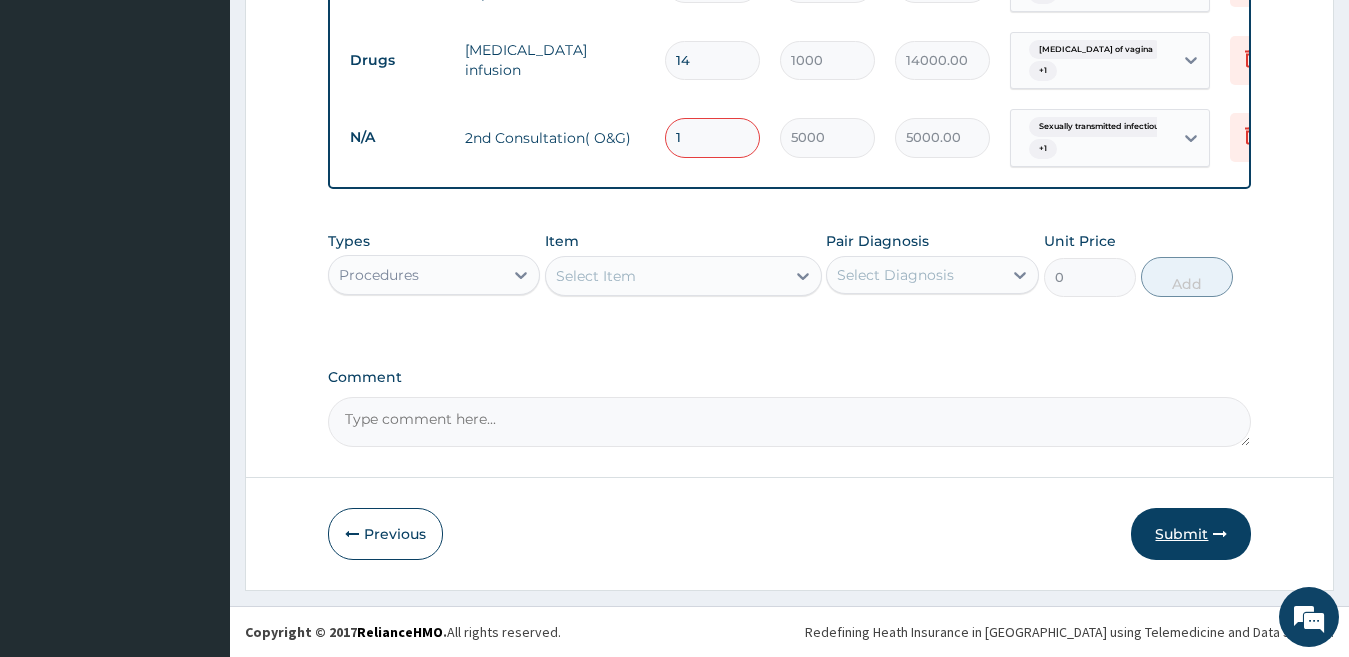 type on "1" 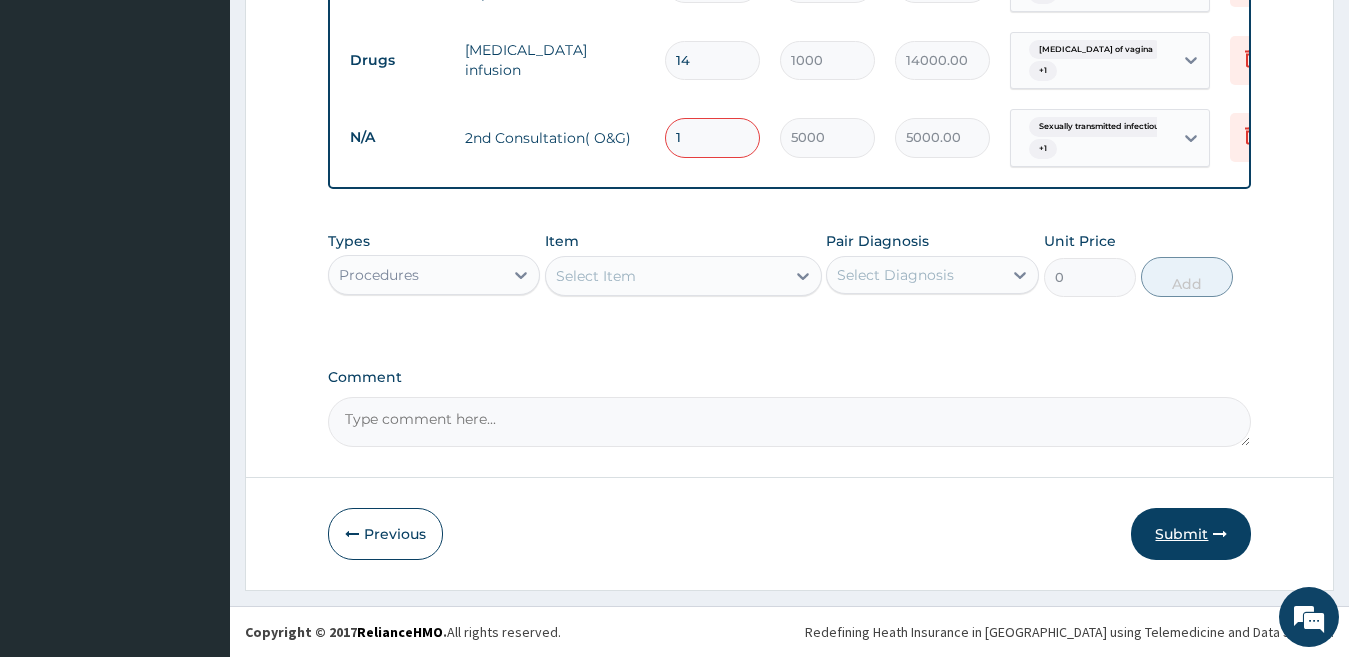 click on "Submit" at bounding box center (1191, 534) 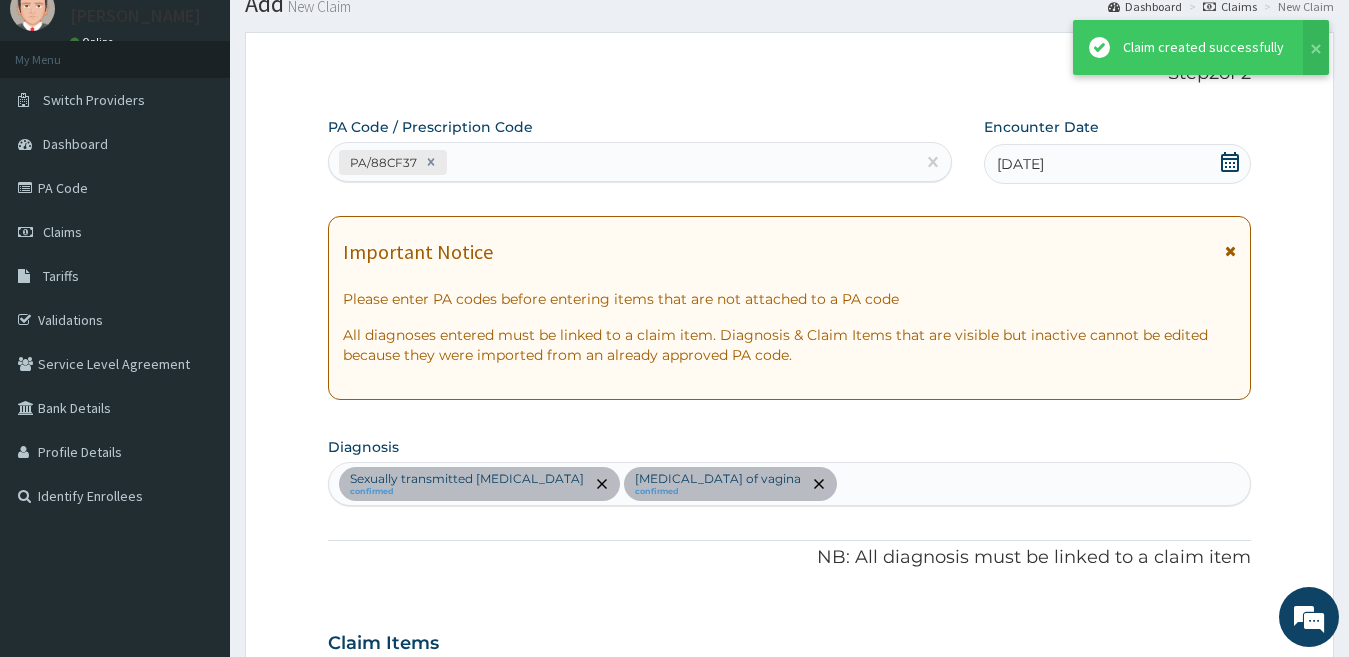 scroll, scrollTop: 1103, scrollLeft: 0, axis: vertical 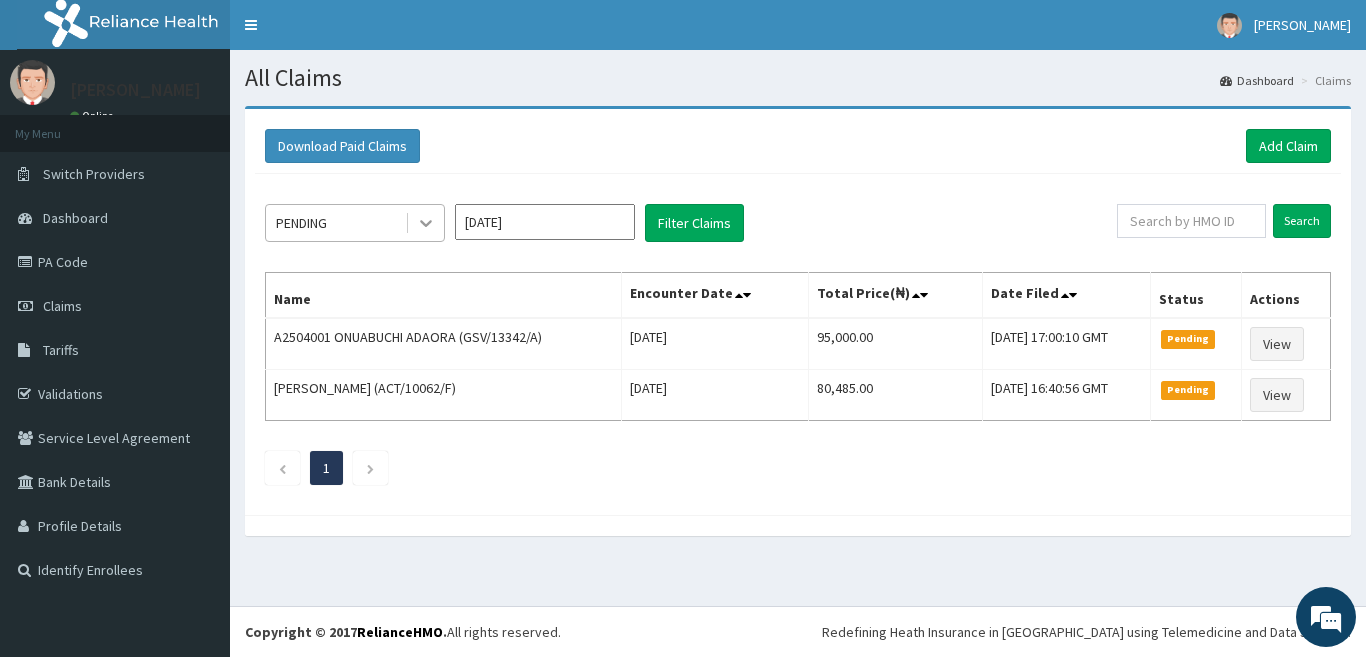 click at bounding box center [426, 223] 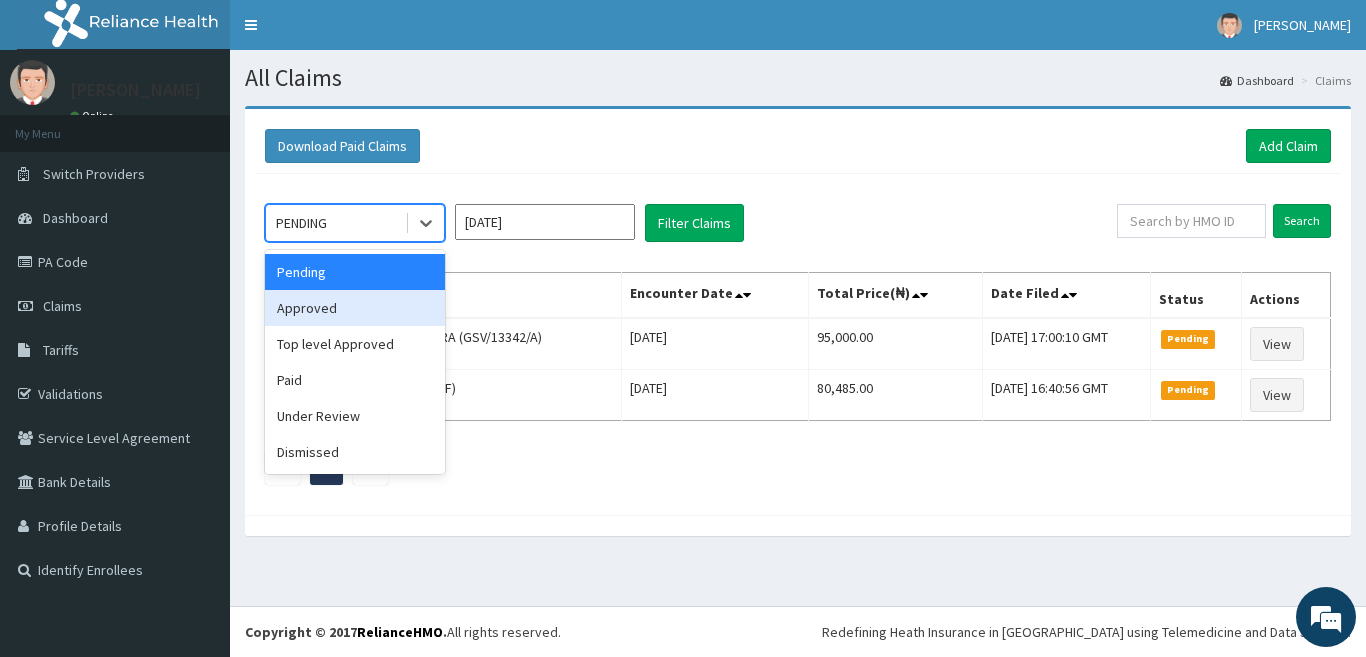 click on "Approved" at bounding box center (355, 308) 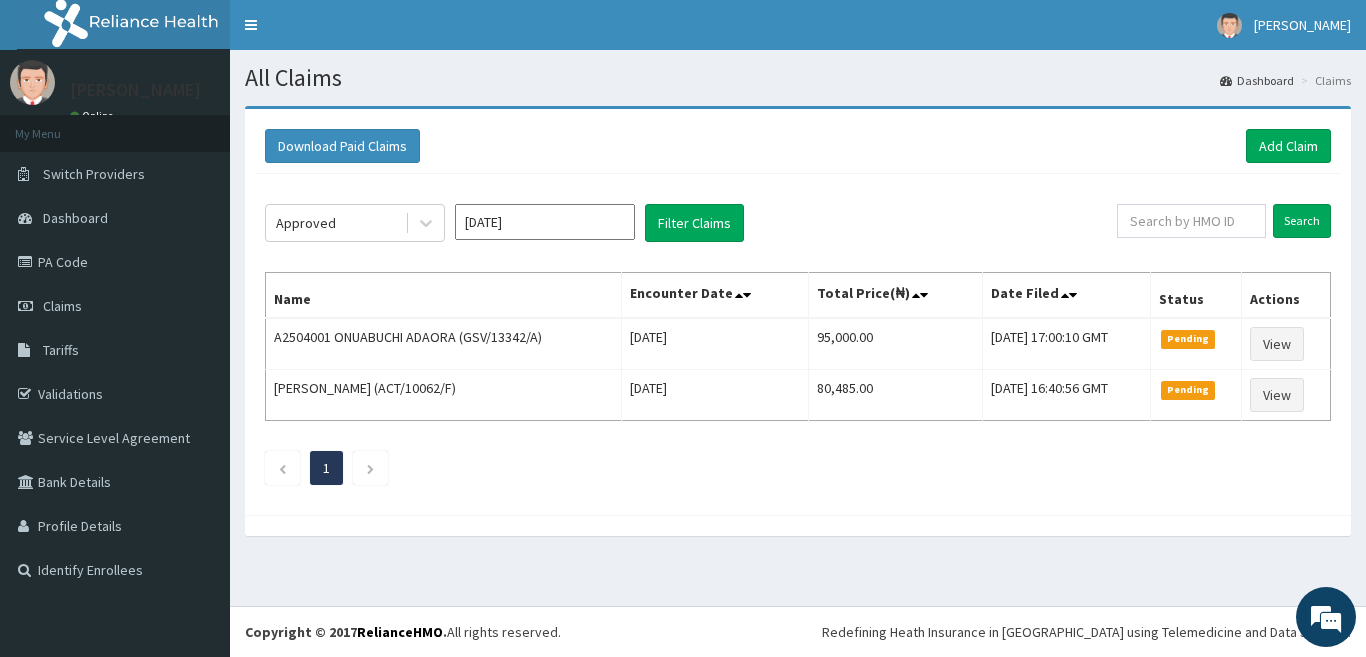 click on "Name" at bounding box center [444, 296] 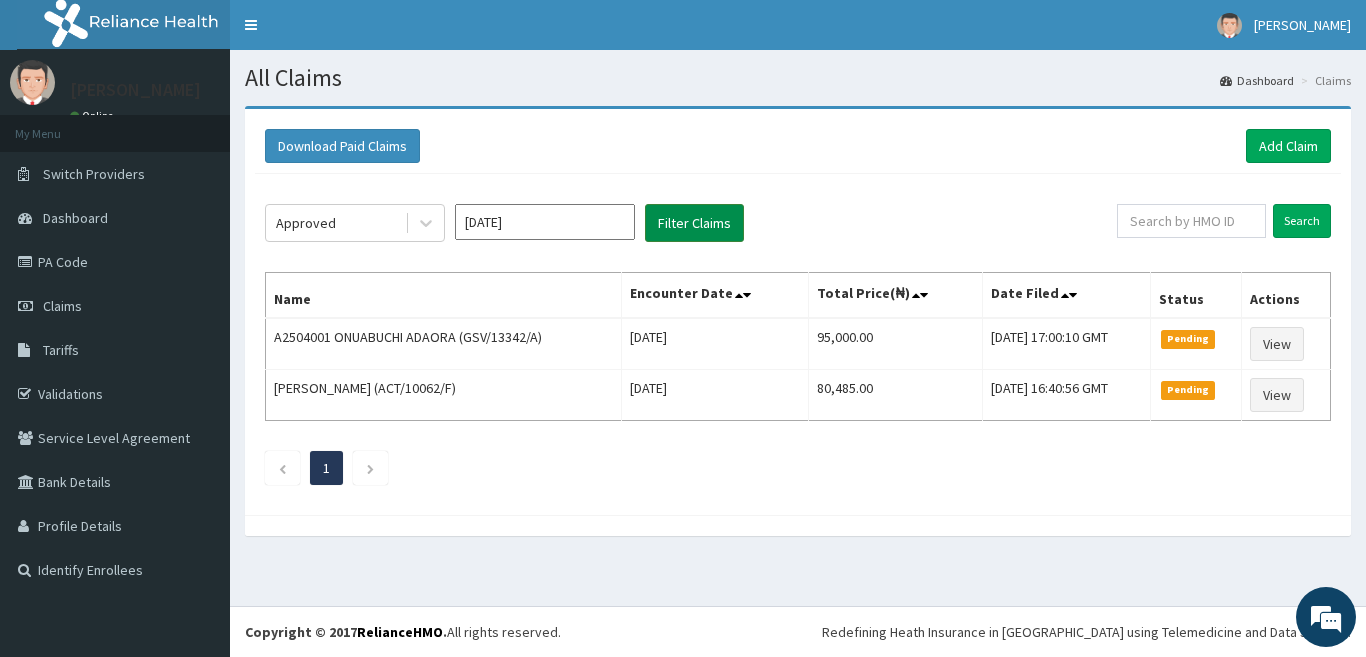 click on "Filter Claims" at bounding box center [694, 223] 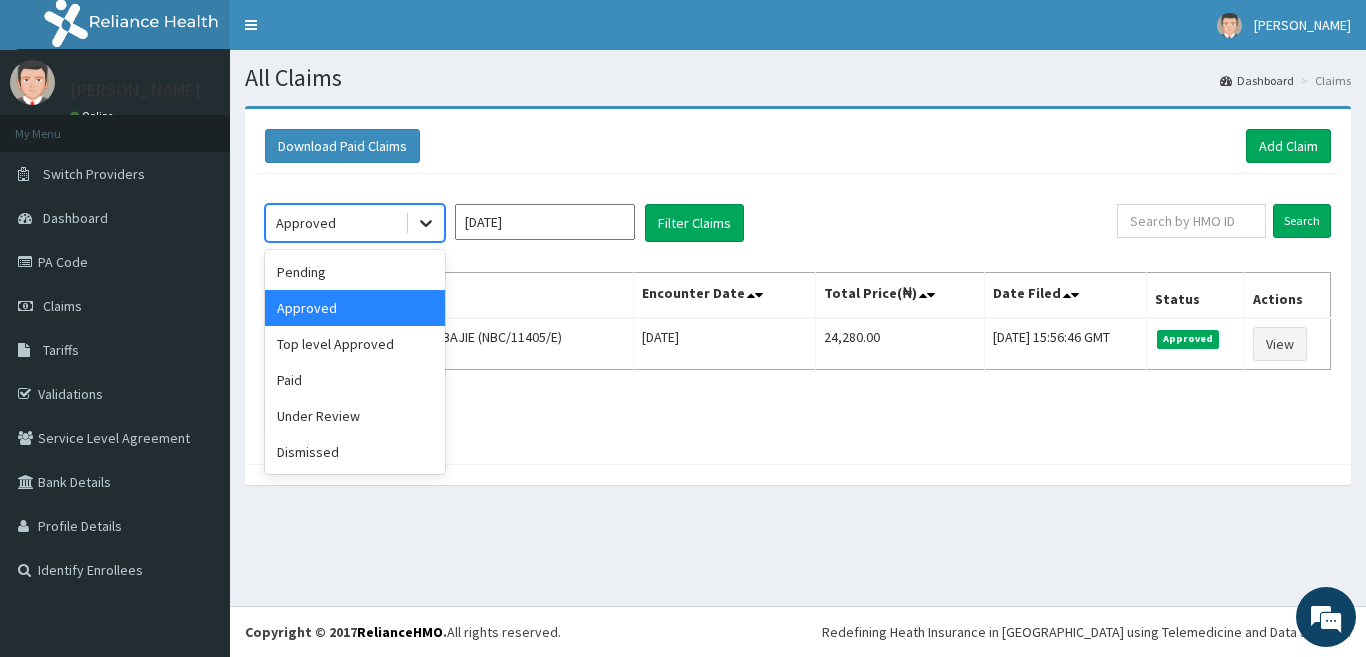 click at bounding box center [426, 223] 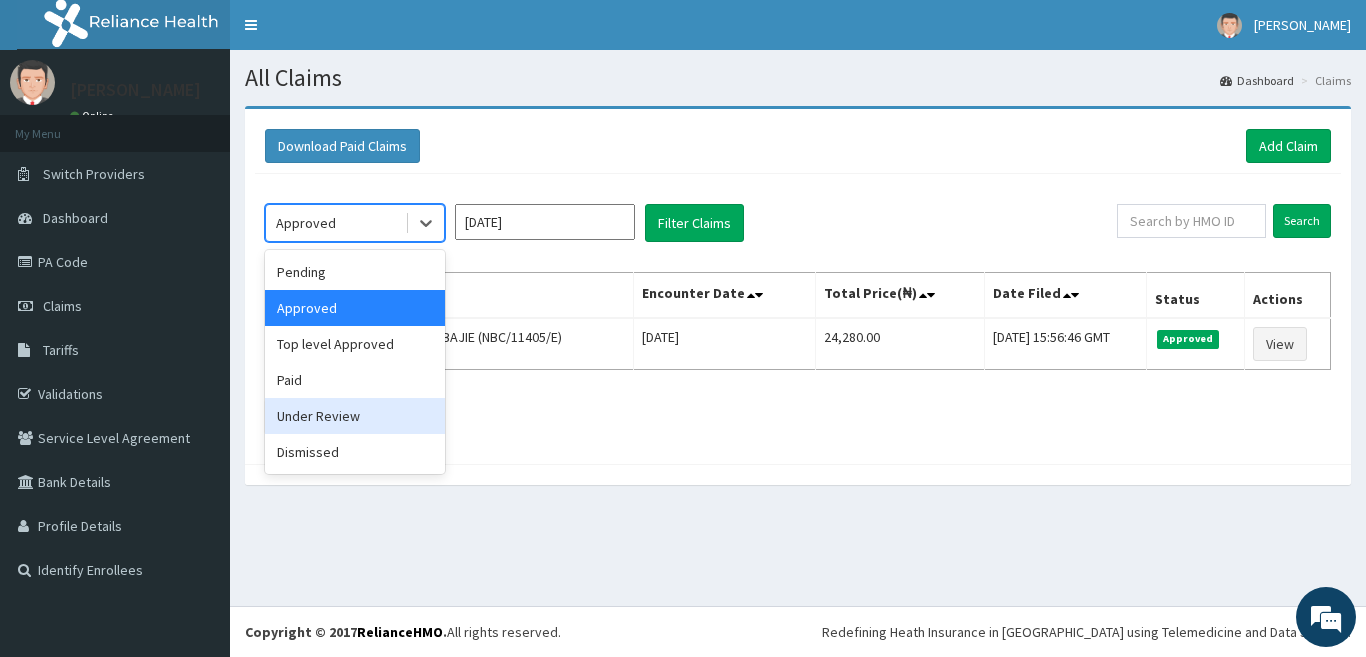 click on "Under Review" at bounding box center [355, 416] 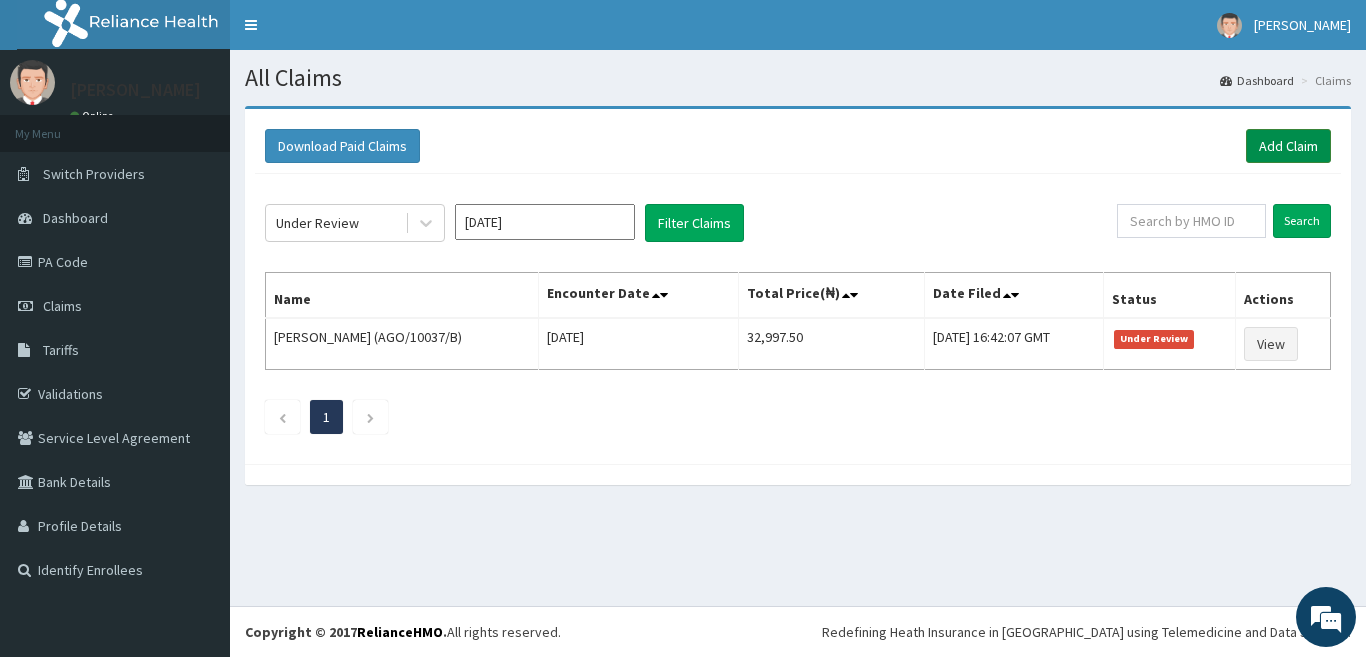 click on "Add Claim" at bounding box center (1288, 146) 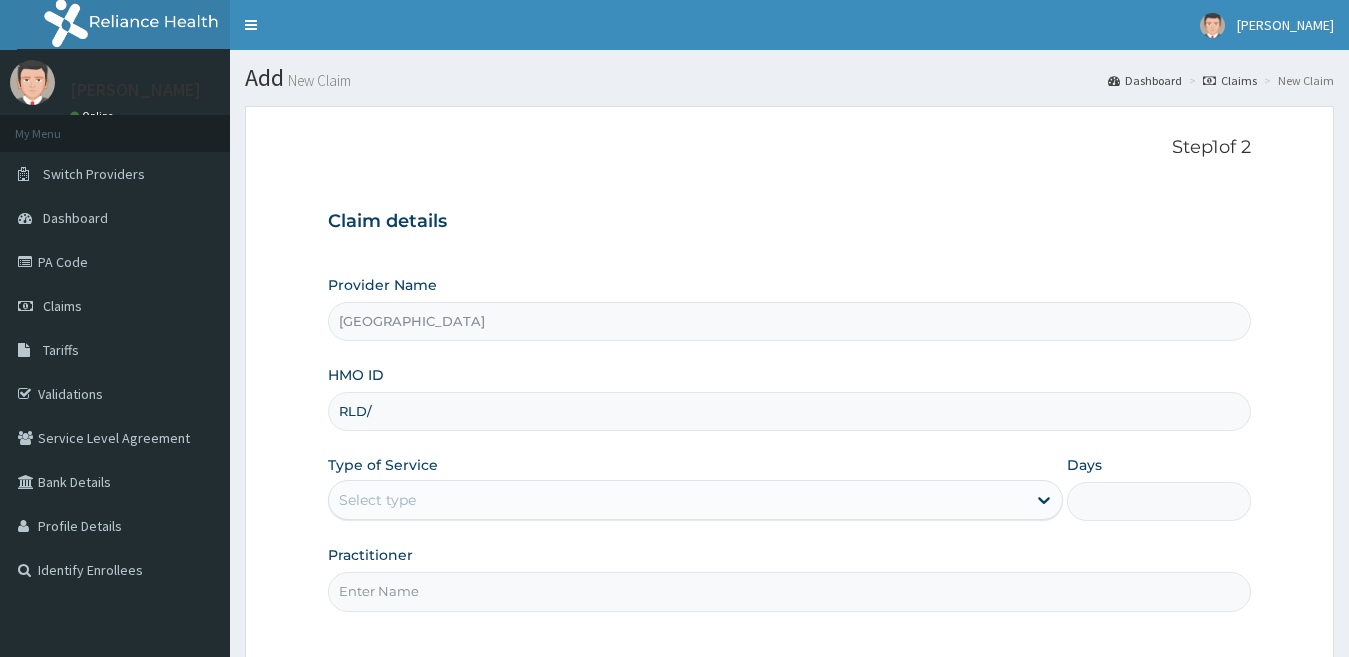 scroll, scrollTop: 0, scrollLeft: 0, axis: both 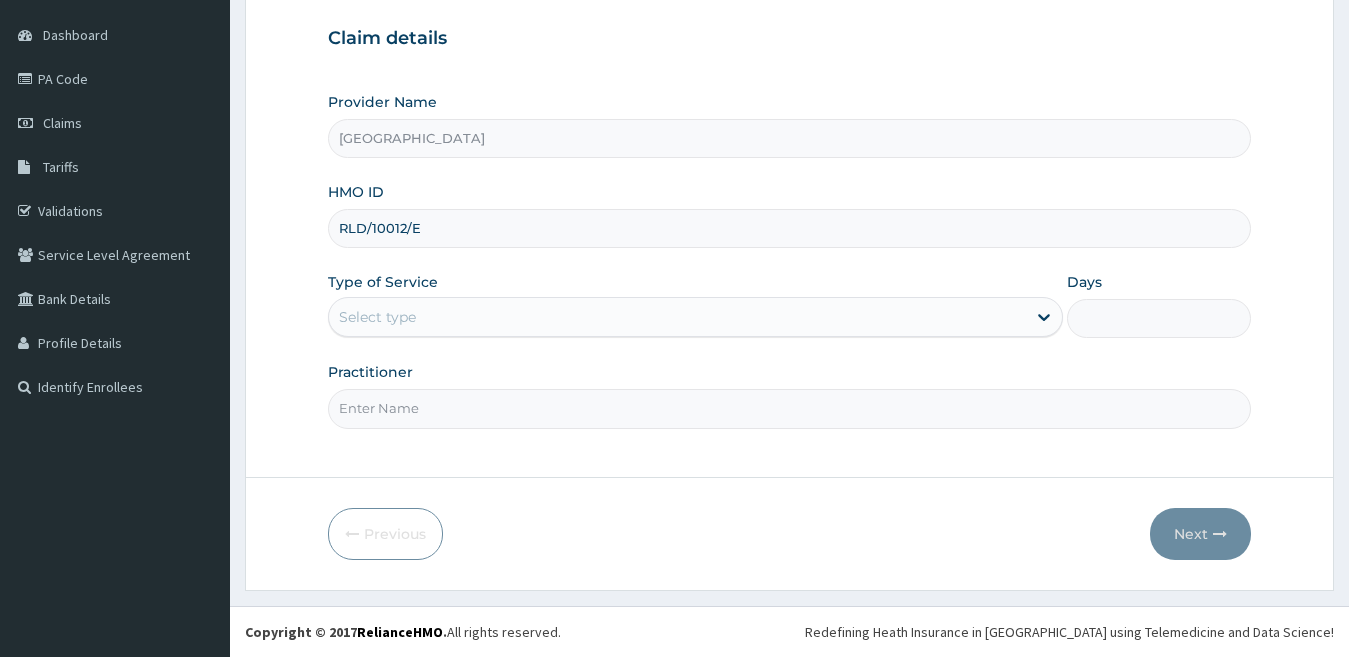 type on "RLD/10012/E" 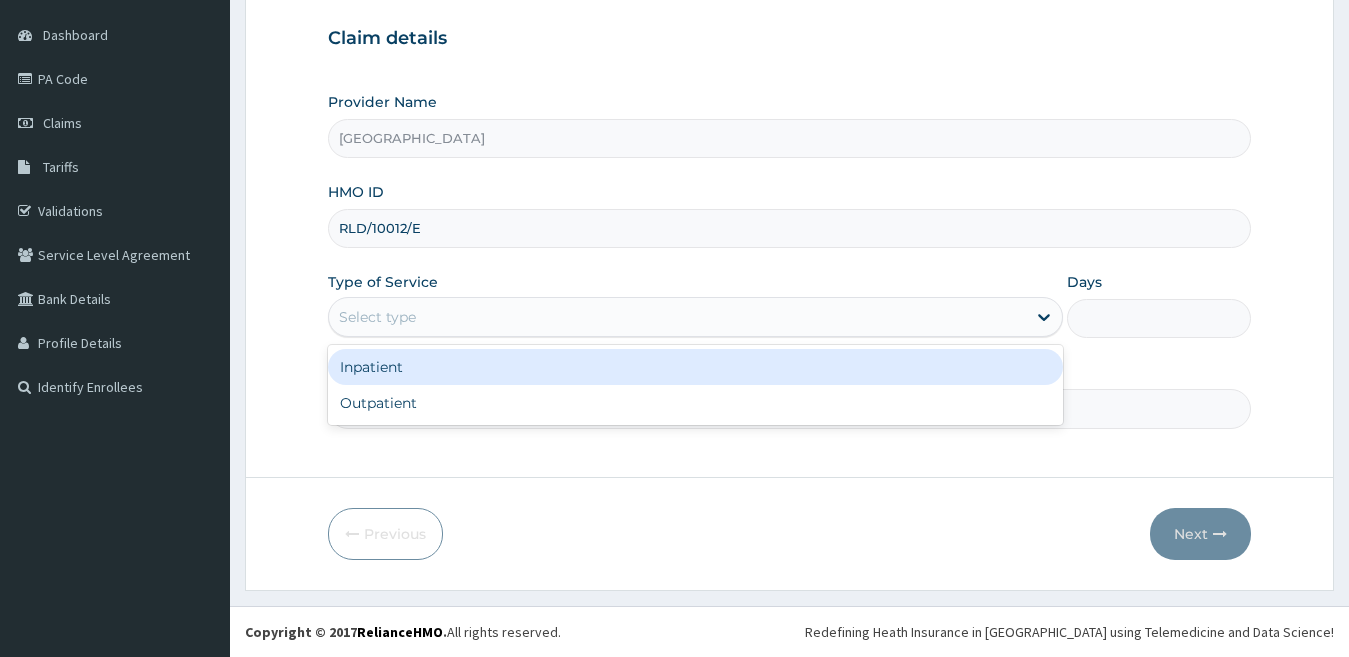 click on "Select type" at bounding box center [377, 317] 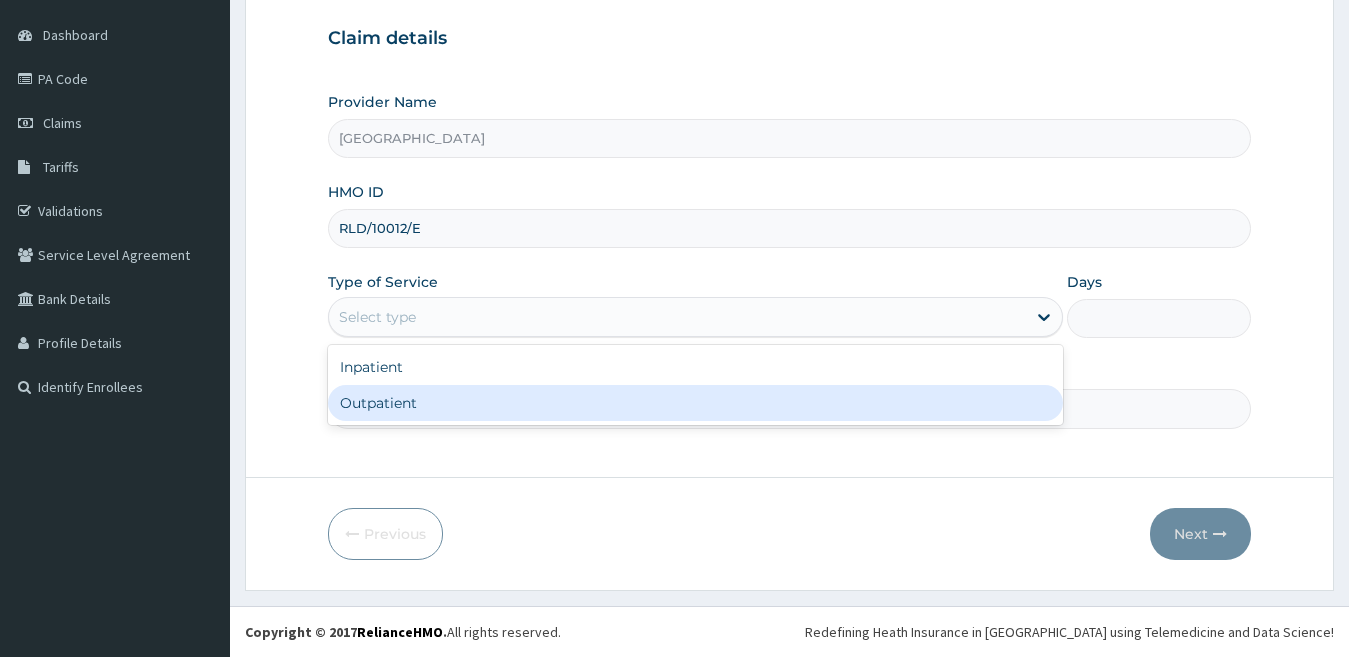 drag, startPoint x: 530, startPoint y: 399, endPoint x: 510, endPoint y: 400, distance: 20.024984 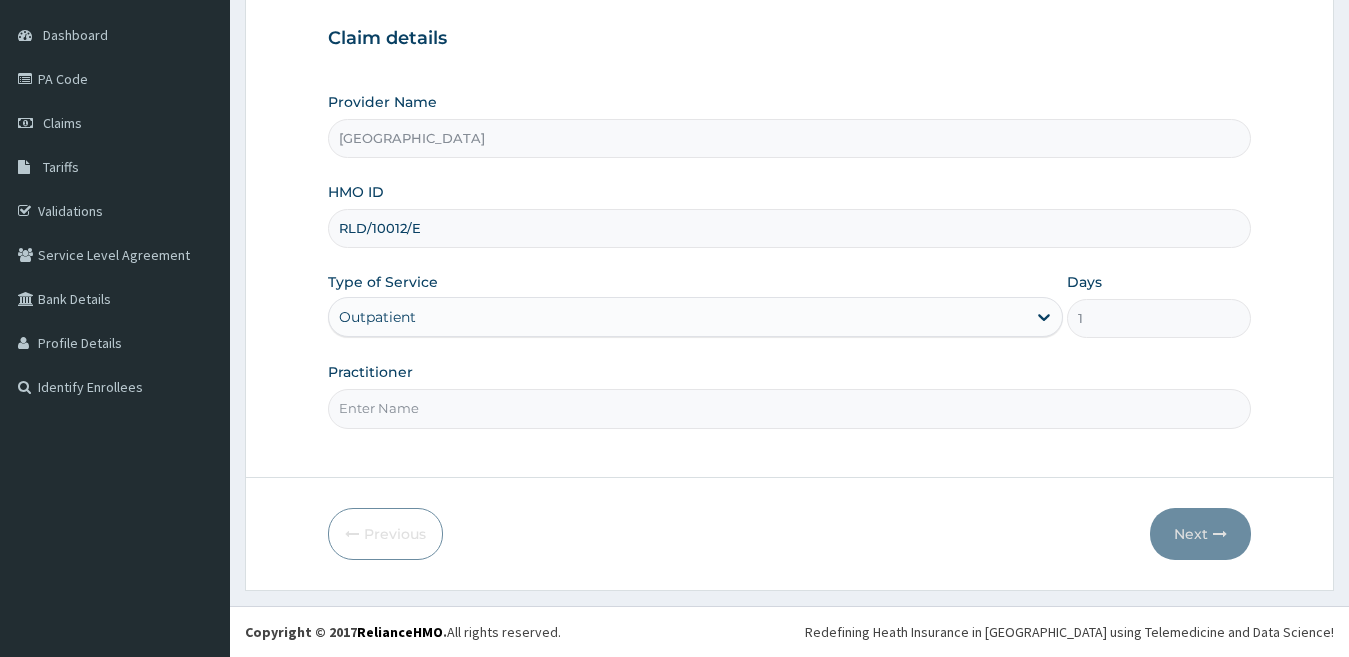 click on "Practitioner" at bounding box center (790, 408) 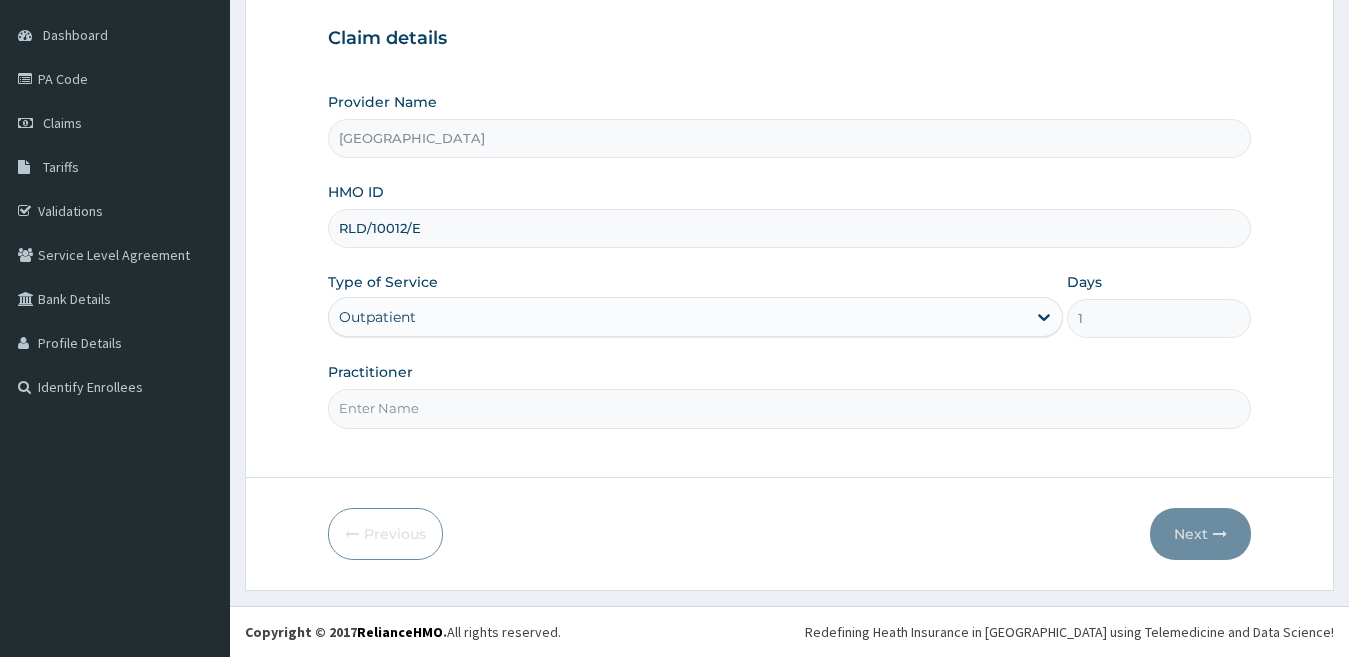 type on "Dr [PERSON_NAME]" 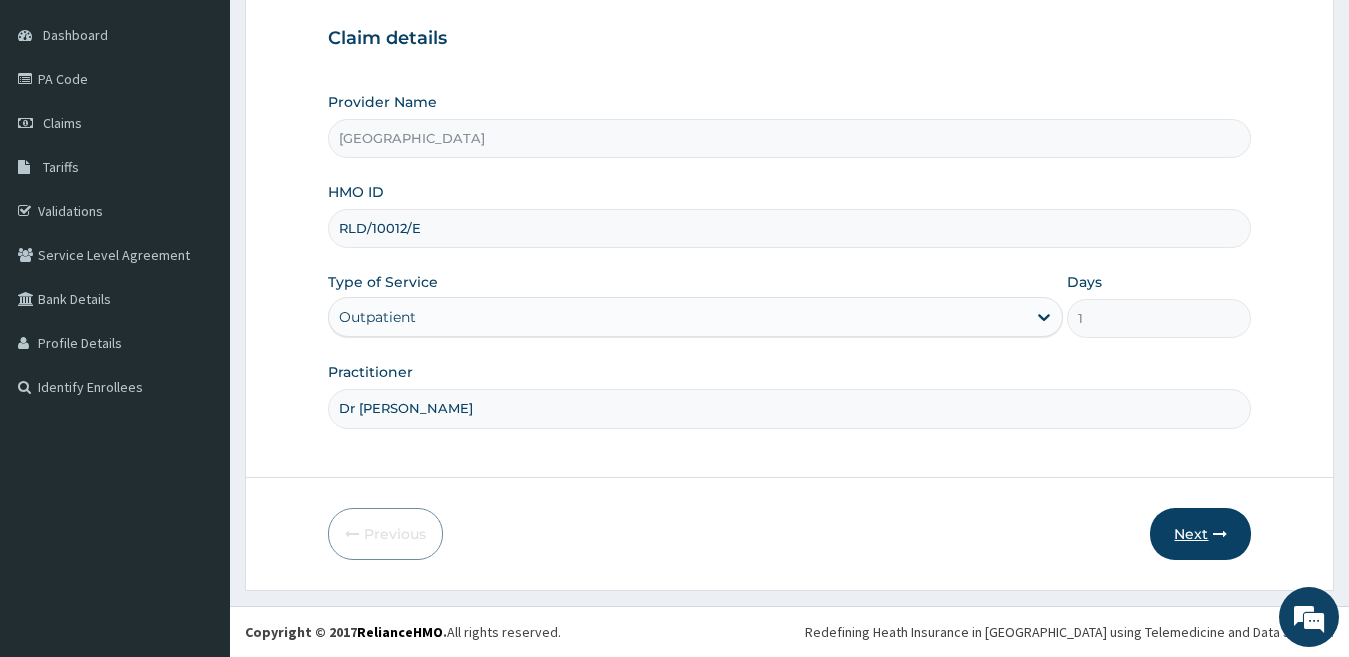 click on "Next" at bounding box center (1200, 534) 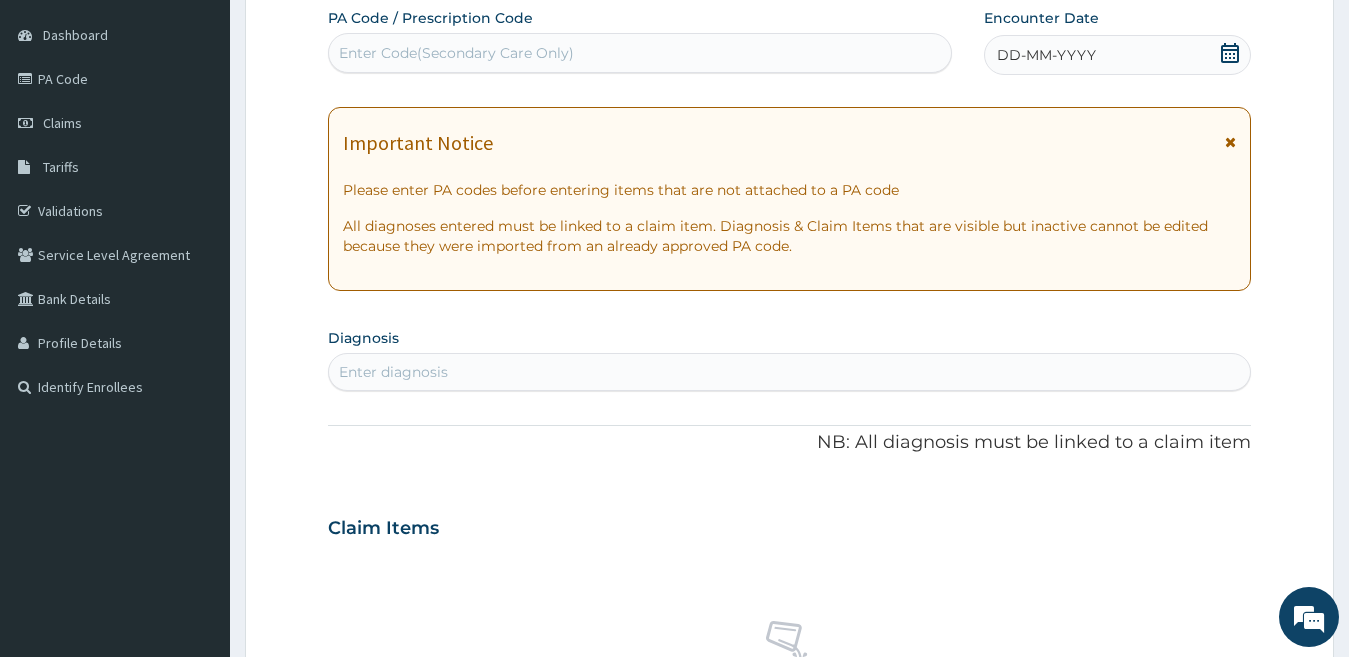 click on "DD-MM-YYYY" at bounding box center (1046, 55) 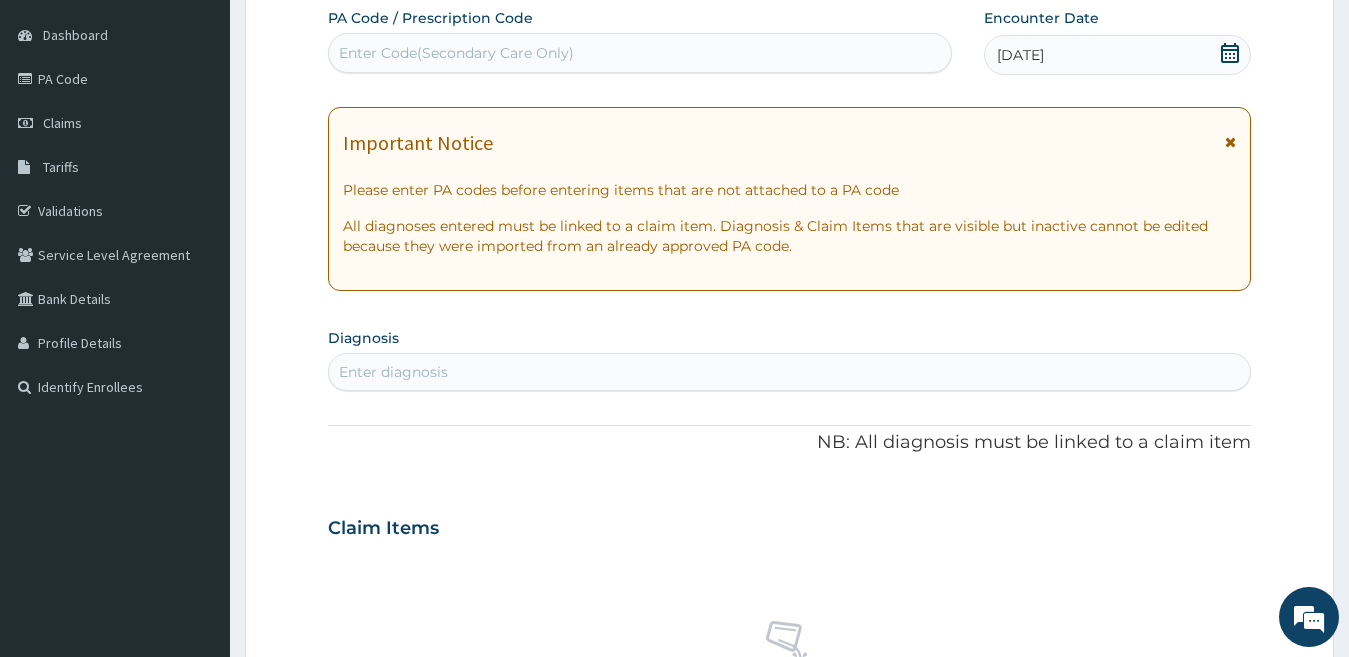 click on "[DATE]" at bounding box center (1118, 55) 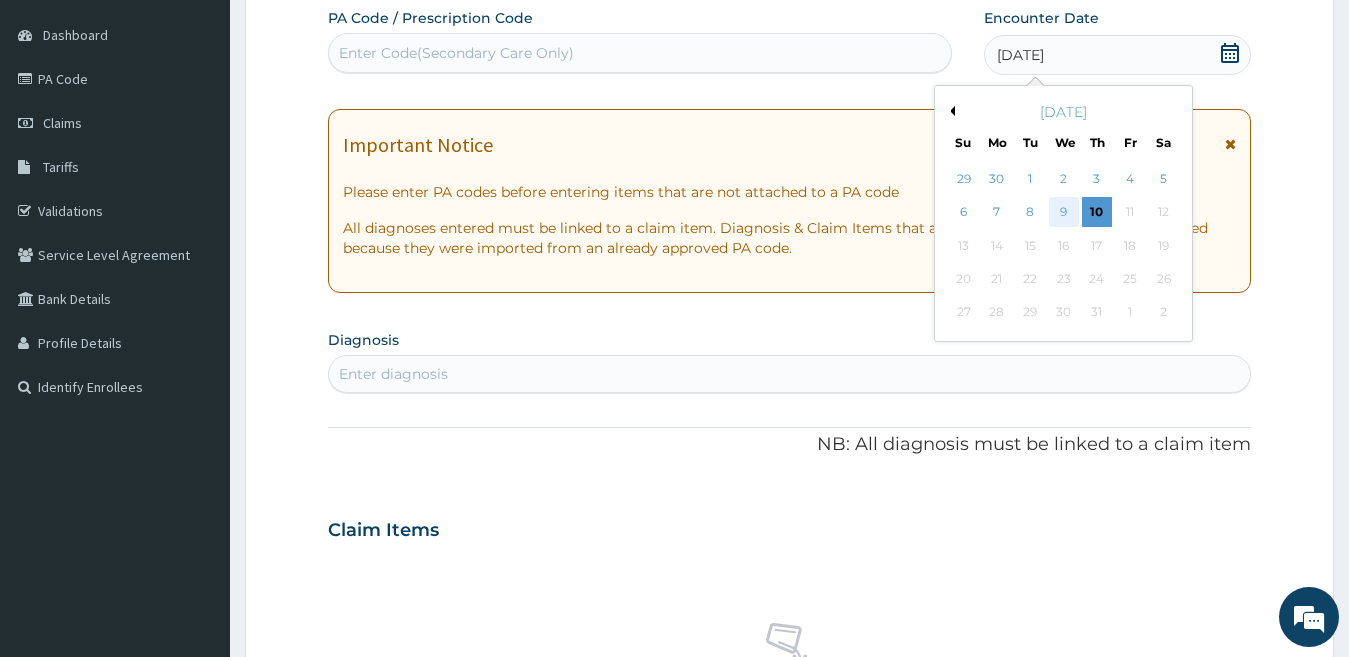 click on "9" at bounding box center [1063, 213] 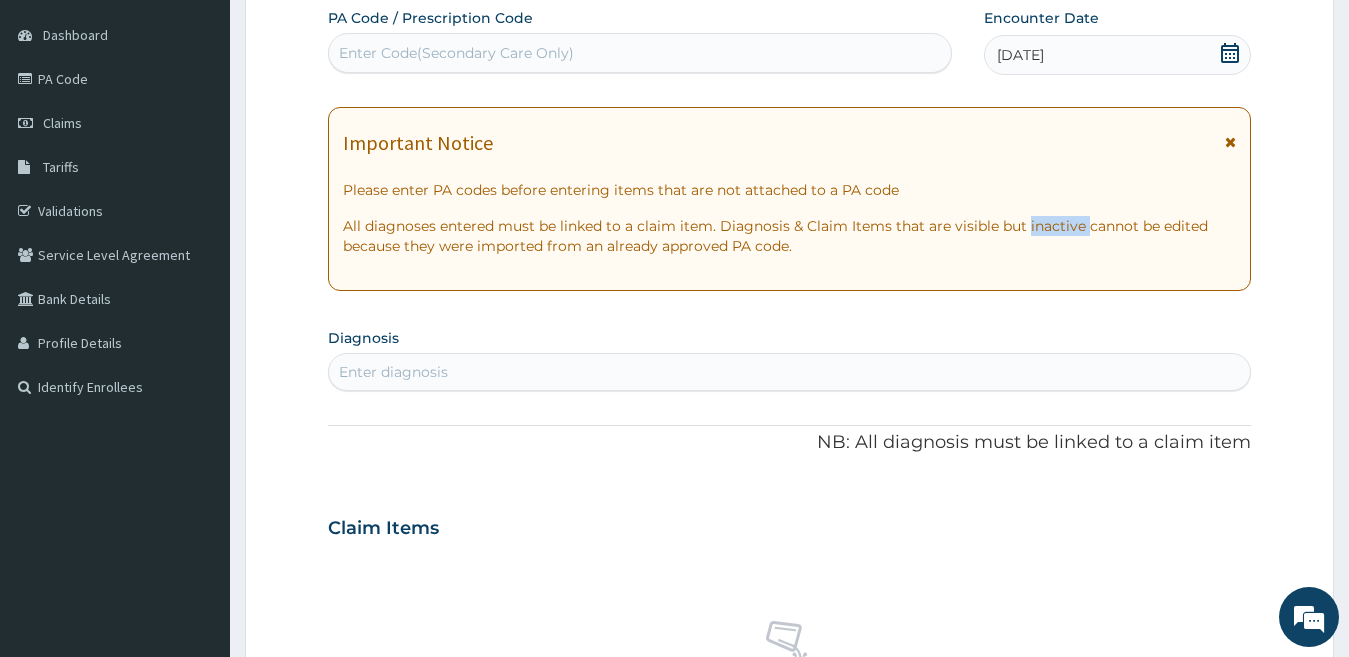 click on "All diagnoses entered must be linked to a claim item. Diagnosis & Claim Items that are visible but inactive cannot be edited because they were imported from an already approved PA code." at bounding box center (790, 236) 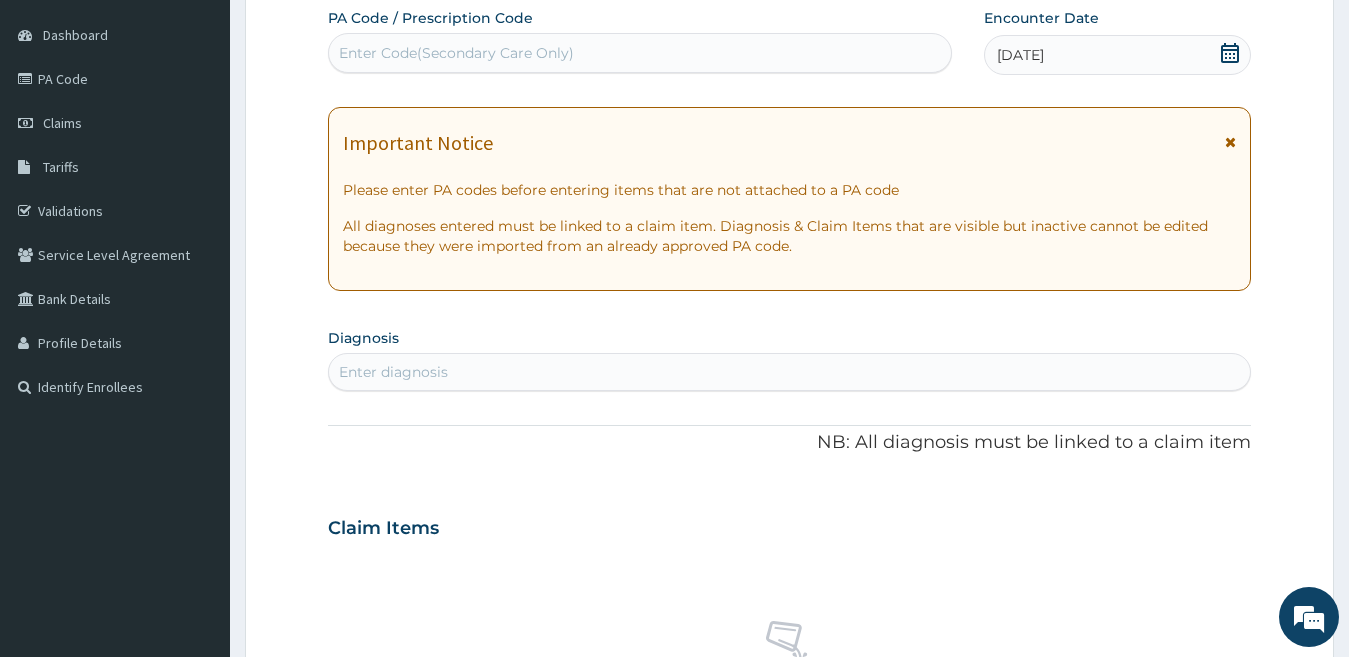click on "Enter diagnosis" at bounding box center (790, 372) 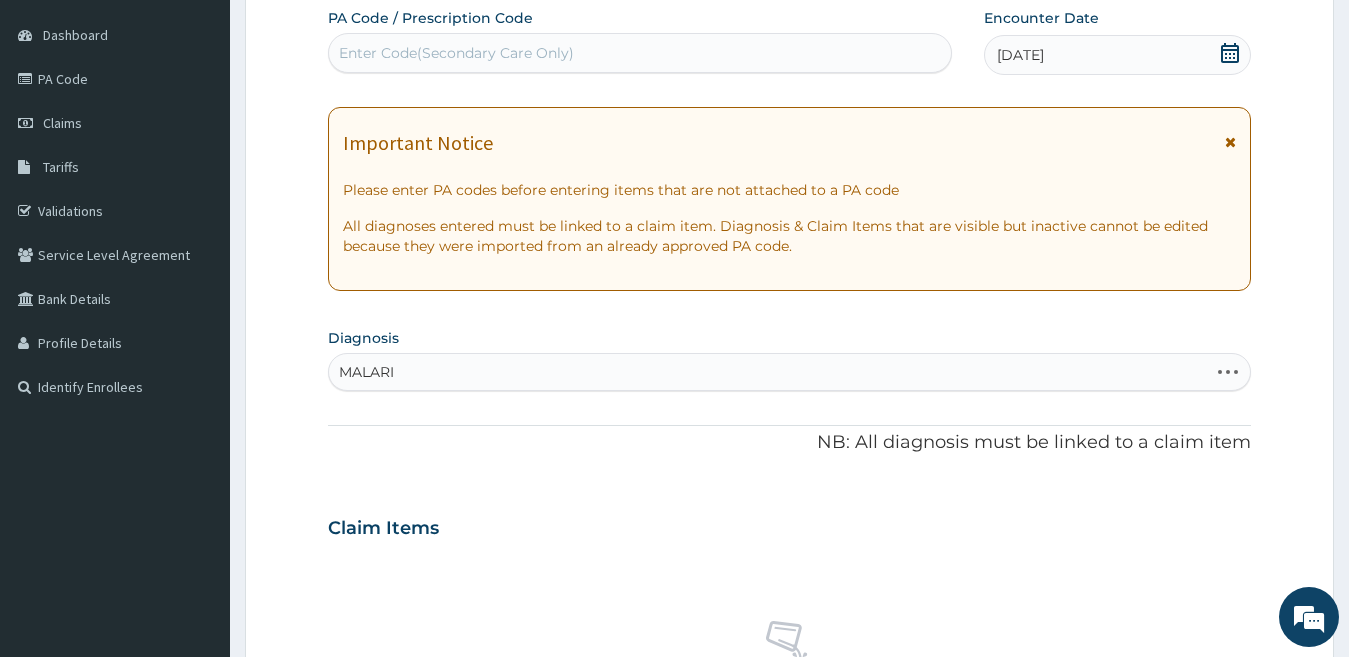 type on "MALARIA" 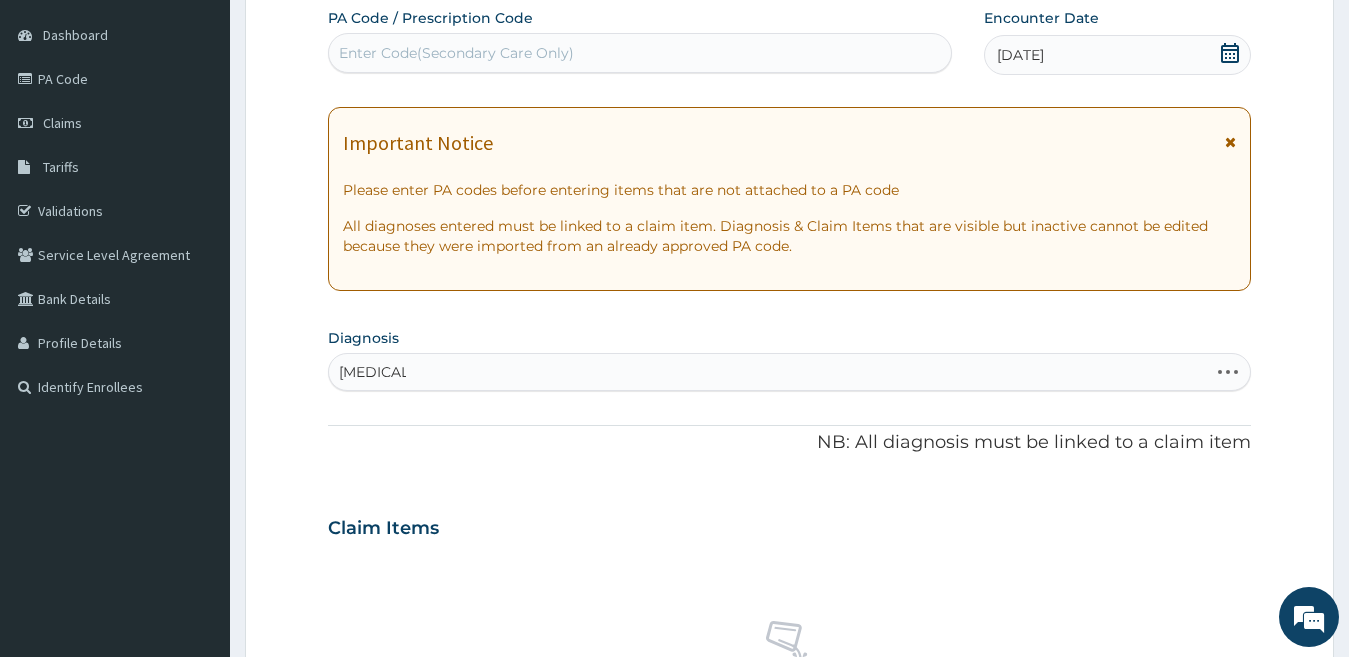 scroll, scrollTop: 0, scrollLeft: 0, axis: both 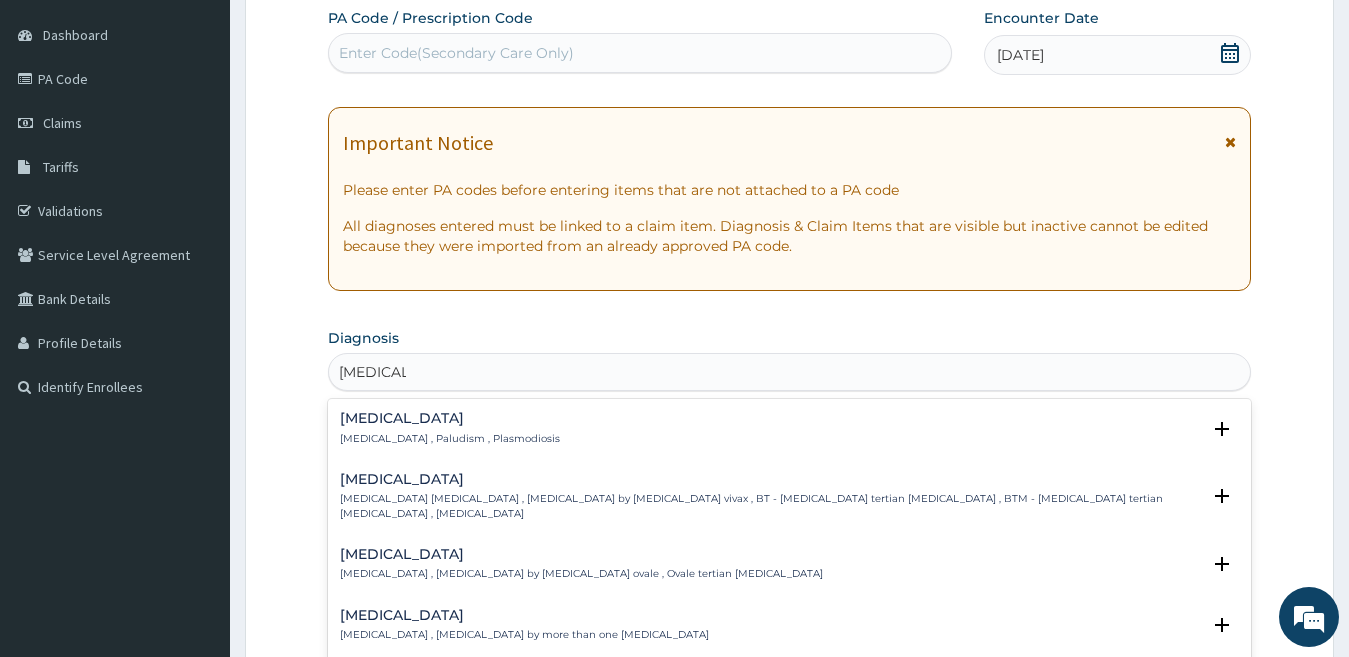 click on "Malaria" at bounding box center [450, 418] 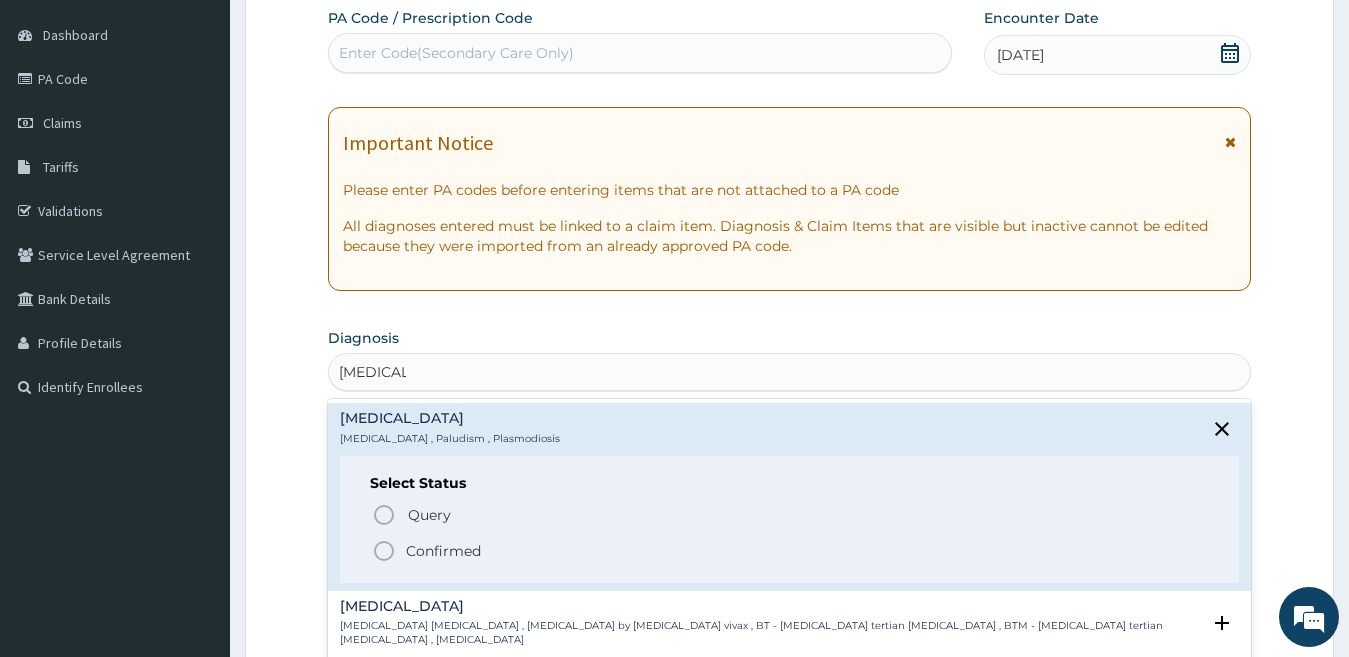 click 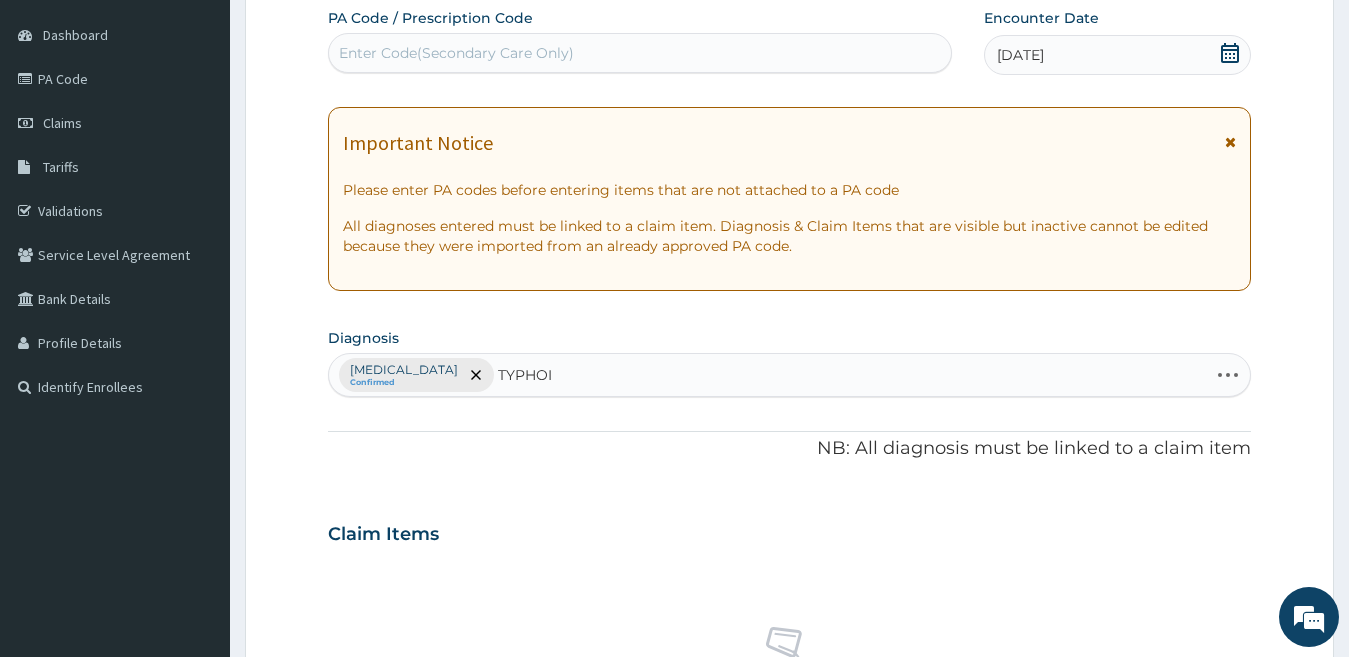 type on "TYPHOID" 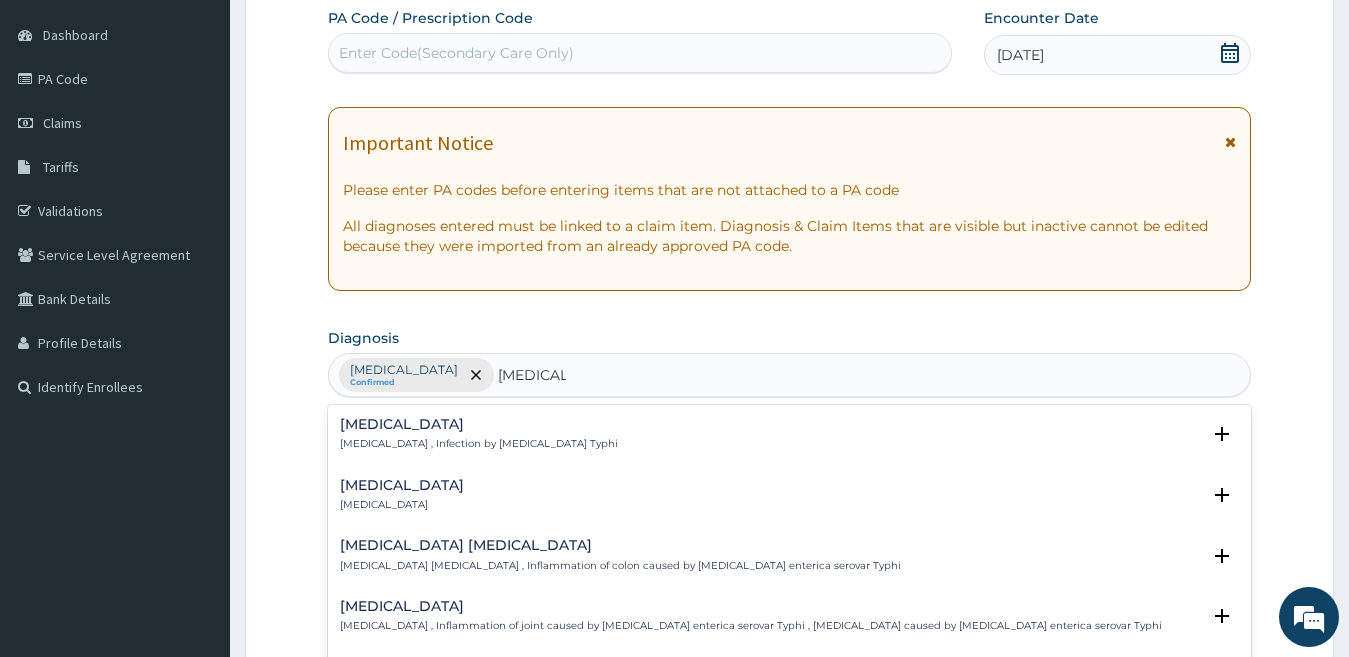 click on "Typhoid fever" at bounding box center [479, 424] 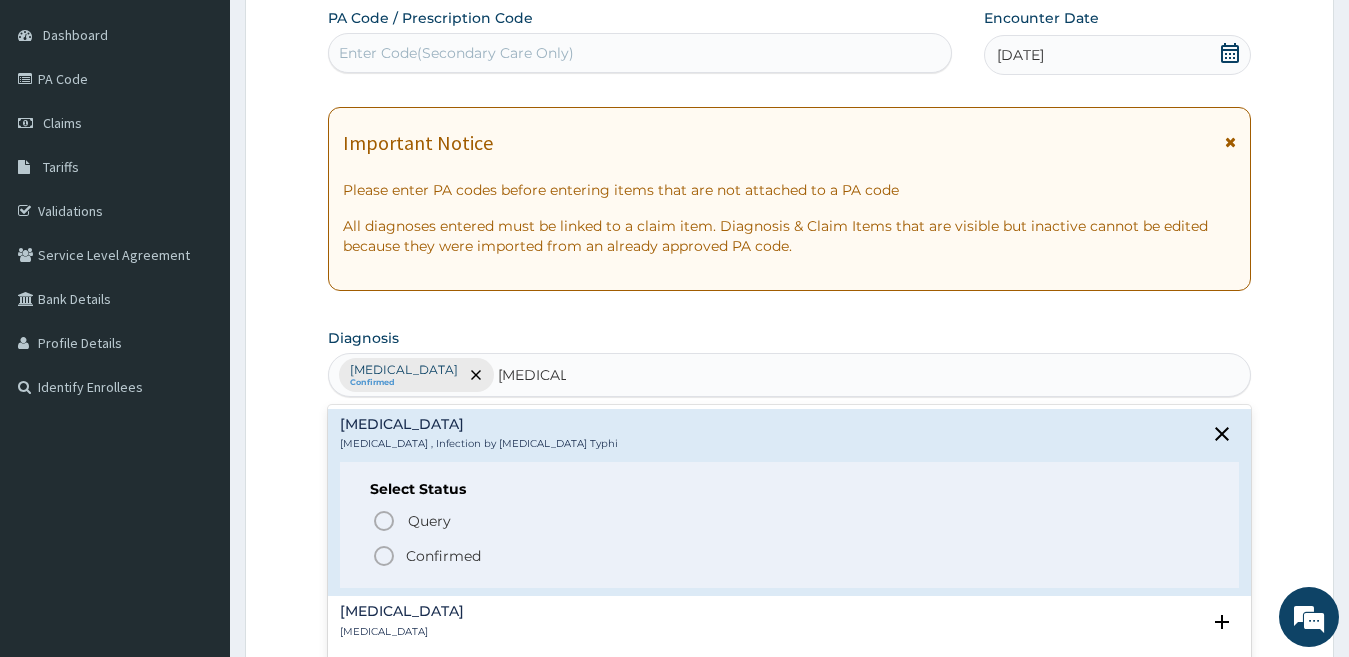 click 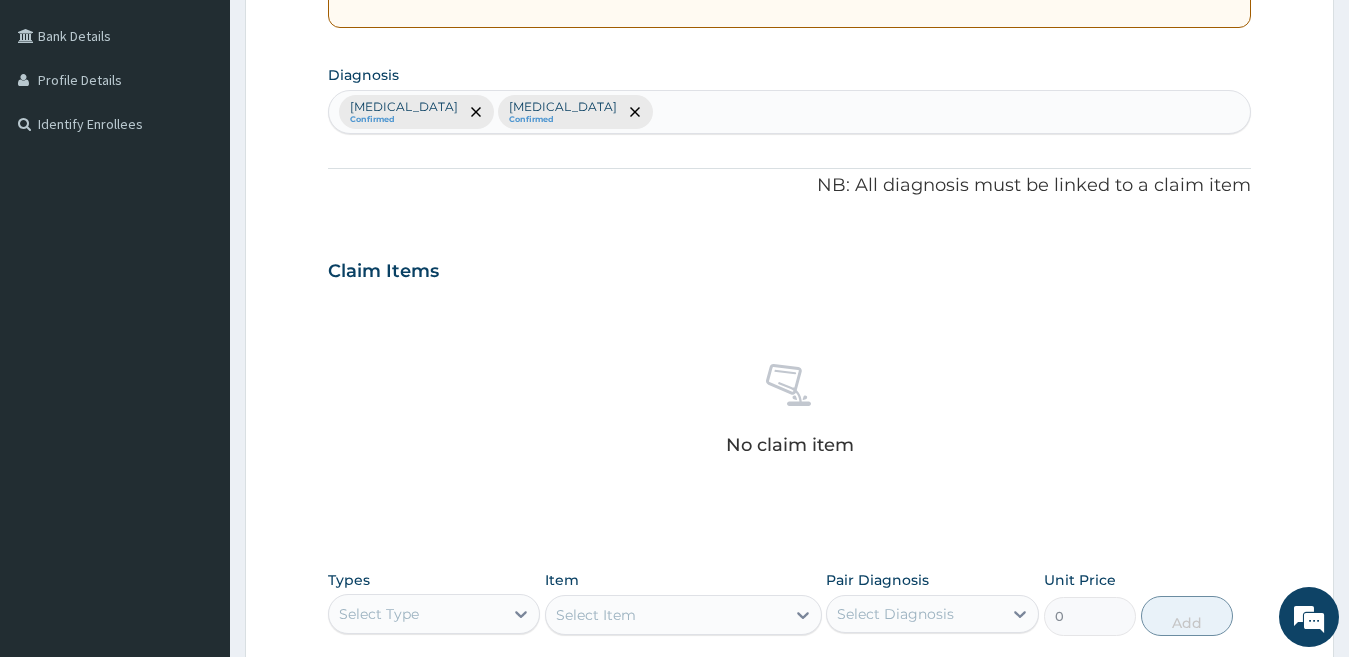 scroll, scrollTop: 478, scrollLeft: 0, axis: vertical 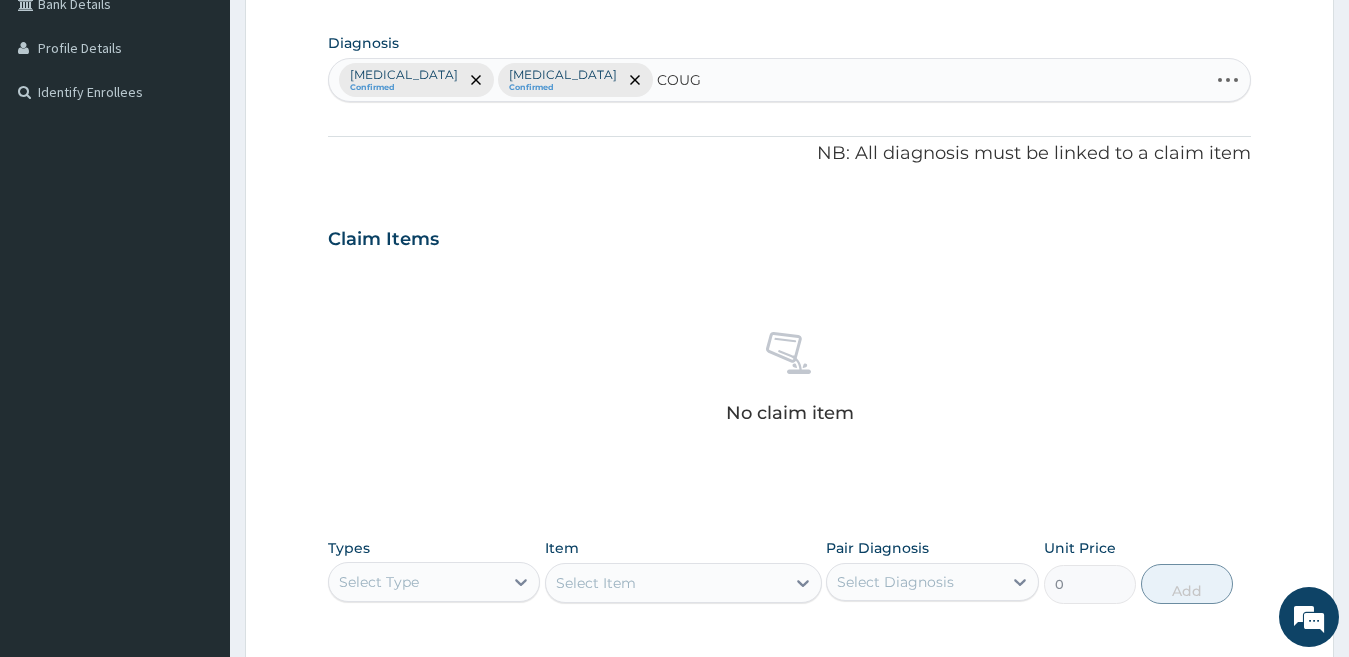 type on "COUGH" 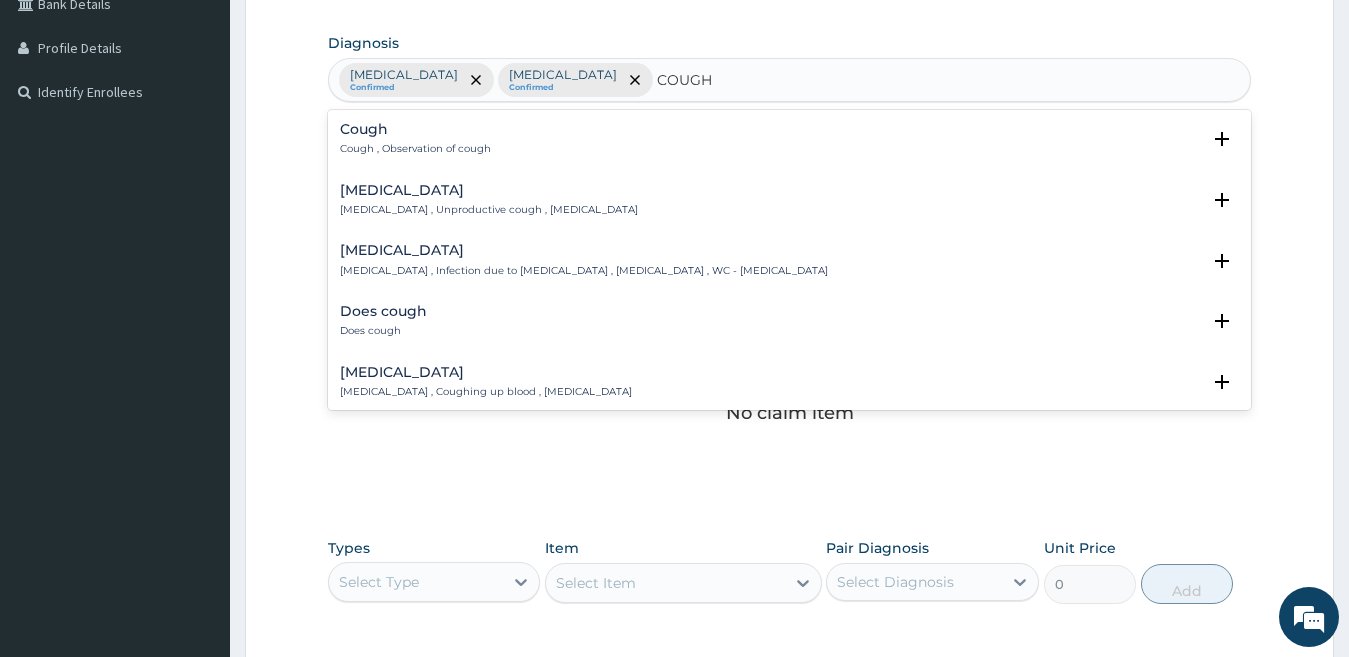 click on "Cough Cough , Observation of cough" at bounding box center [415, 139] 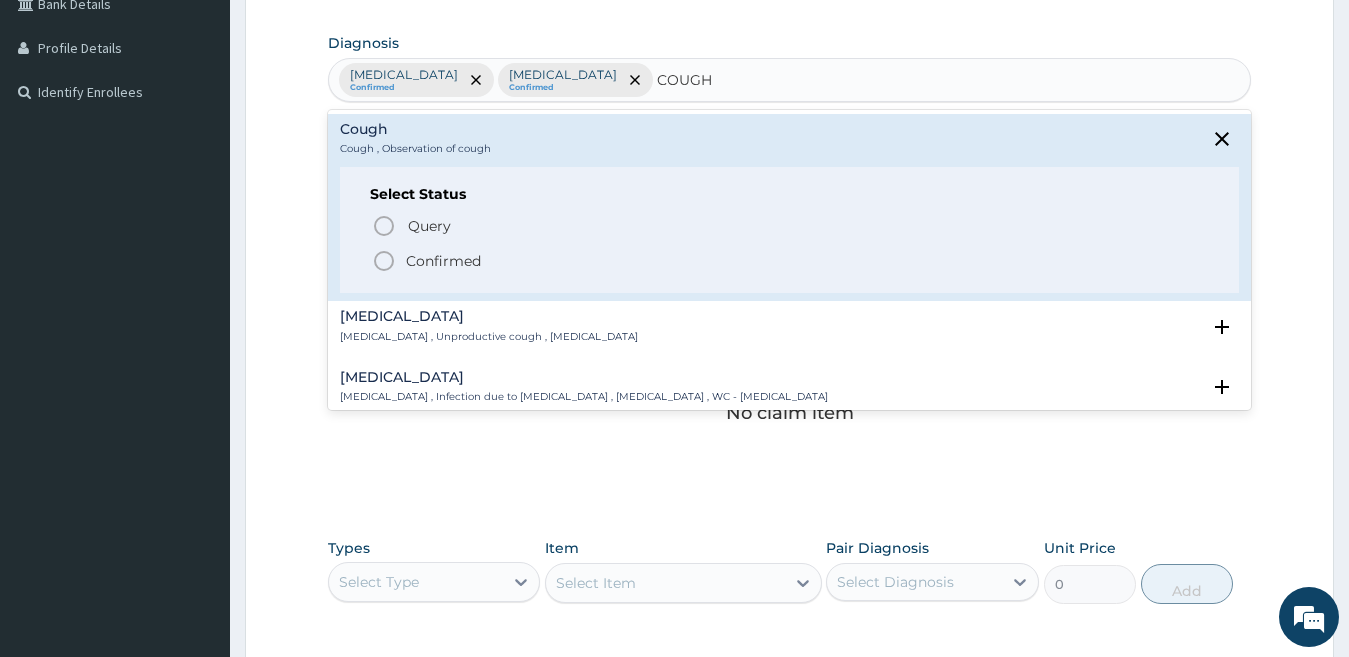 click 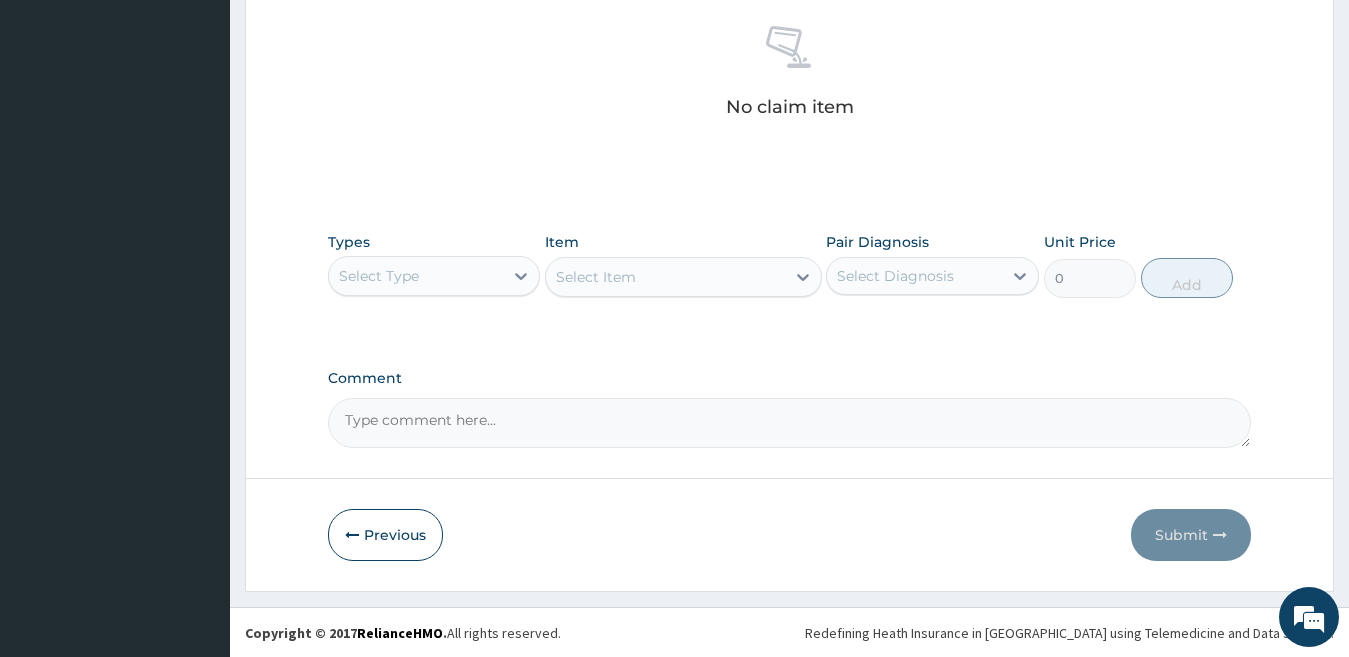 scroll, scrollTop: 785, scrollLeft: 0, axis: vertical 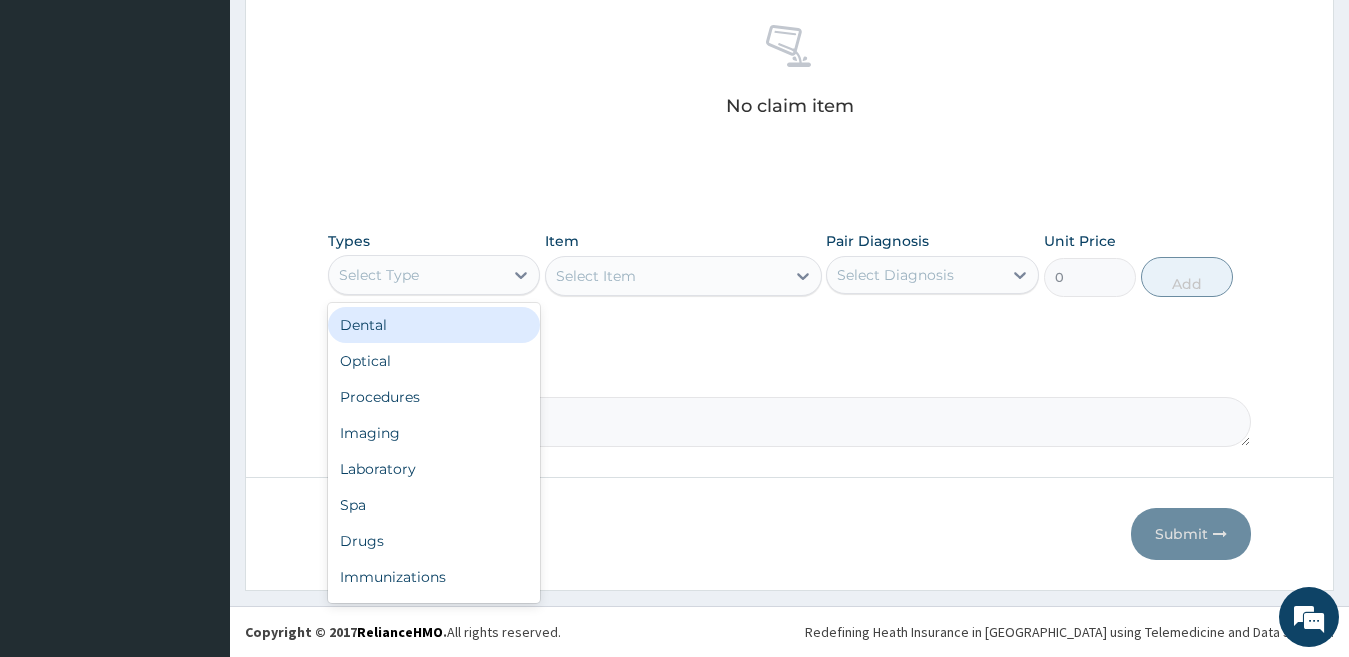 click on "Select Type" at bounding box center (416, 275) 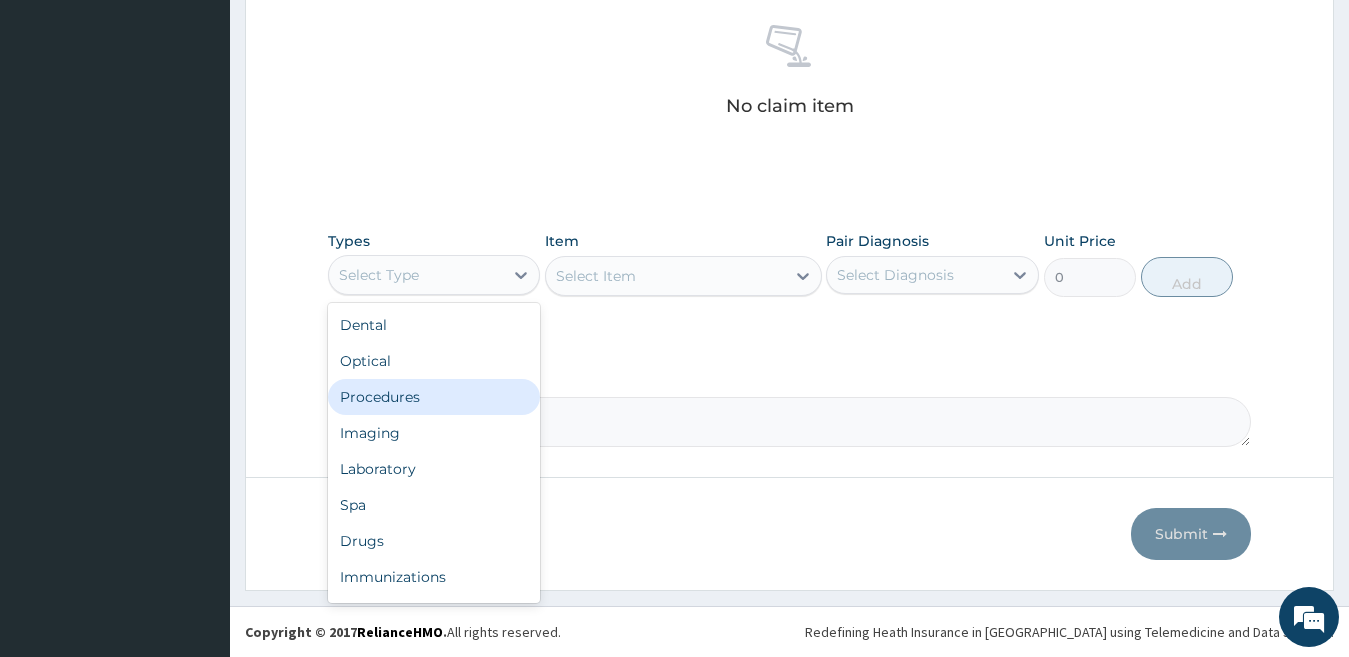 click on "Procedures" at bounding box center (434, 397) 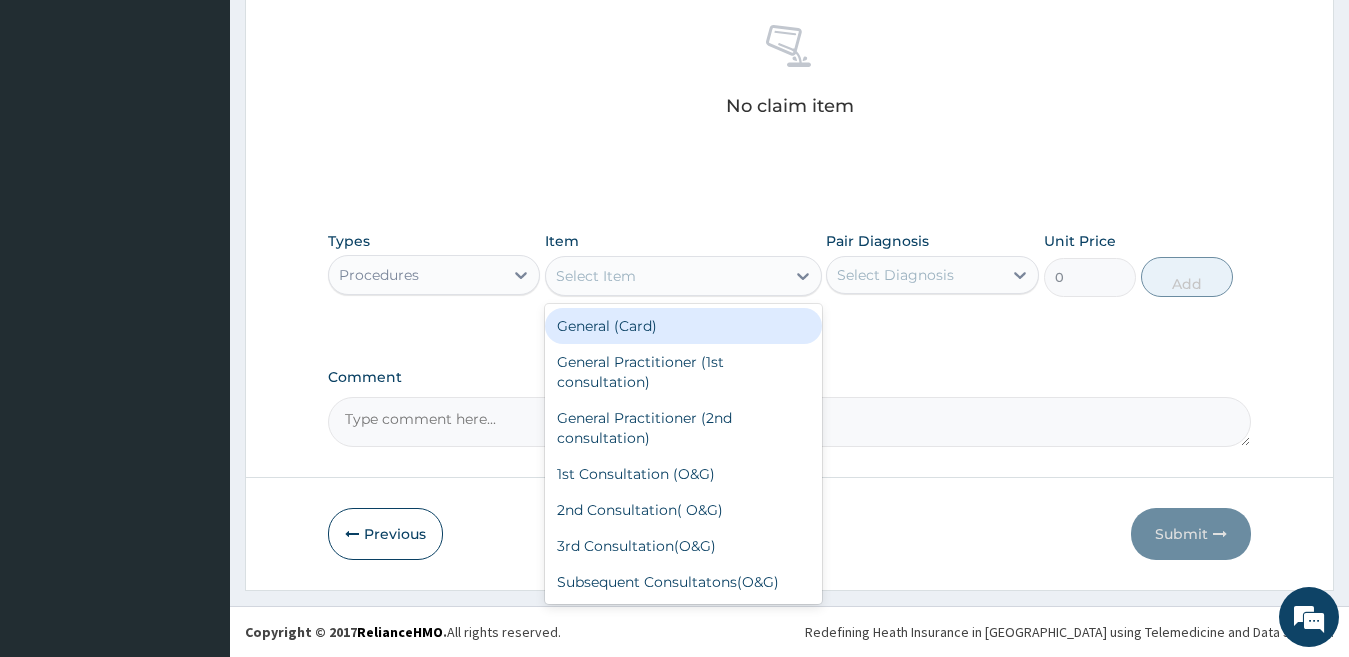 click on "Select Item" at bounding box center (596, 276) 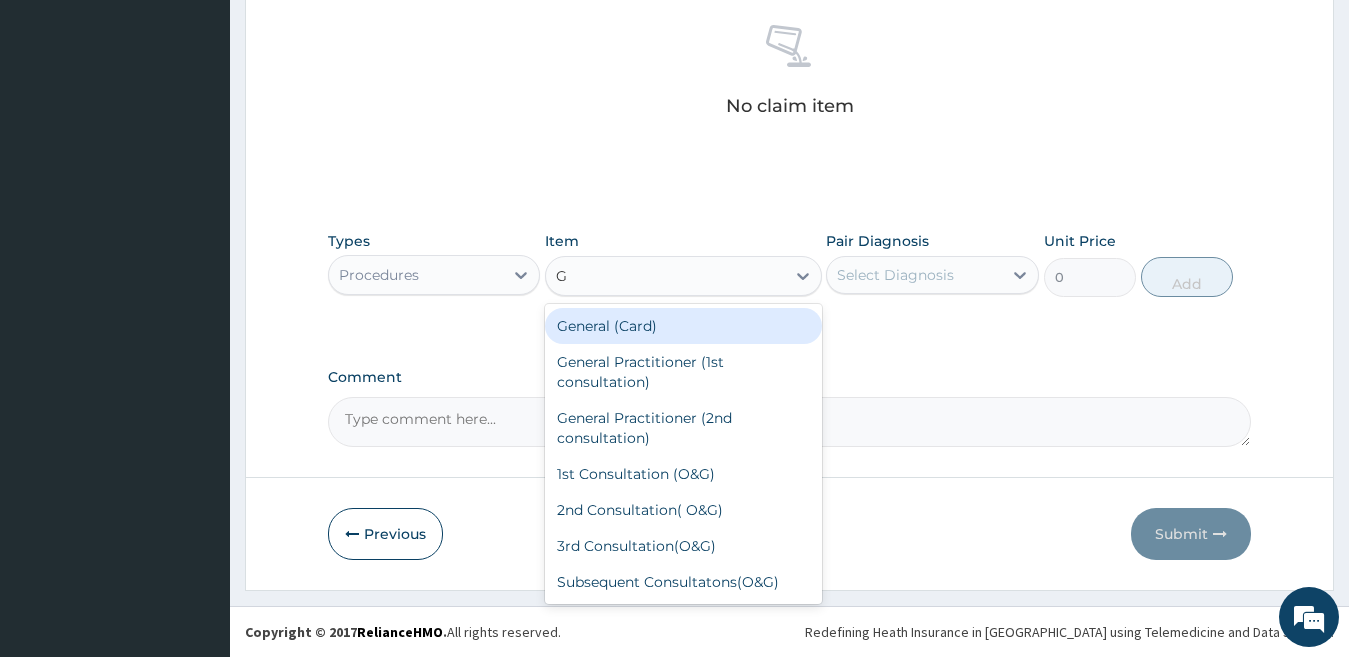 type on "GP" 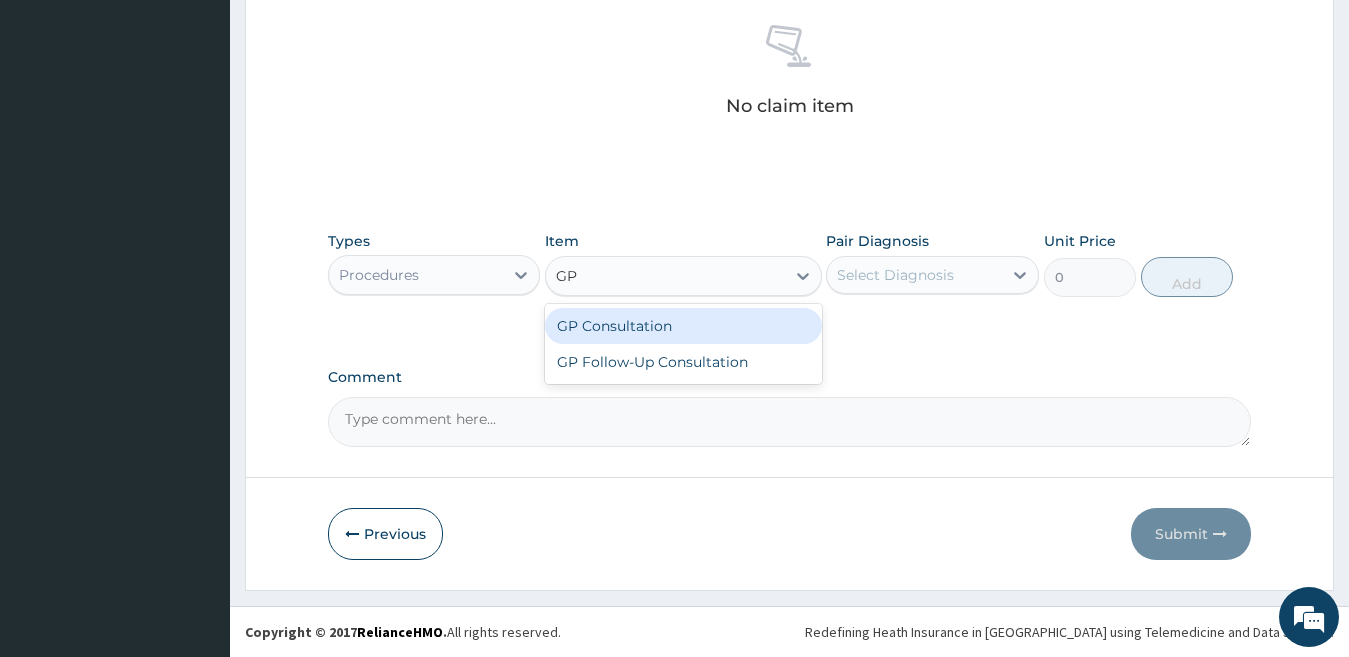click on "GP Consultation" at bounding box center (683, 326) 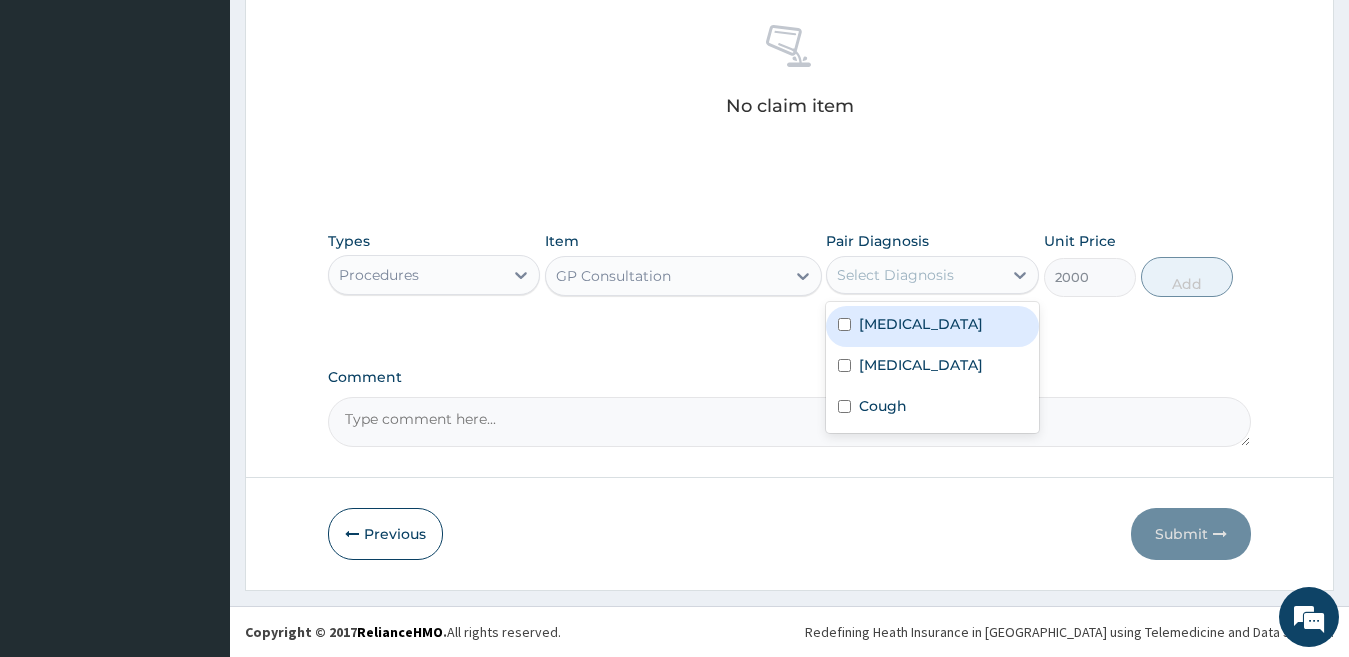 click on "Select Diagnosis" at bounding box center [895, 275] 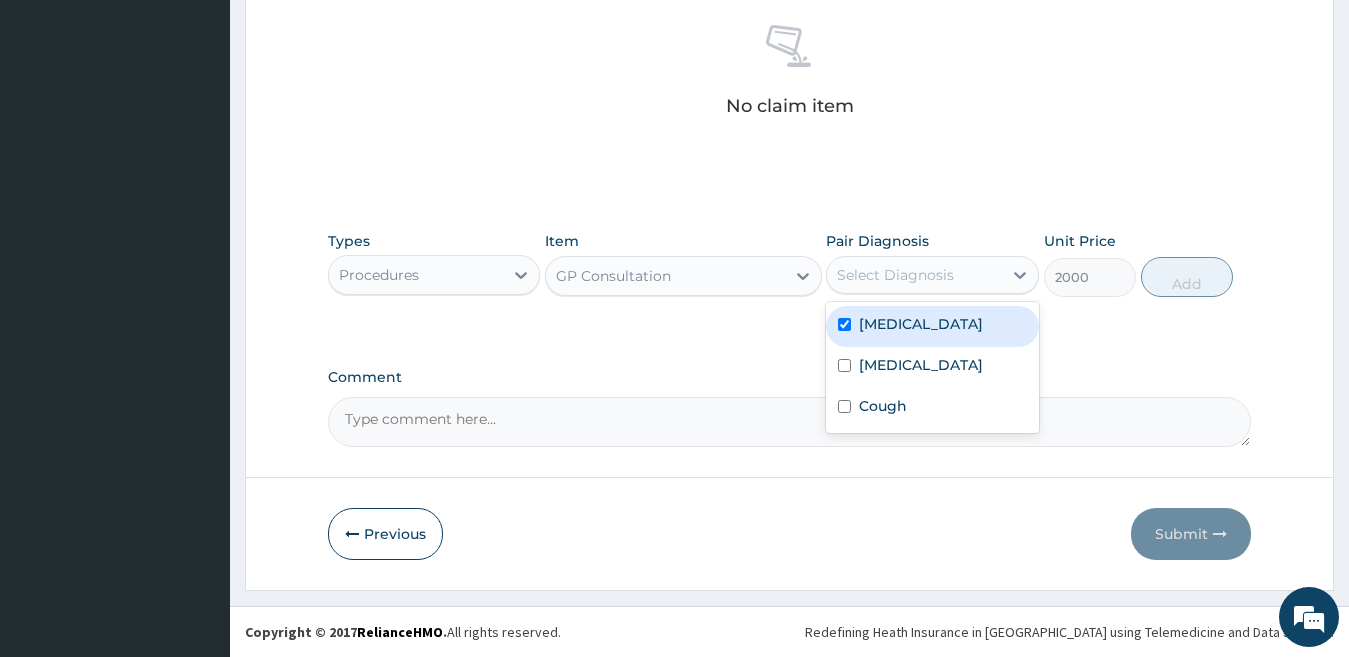 checkbox on "true" 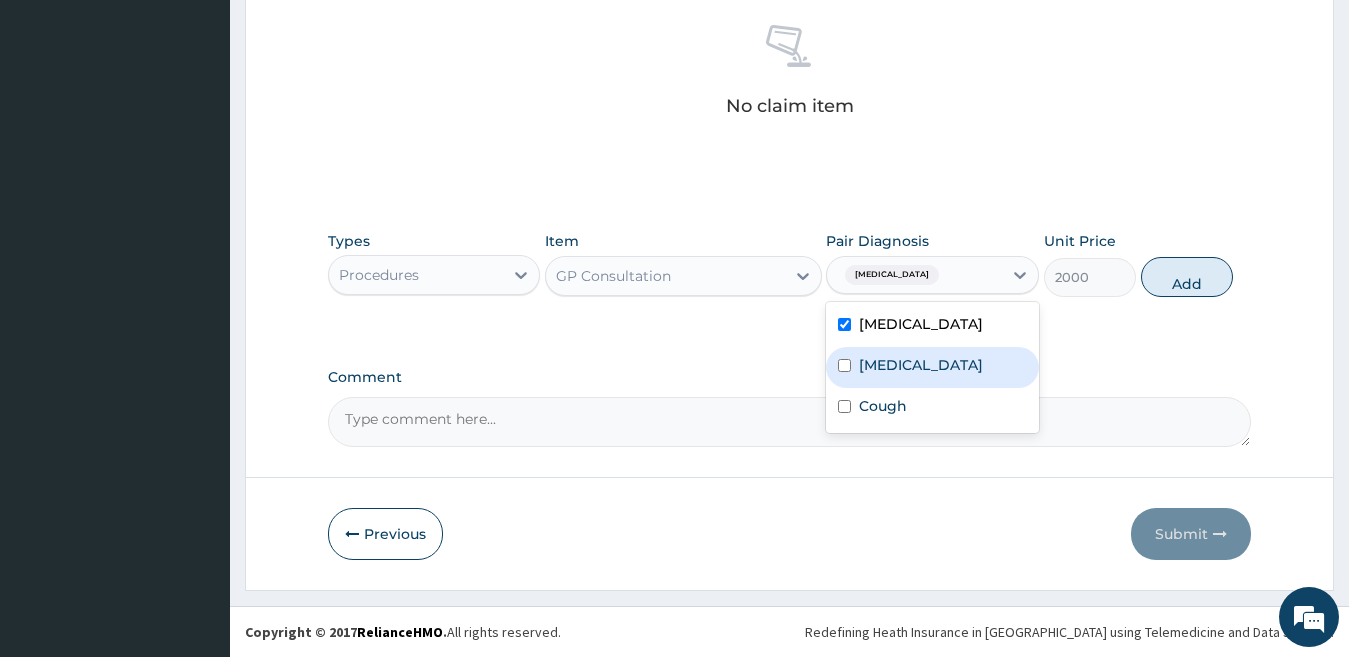 click on "Typhoid fever" at bounding box center (921, 365) 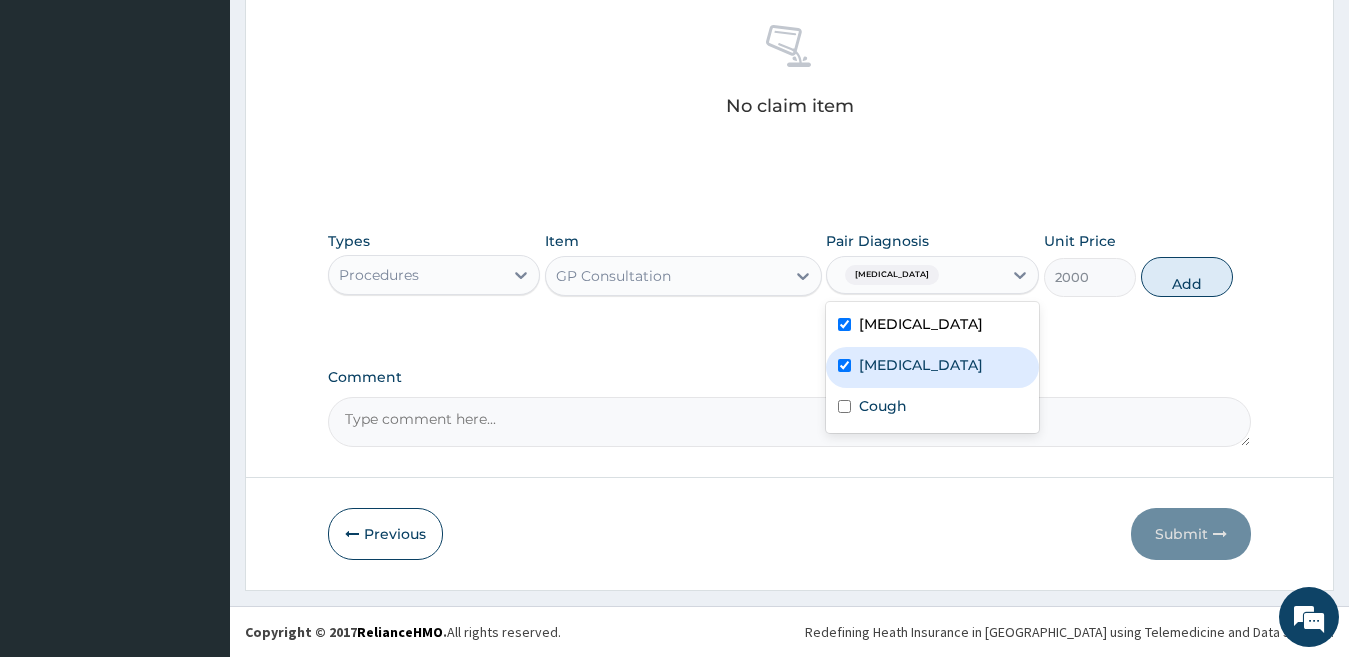 checkbox on "true" 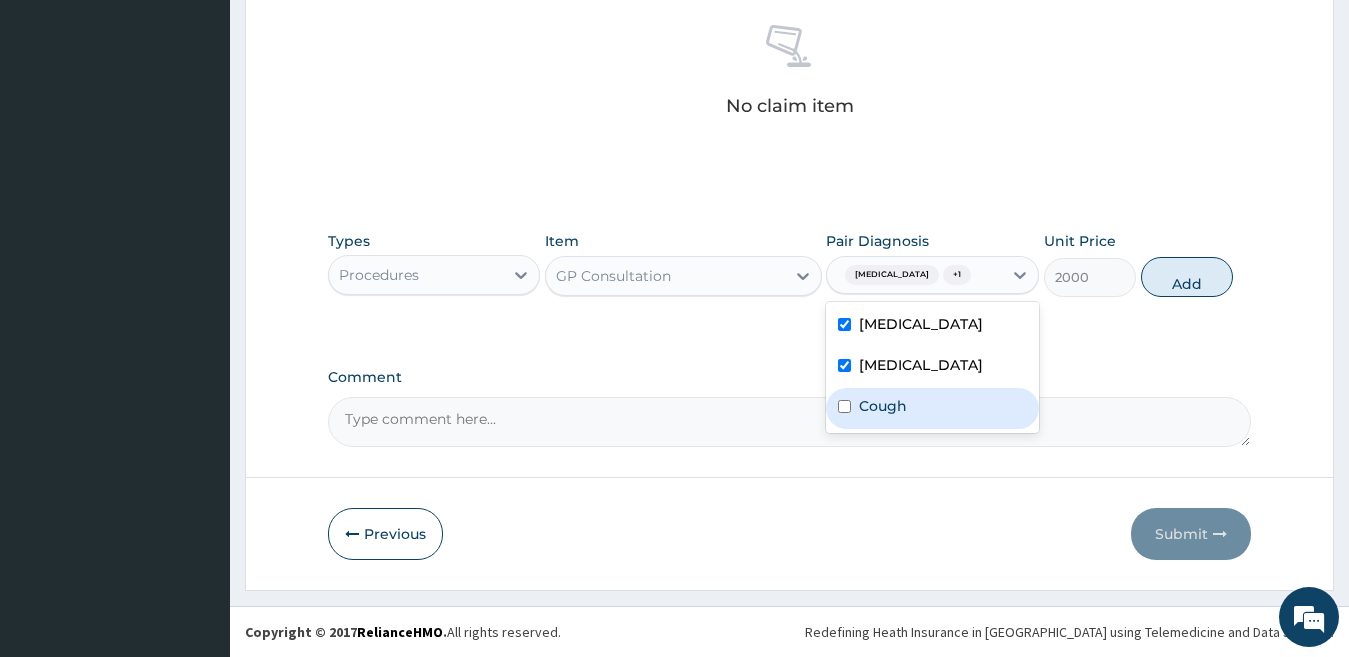 click on "Cough" at bounding box center (932, 408) 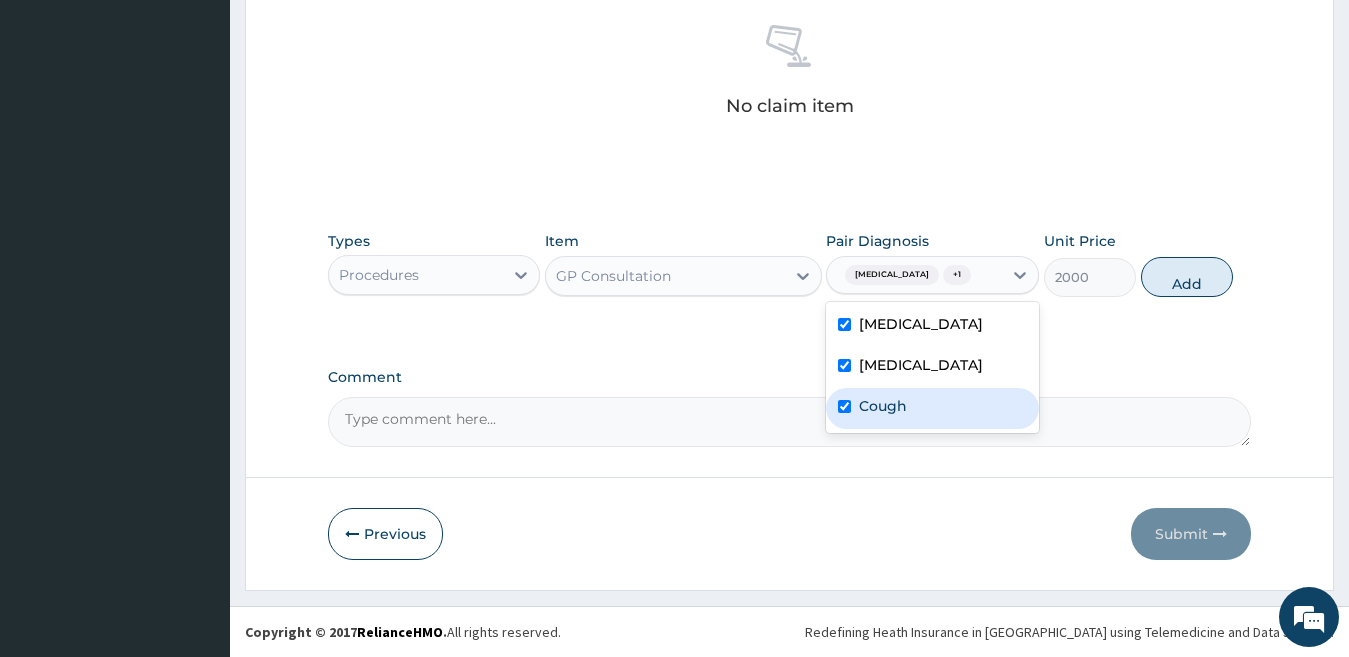 checkbox on "true" 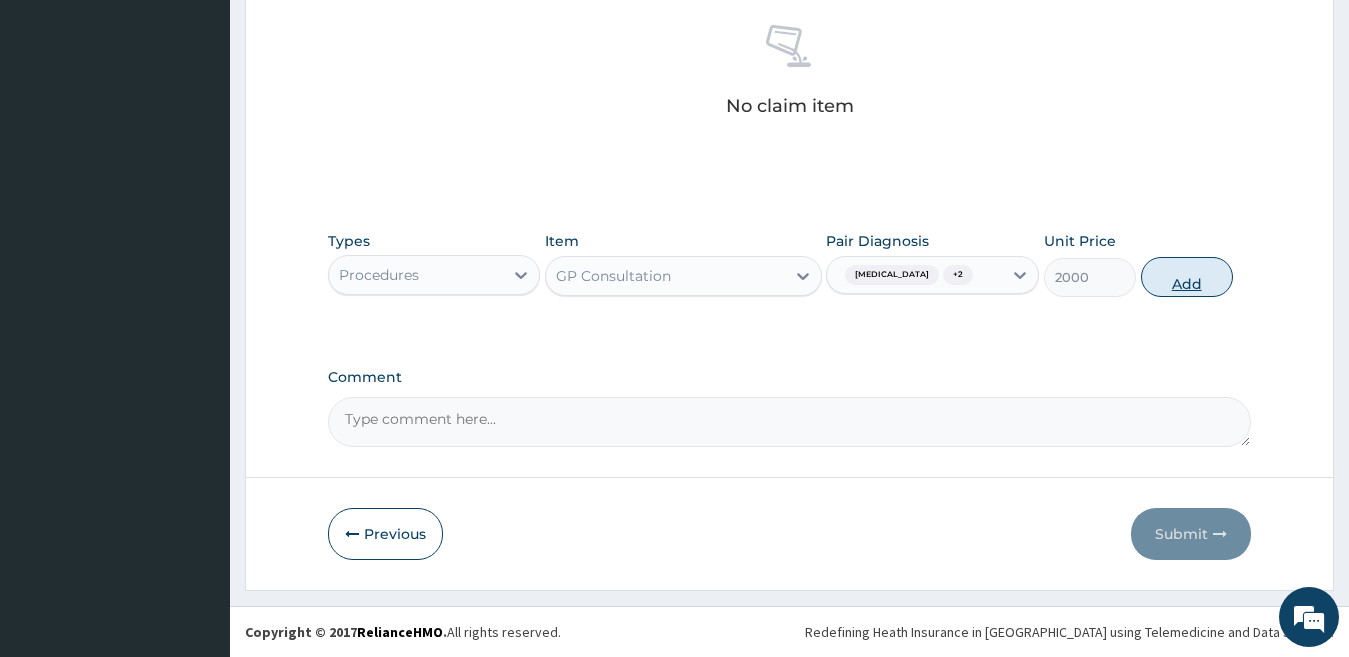 click on "Add" at bounding box center (1187, 277) 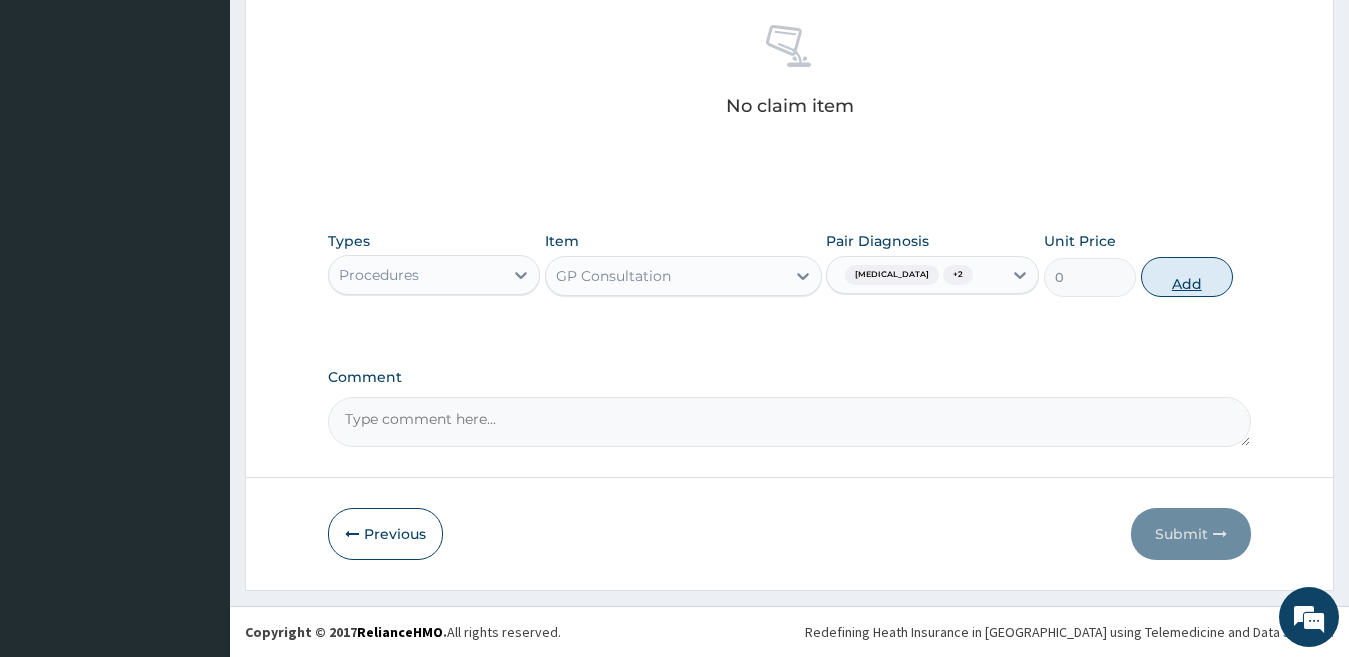 scroll, scrollTop: 707, scrollLeft: 0, axis: vertical 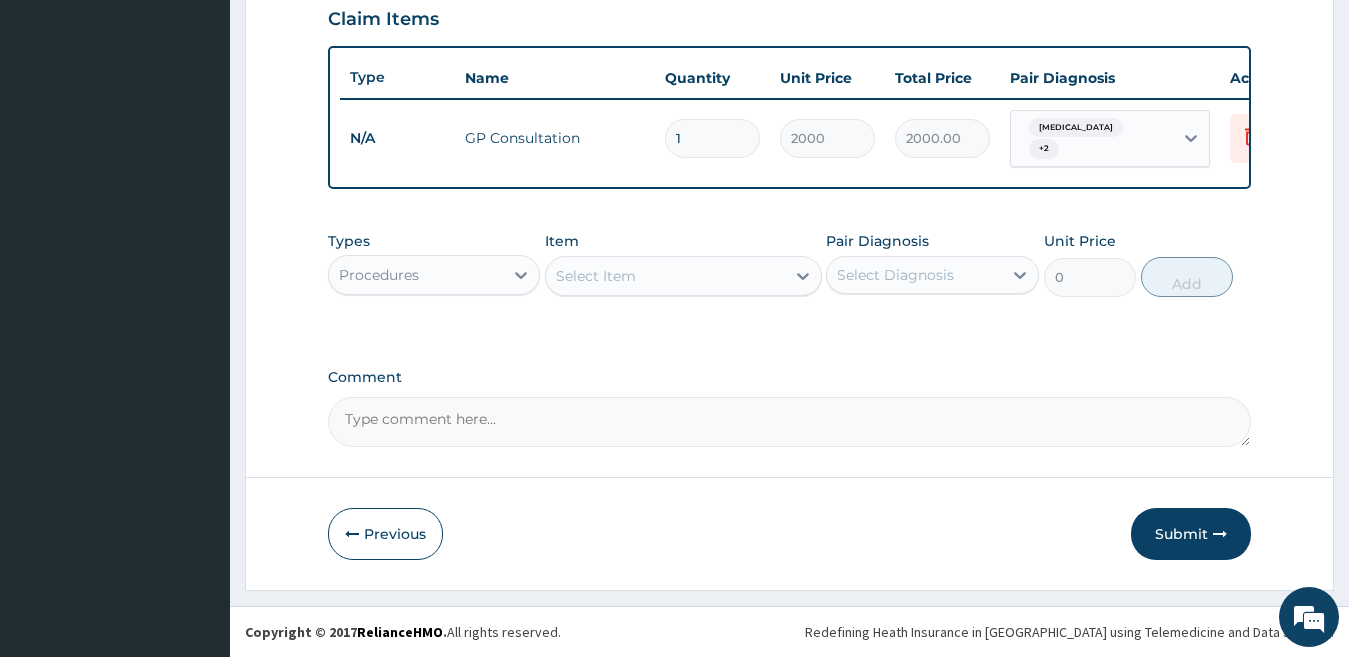 click on "Select Item" at bounding box center [665, 276] 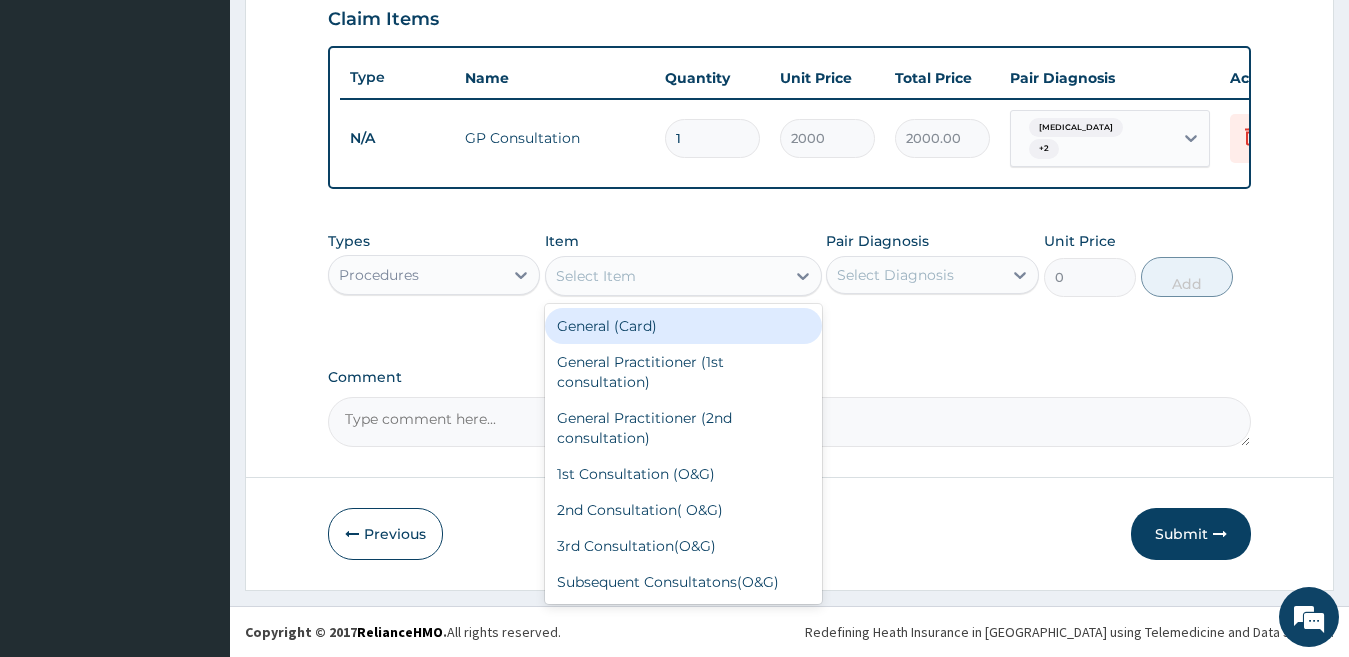 click on "Procedures" at bounding box center [416, 275] 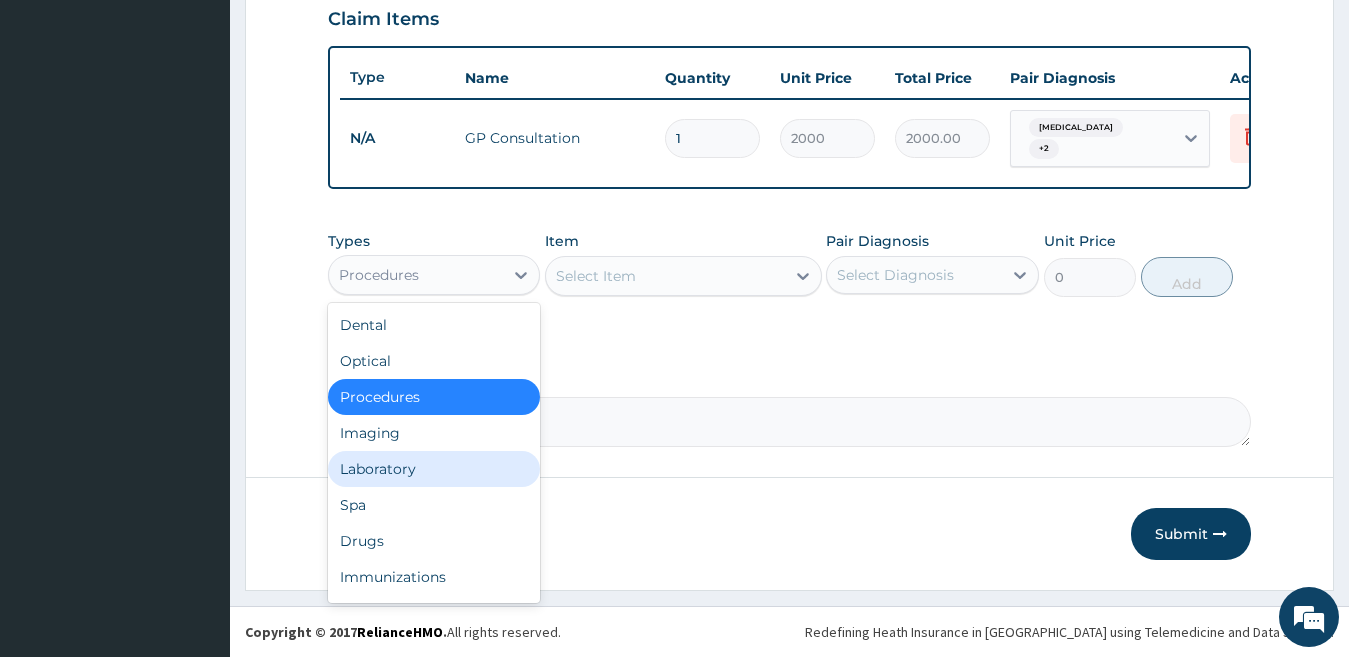 click on "Laboratory" at bounding box center (434, 469) 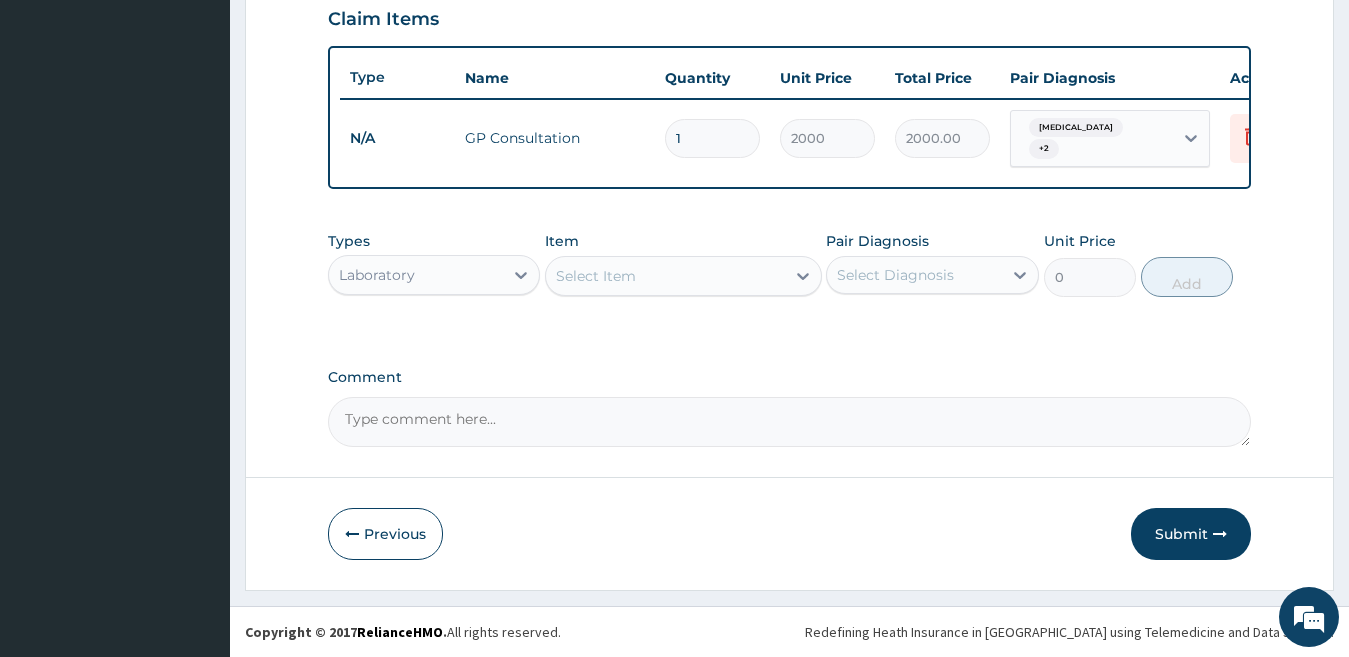 click on "Select Item" at bounding box center (665, 276) 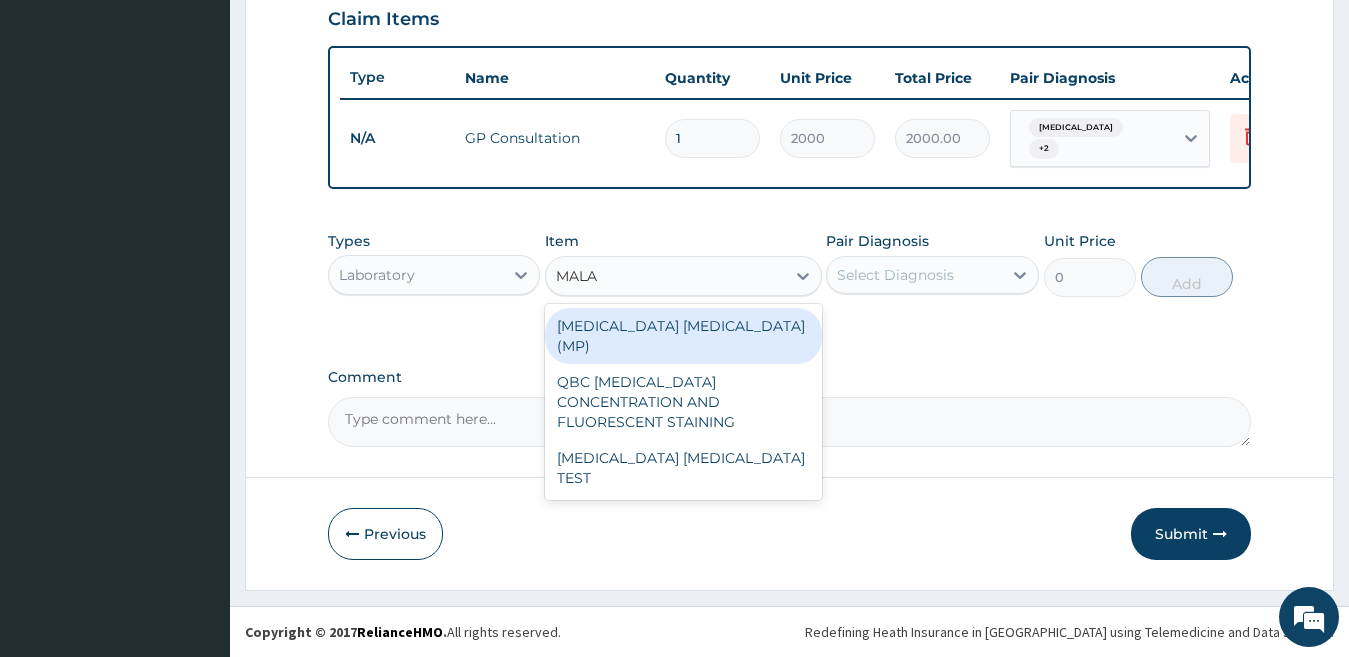 type on "MALAR" 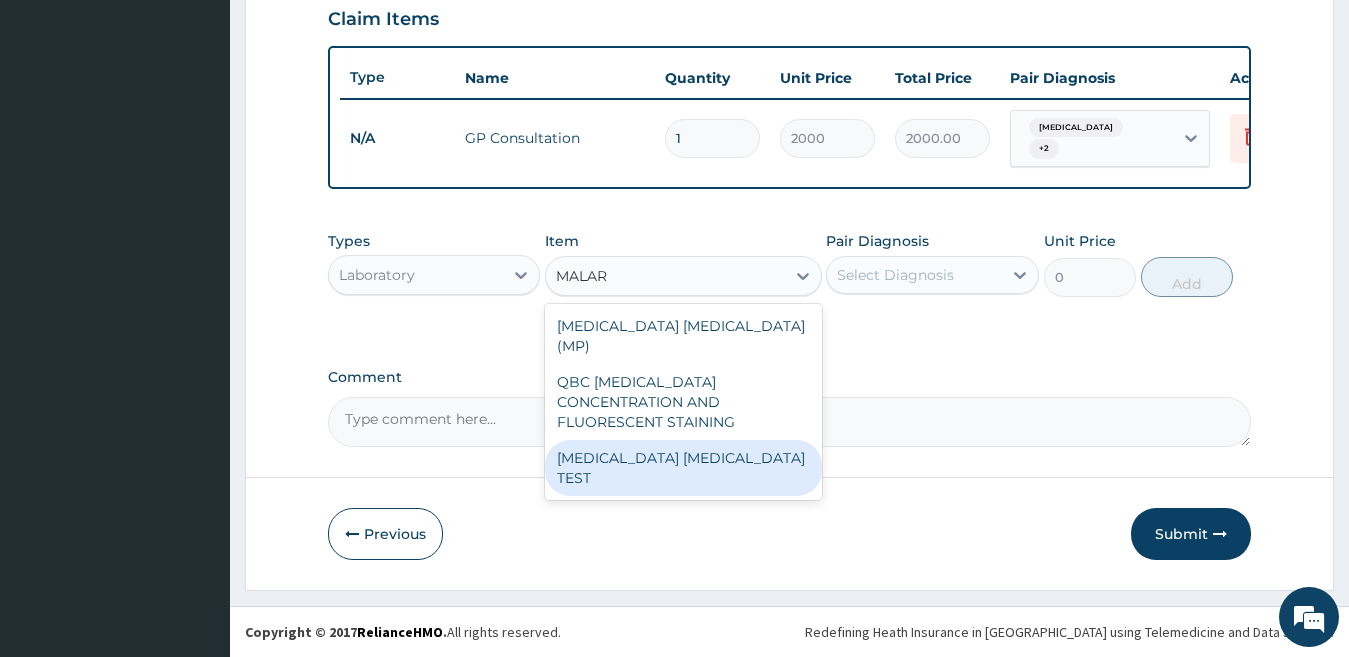 click on "MALARIA PARASITE TEST" at bounding box center [683, 468] 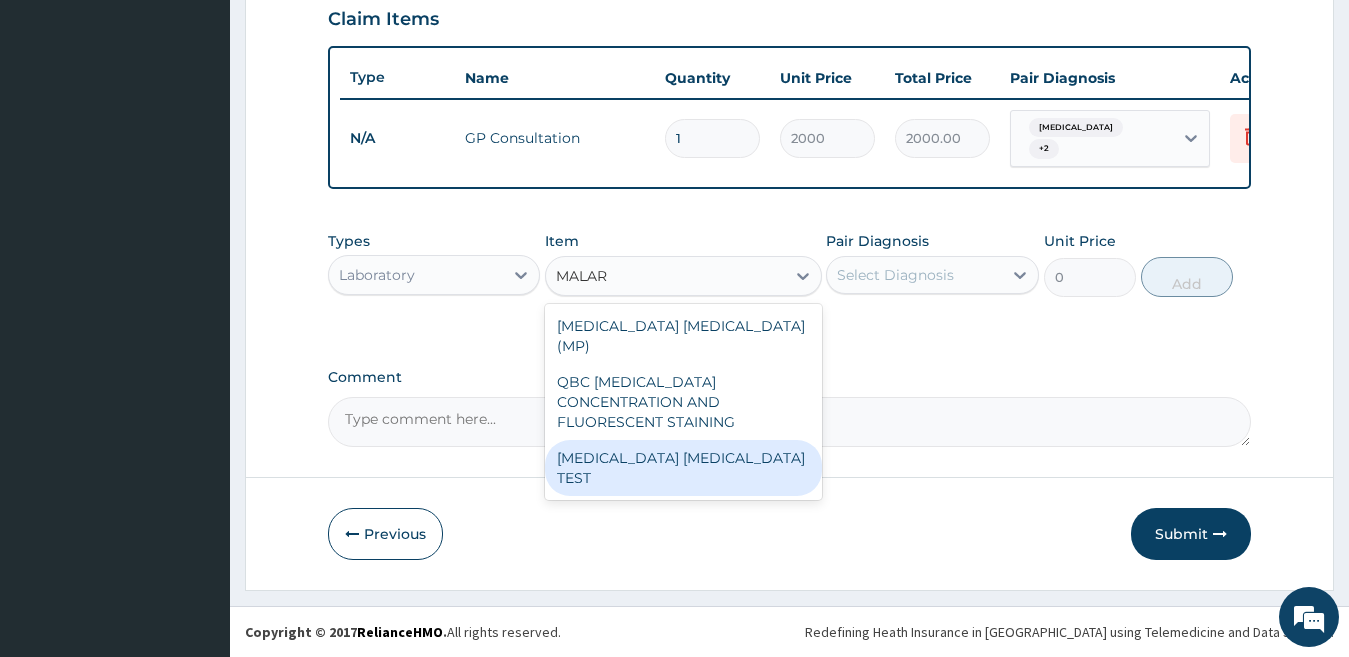 type 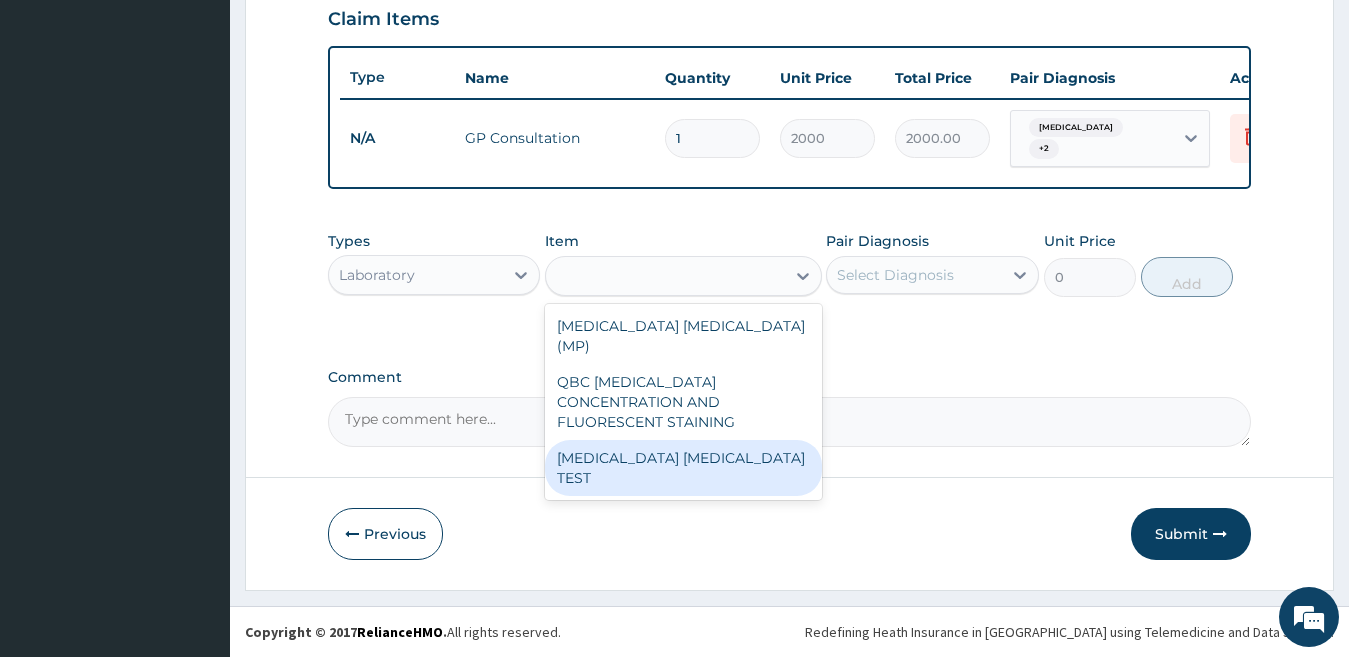 type on "1500" 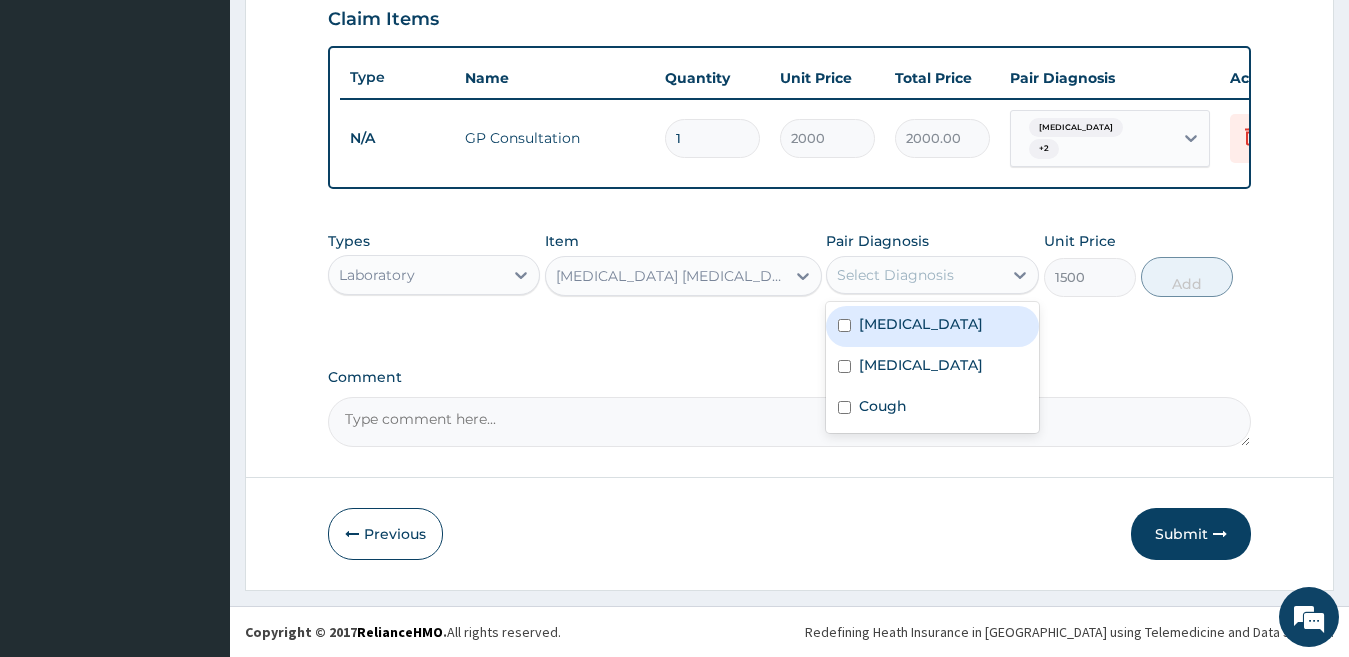 click on "Select Diagnosis" at bounding box center [895, 275] 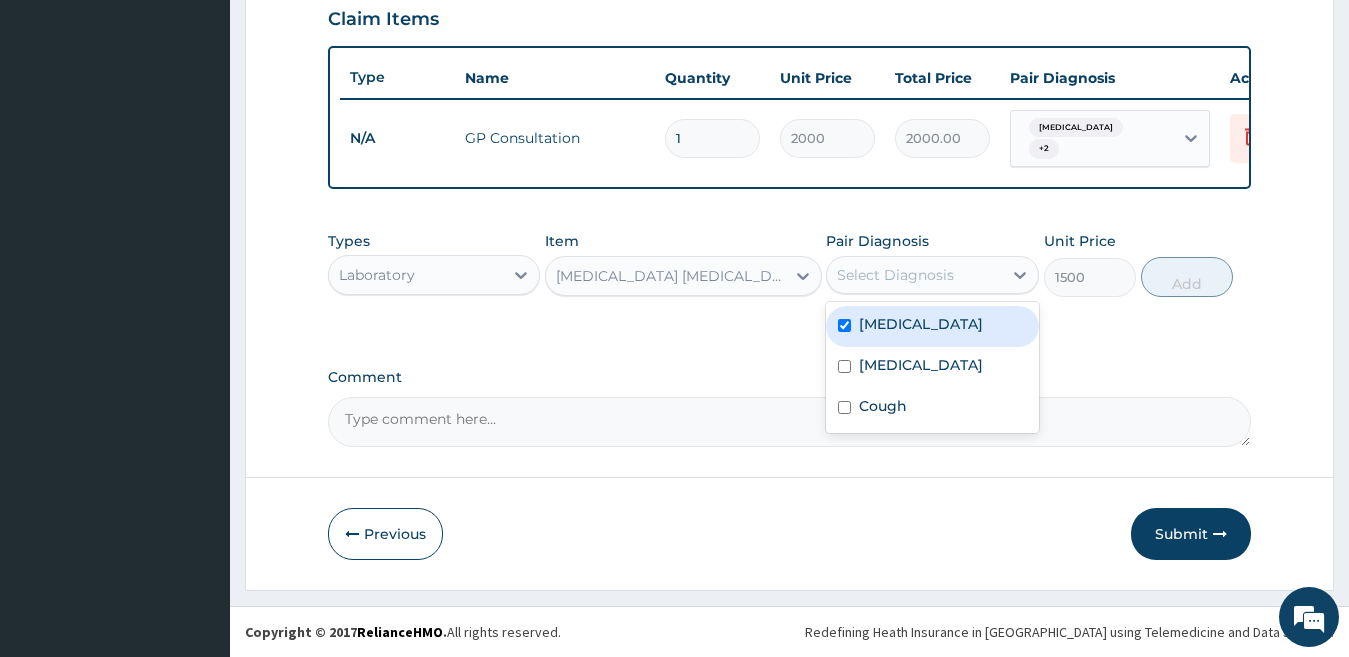 checkbox on "true" 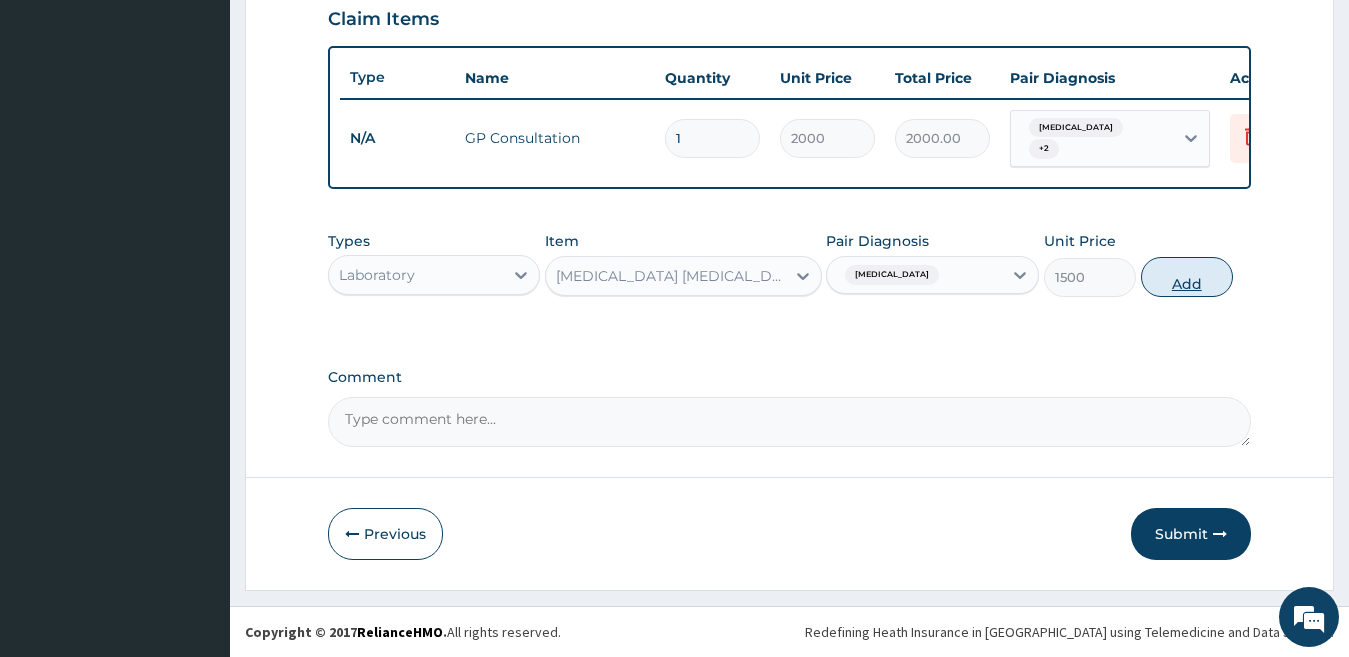 click on "Add" at bounding box center (1187, 277) 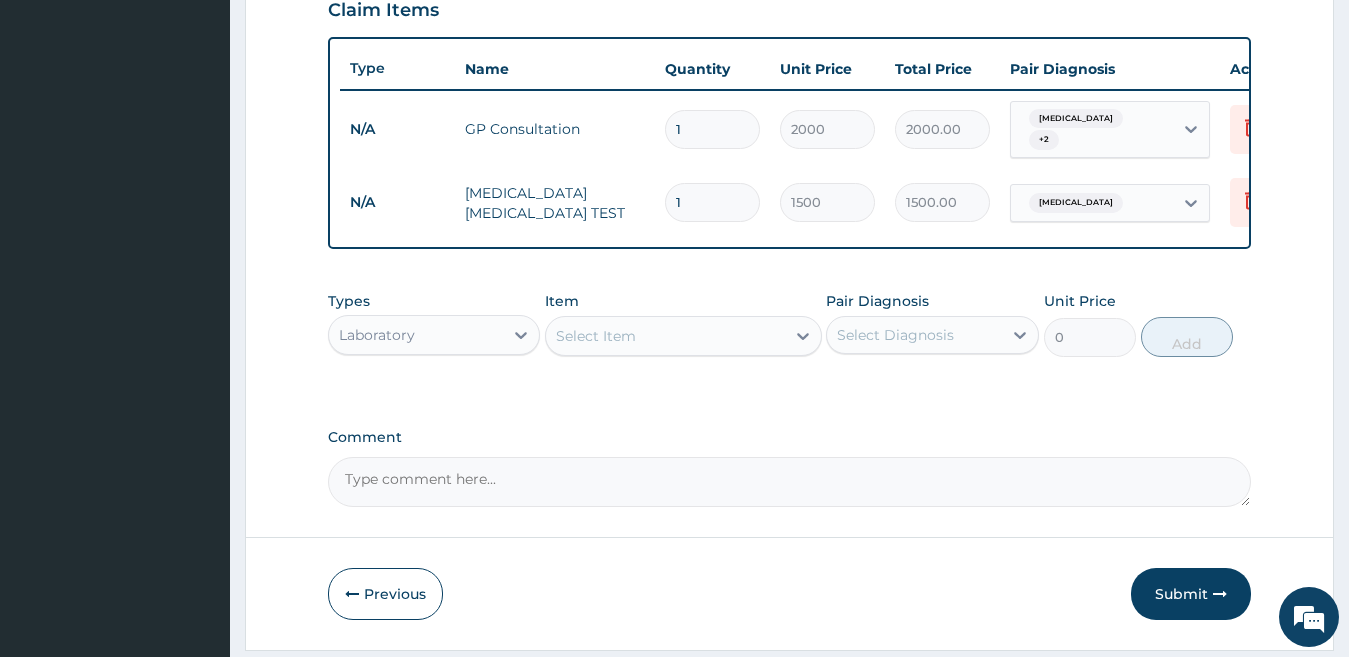 click on "Select Item" at bounding box center [683, 336] 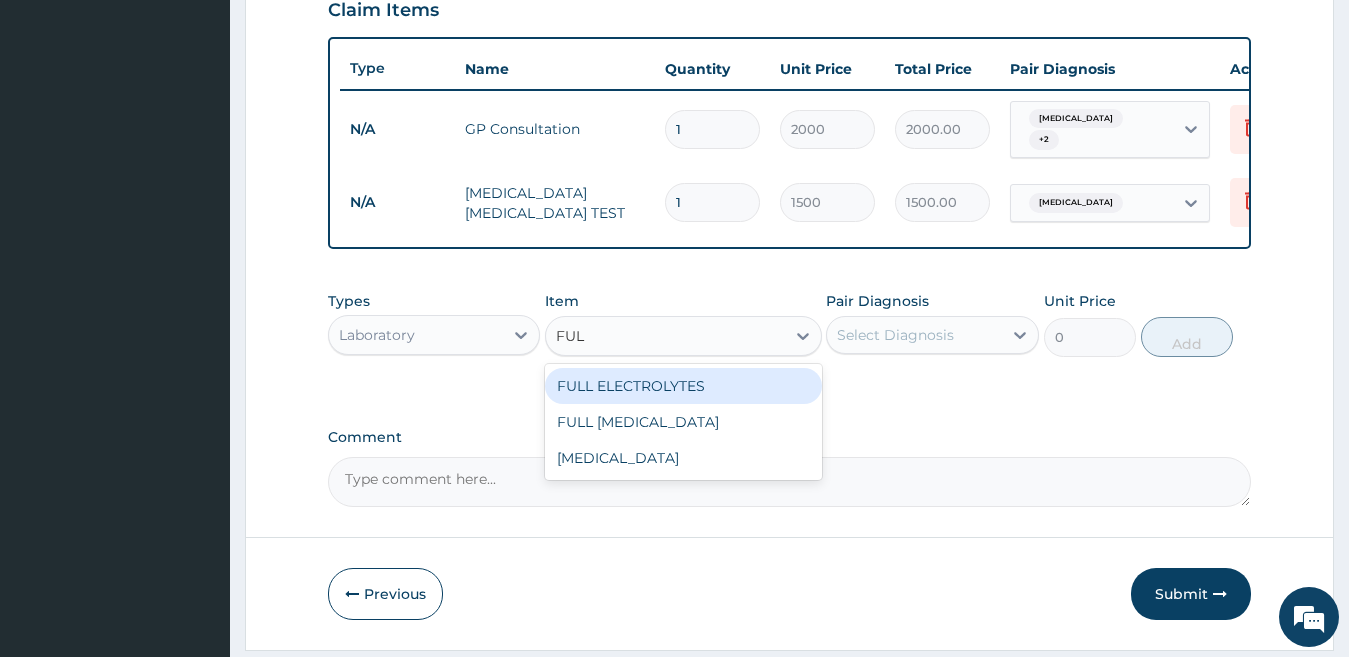 type on "FULL" 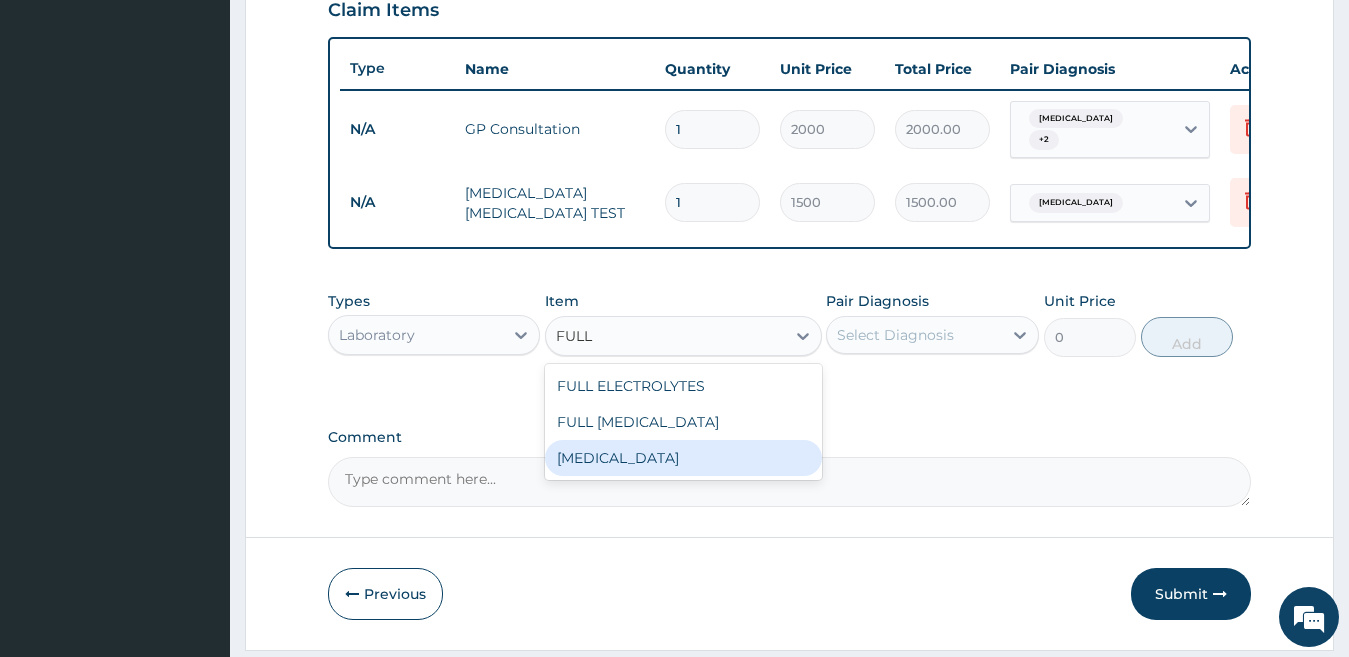 click on "Full blood count" at bounding box center [683, 458] 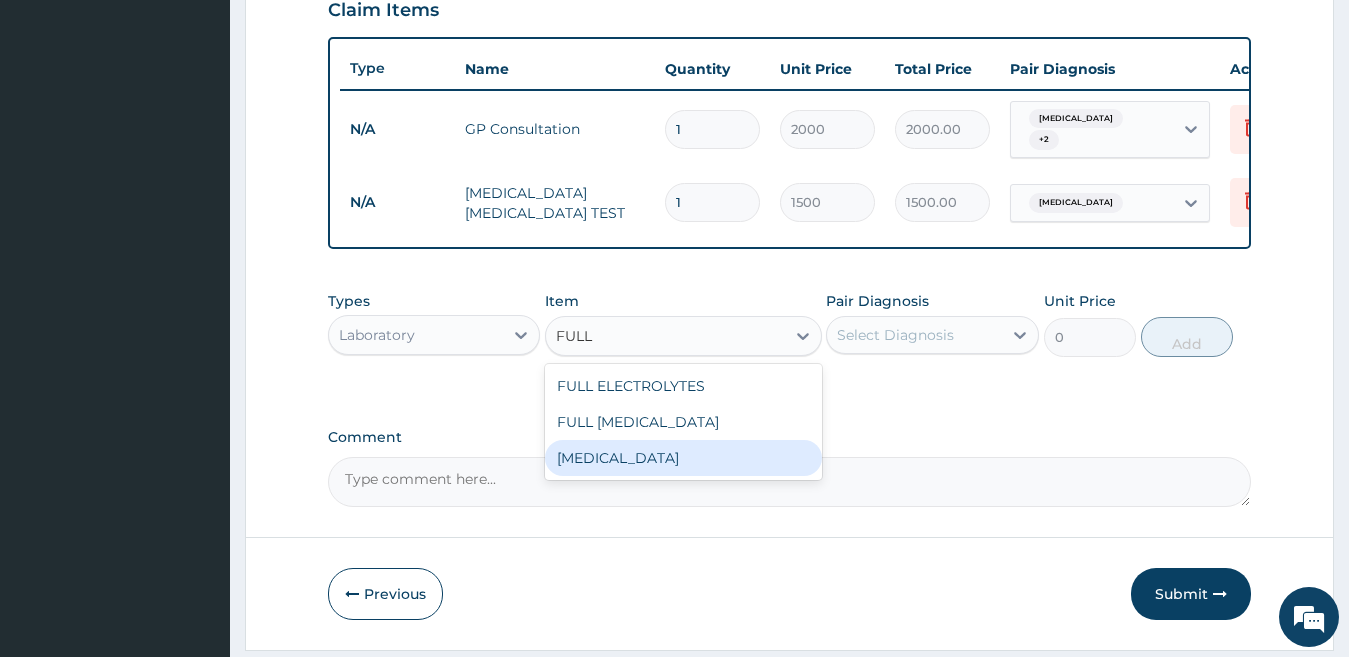 type 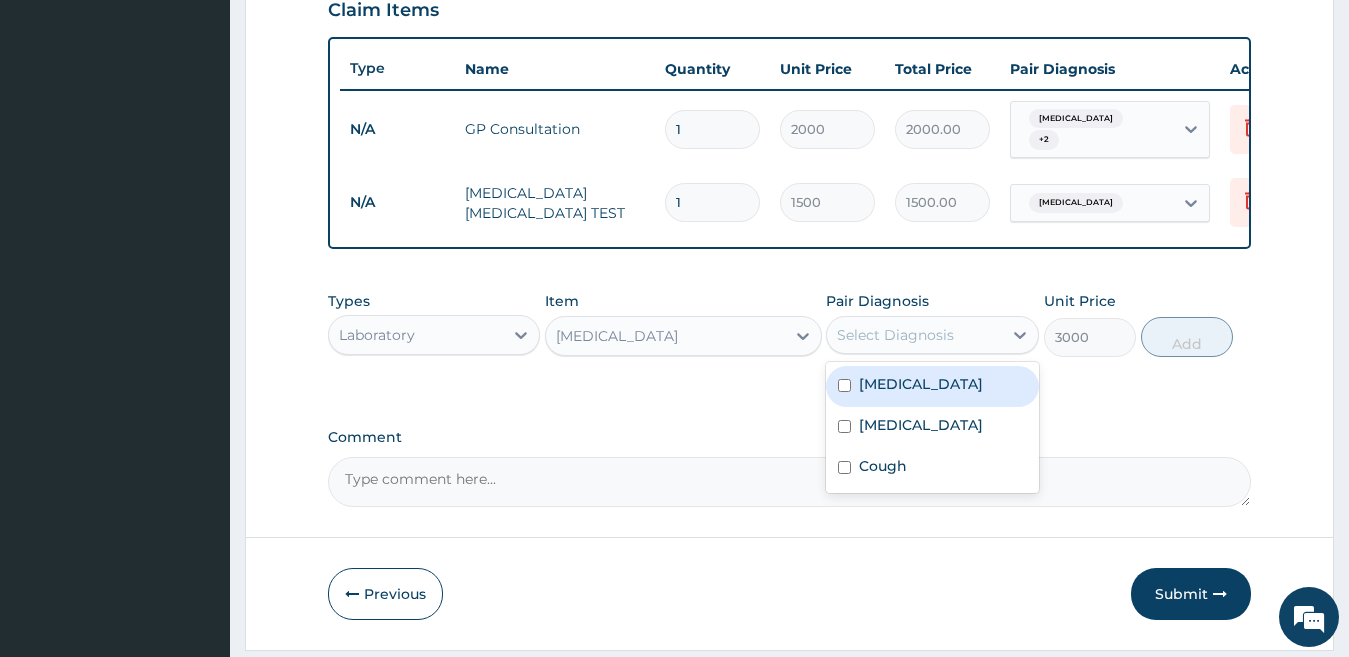 click on "Select Diagnosis" at bounding box center (914, 335) 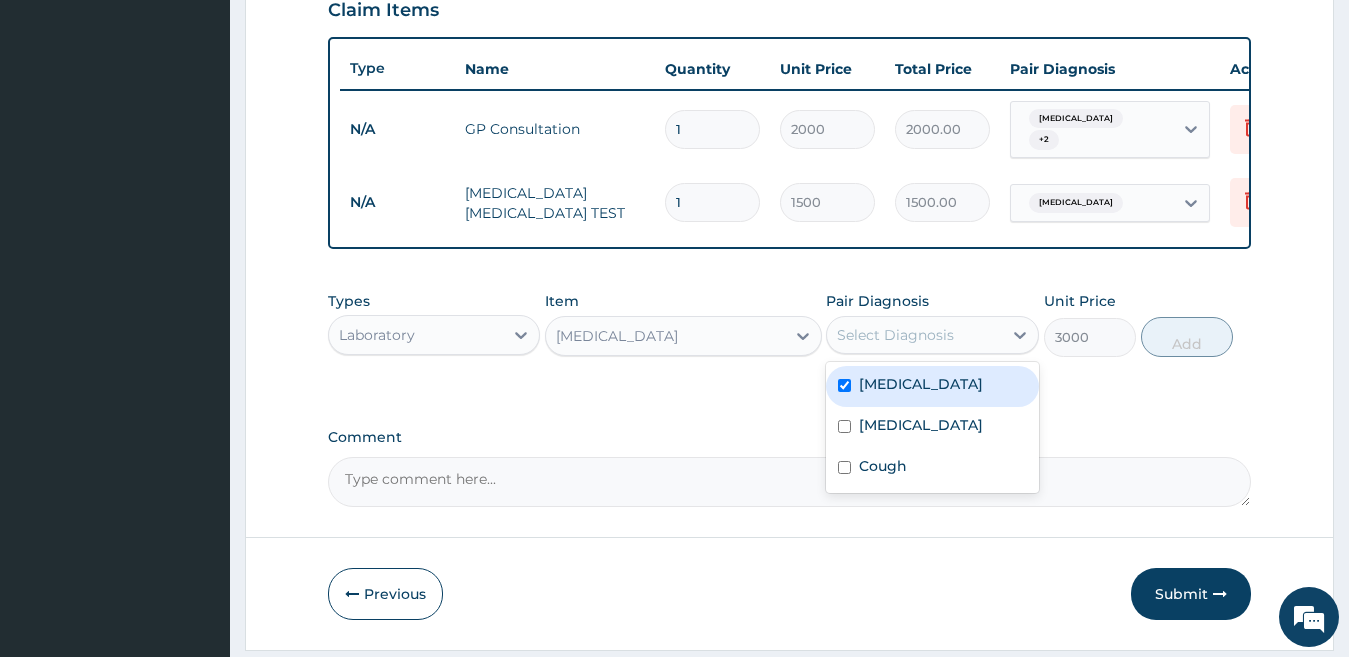 checkbox on "true" 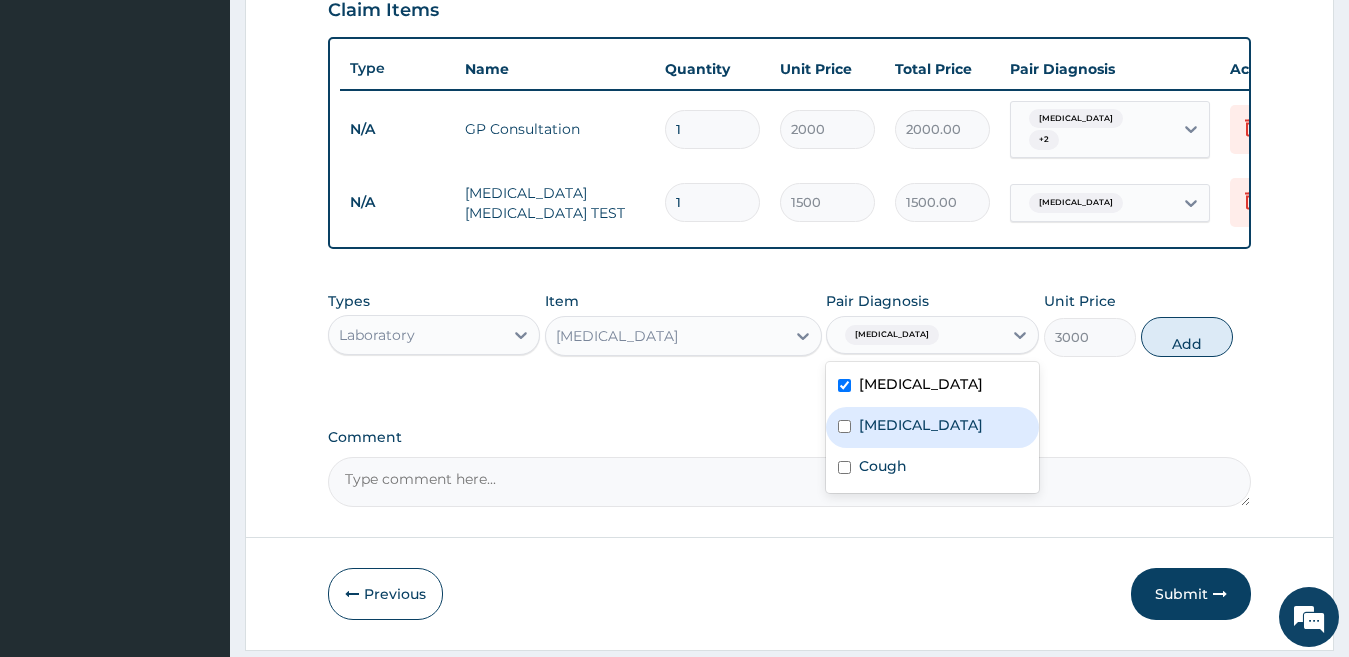 click on "Typhoid fever" at bounding box center (921, 425) 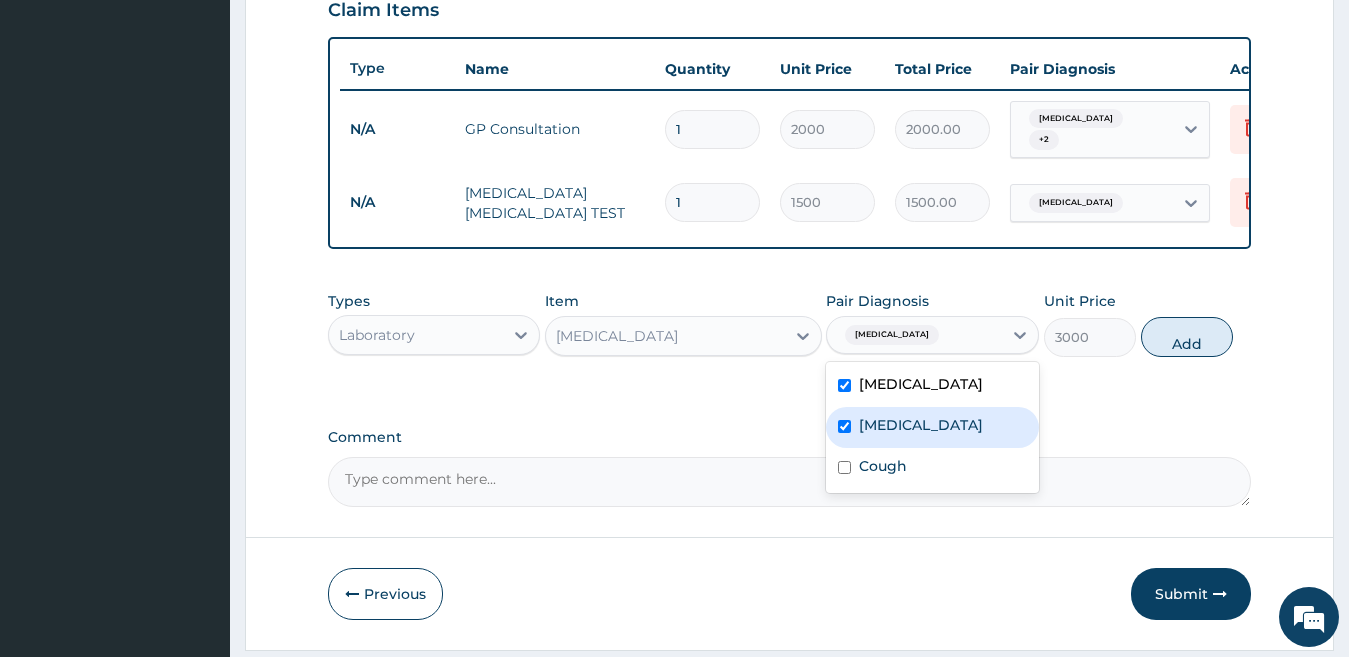 checkbox on "true" 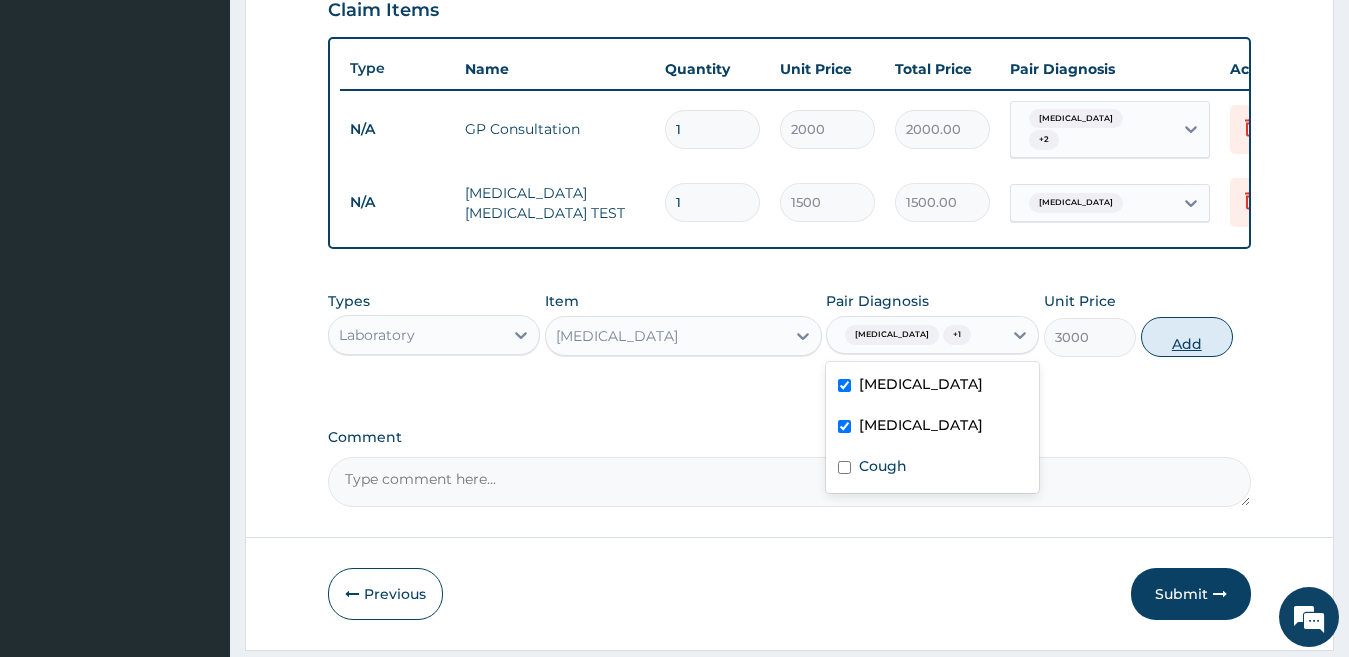 click on "Add" at bounding box center (1187, 337) 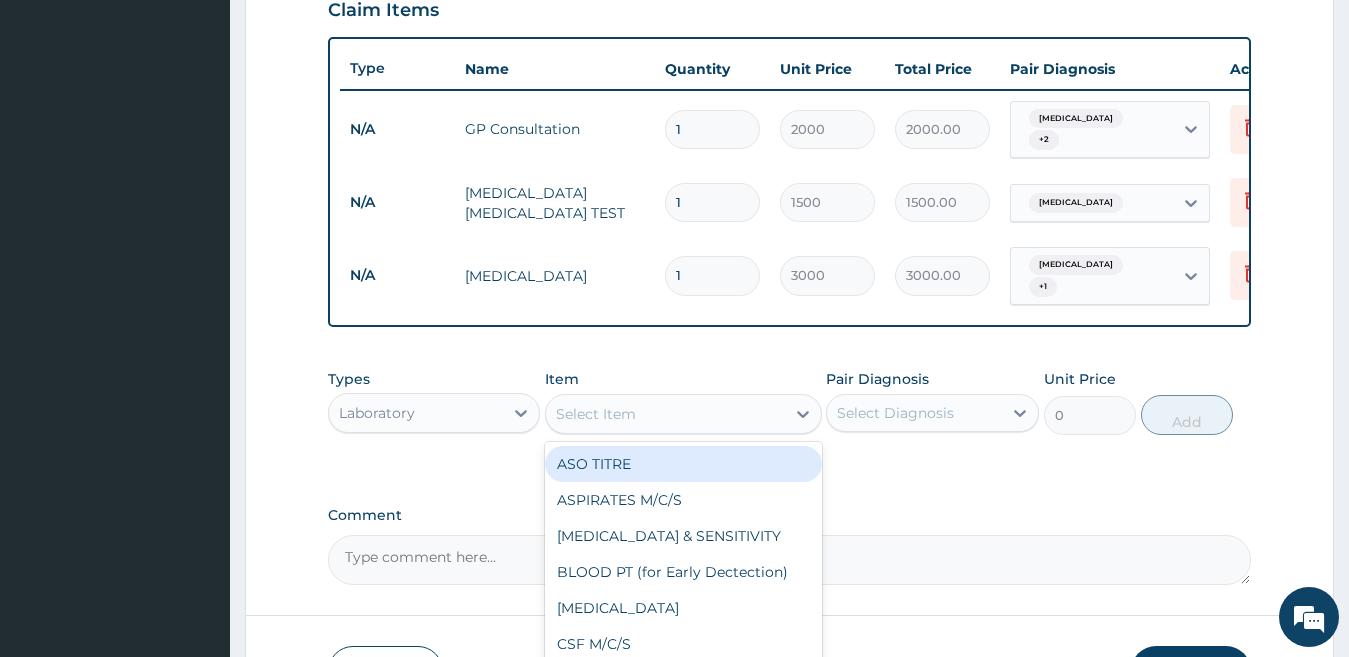 click on "Select Item" at bounding box center (596, 414) 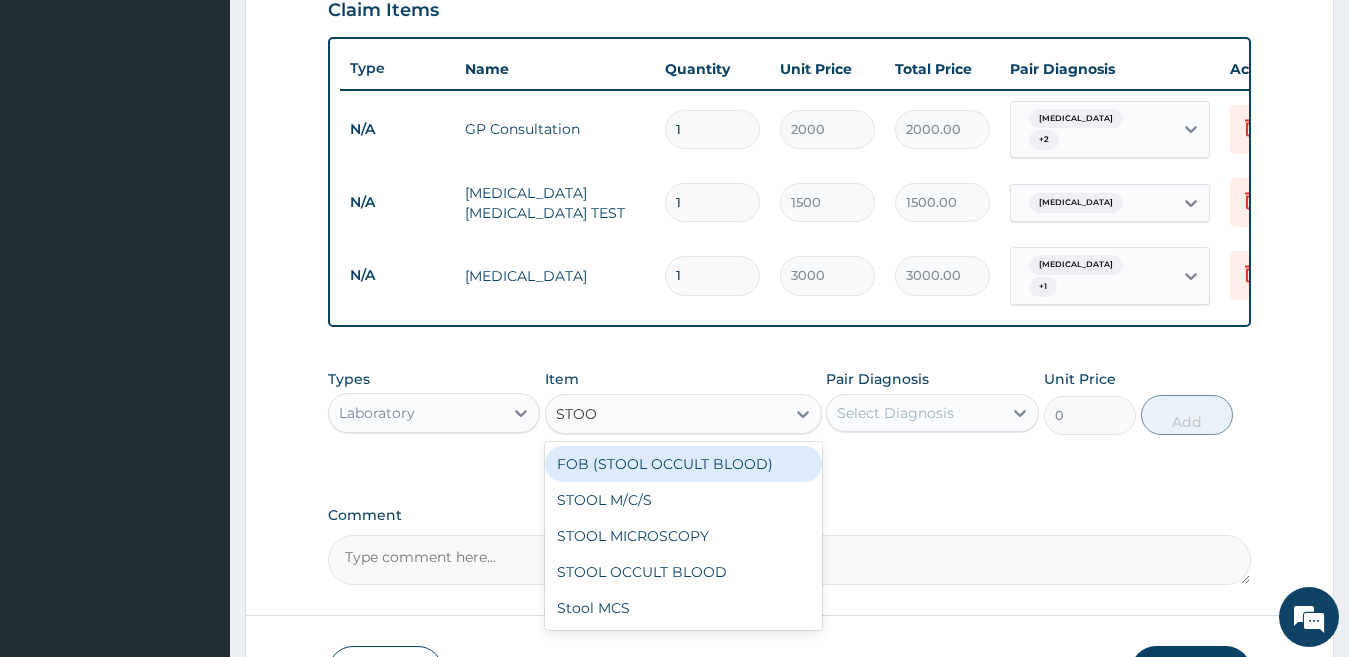 type on "STOOL" 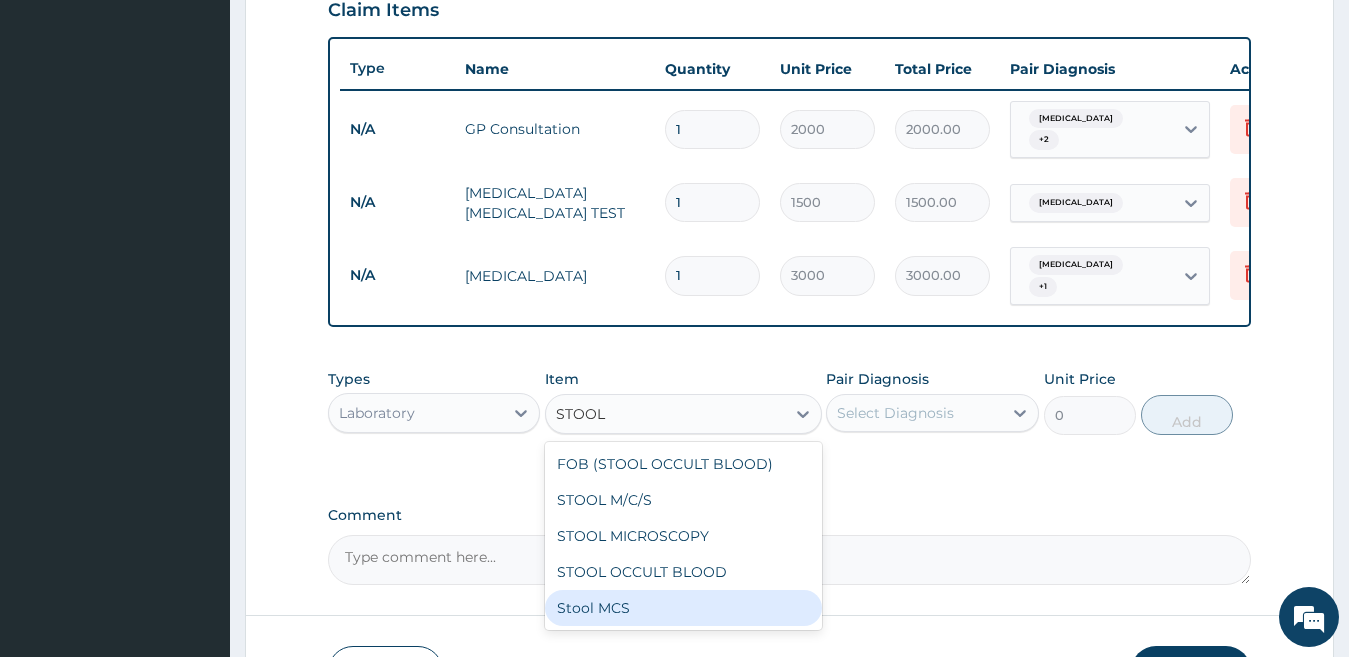 click on "Stool MCS" at bounding box center (683, 608) 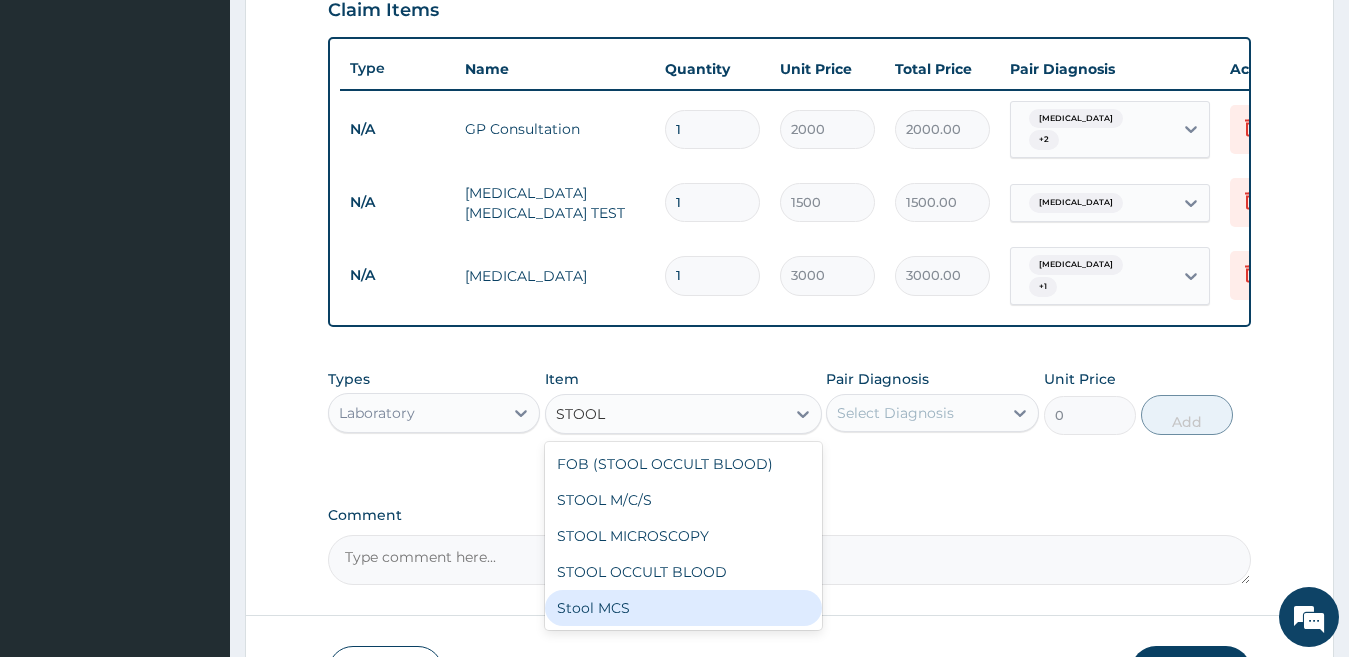 type 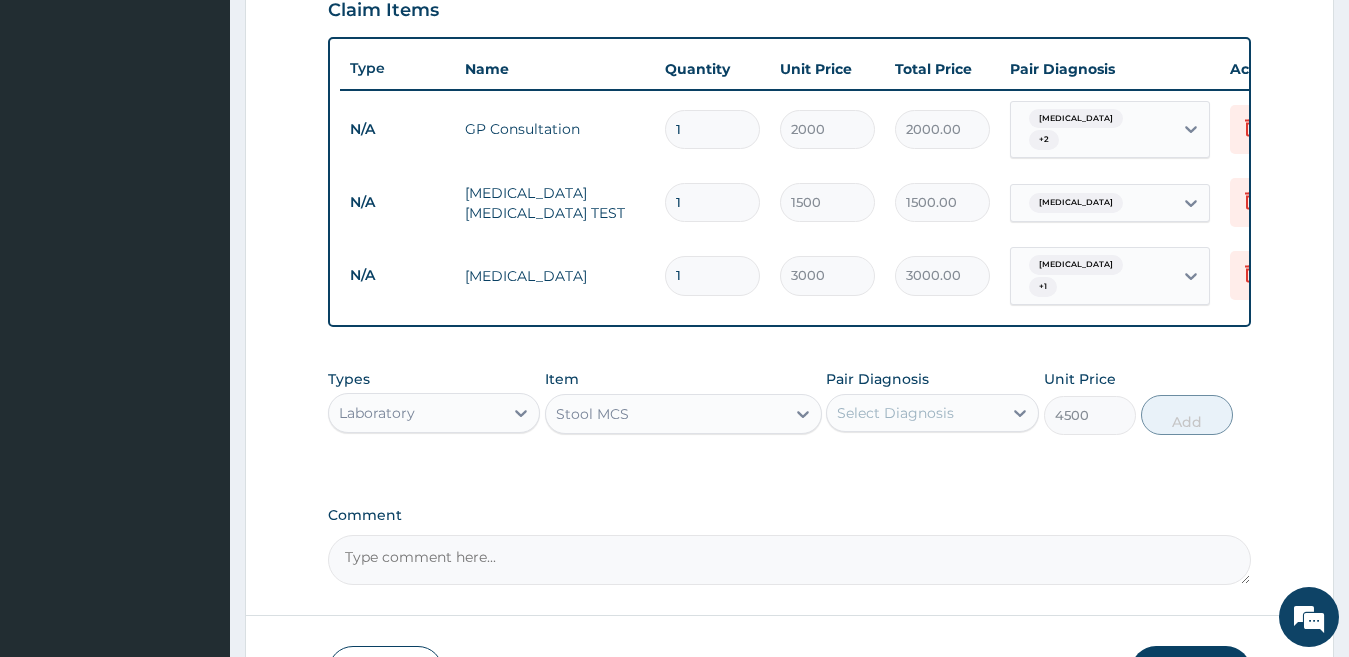 click on "Select Diagnosis" at bounding box center (895, 413) 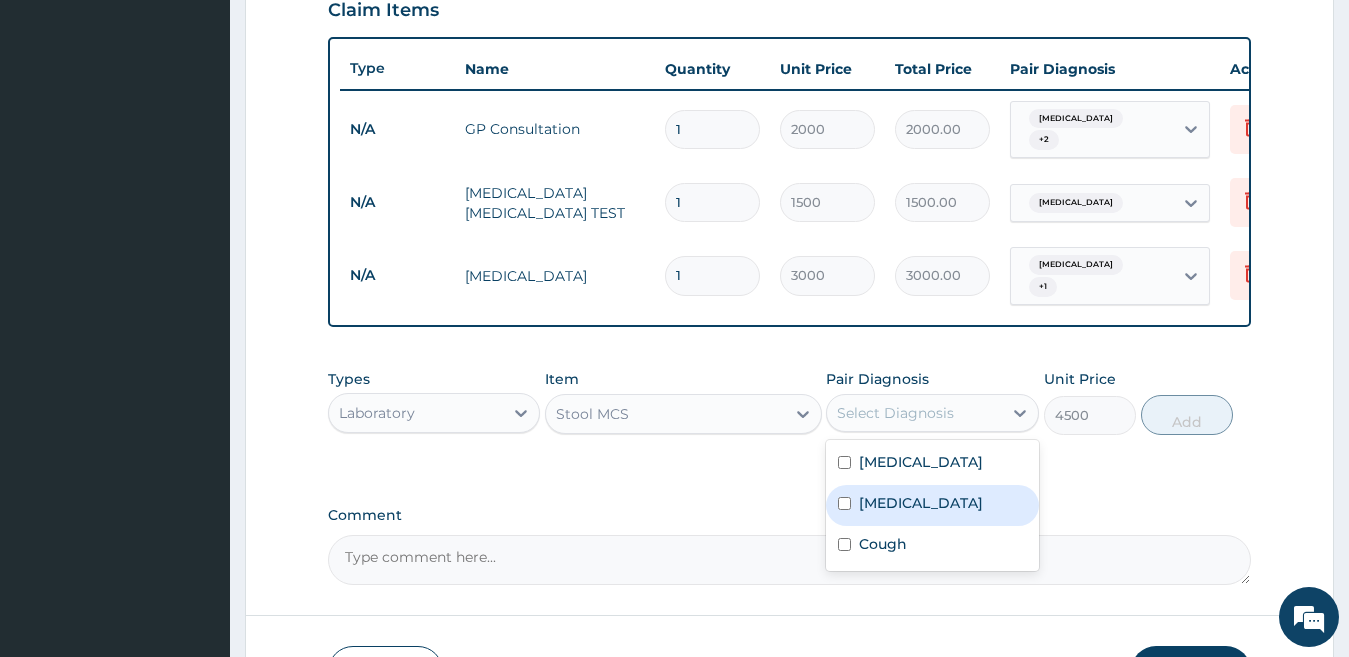 click on "Typhoid fever" at bounding box center [921, 503] 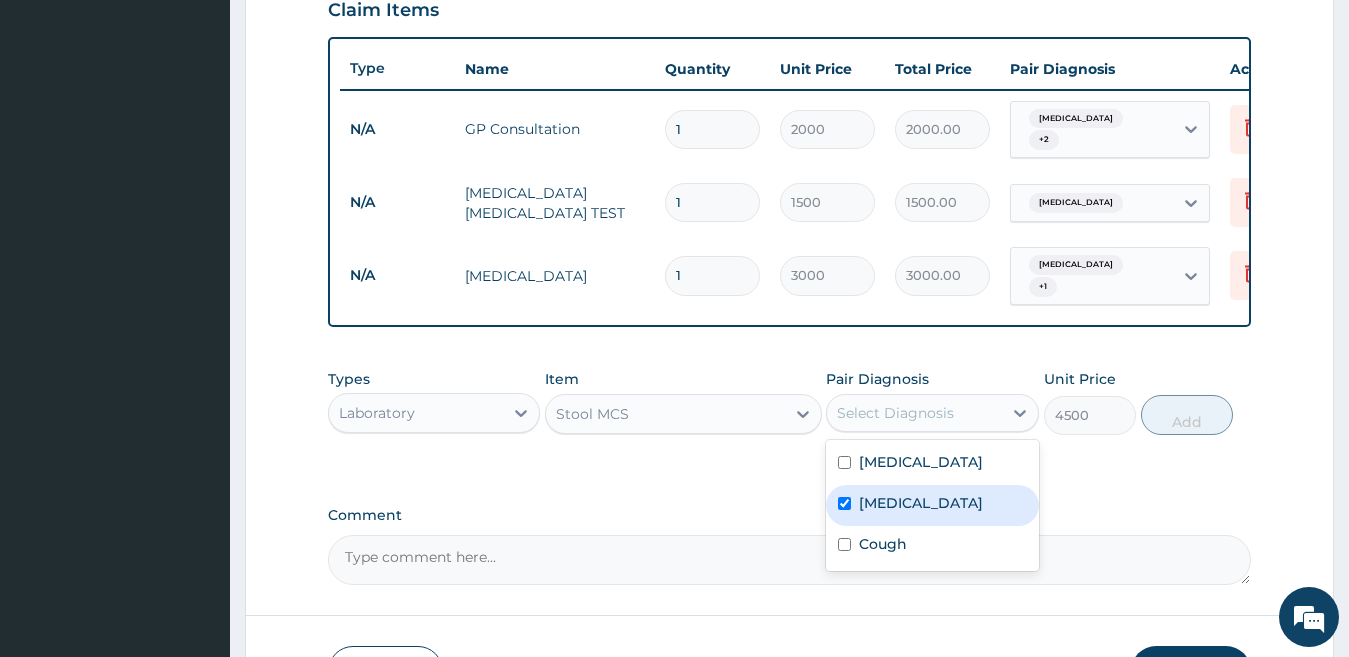 checkbox on "true" 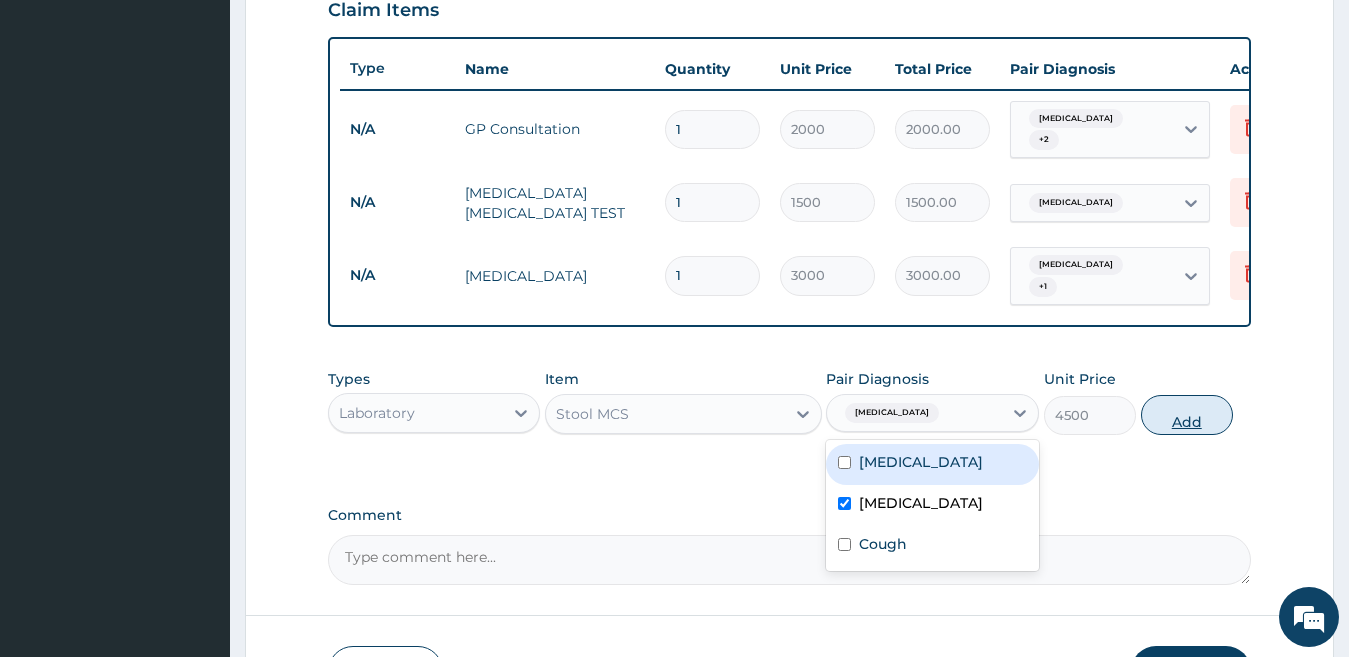 click on "Add" at bounding box center (1187, 415) 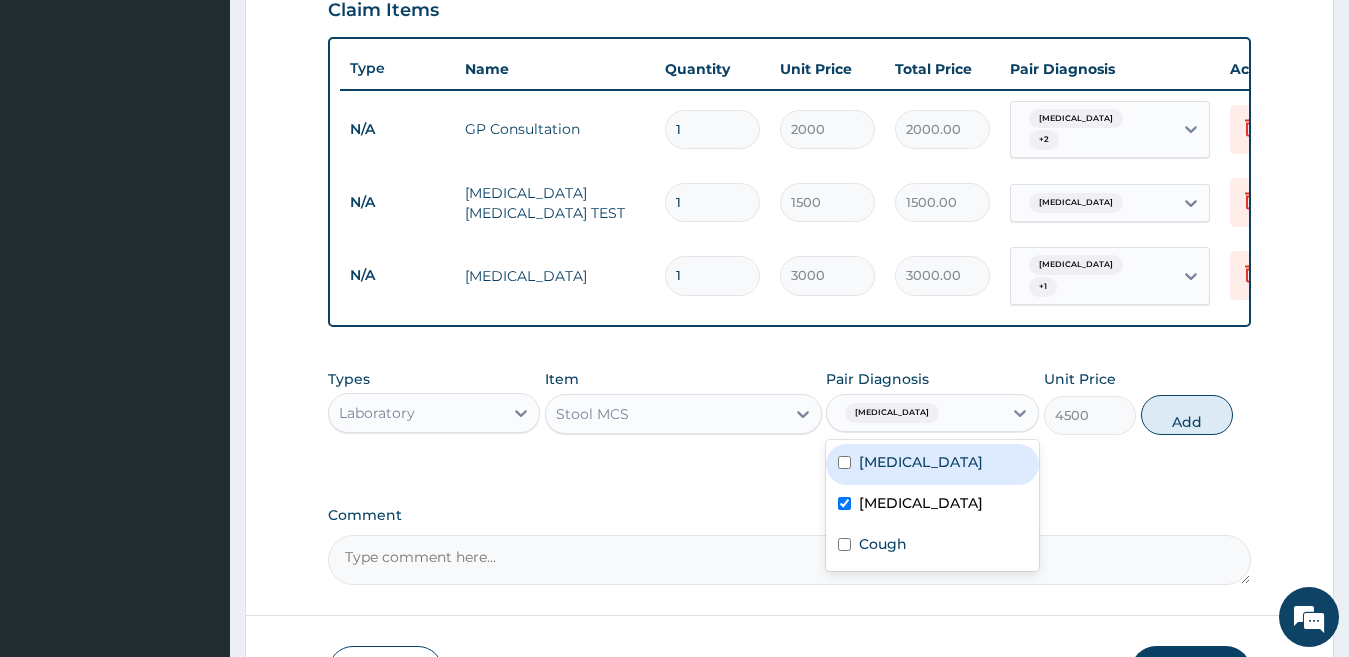 type on "0" 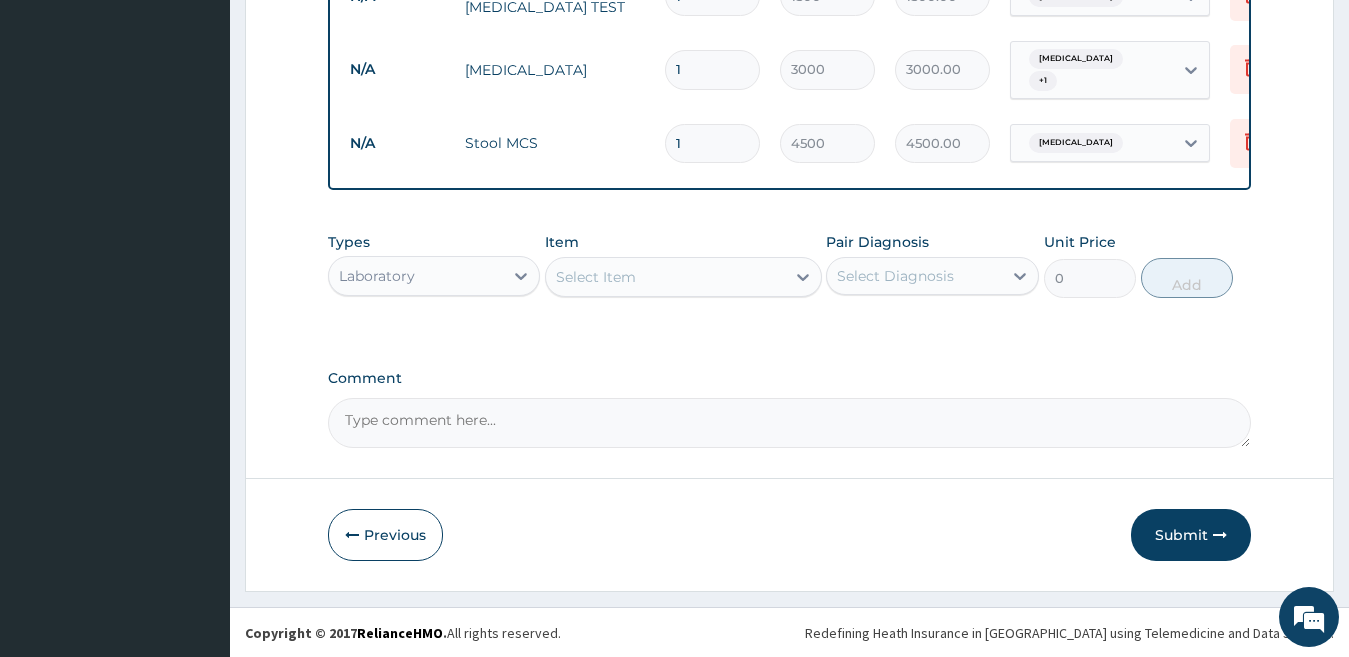 scroll, scrollTop: 914, scrollLeft: 0, axis: vertical 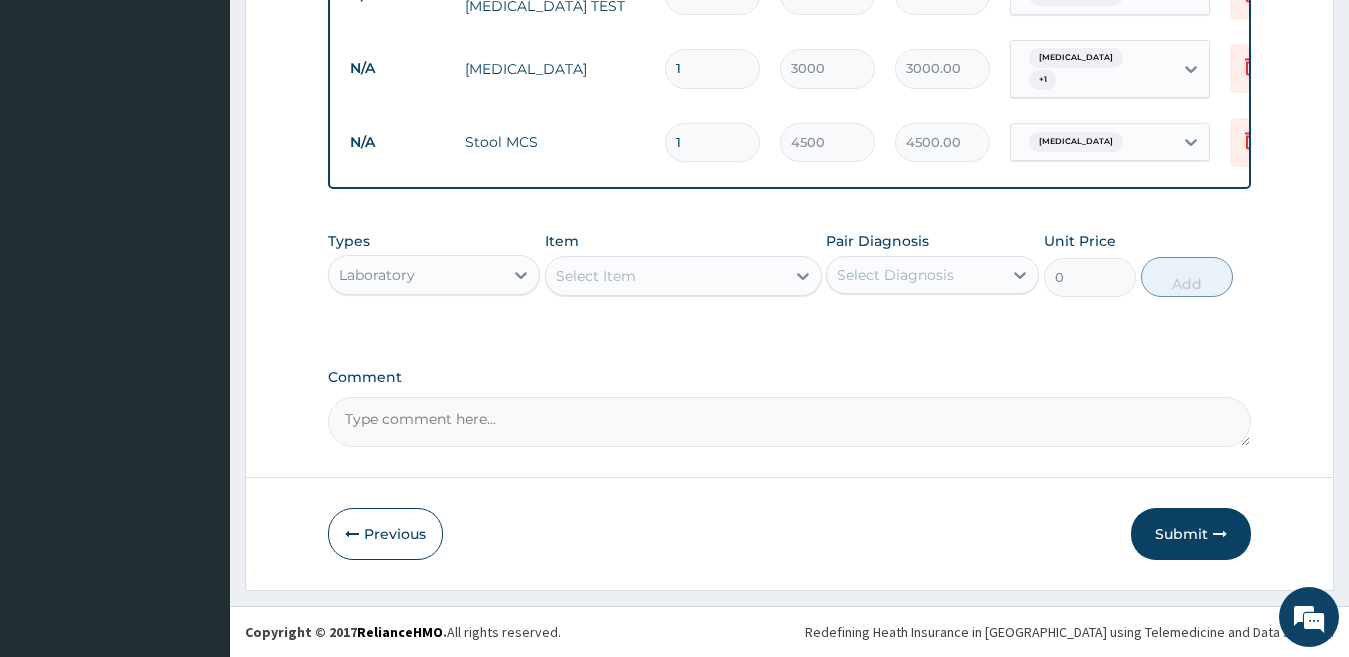 click on "Laboratory" at bounding box center [416, 275] 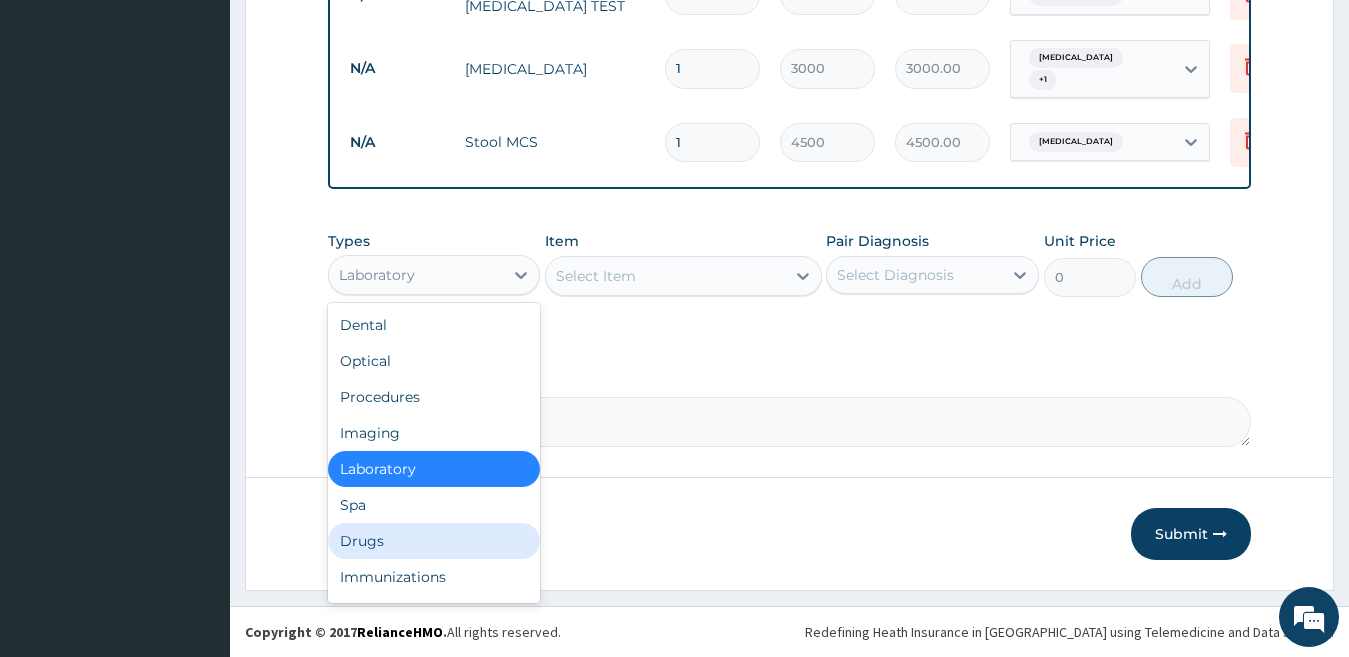 click on "Drugs" at bounding box center (434, 541) 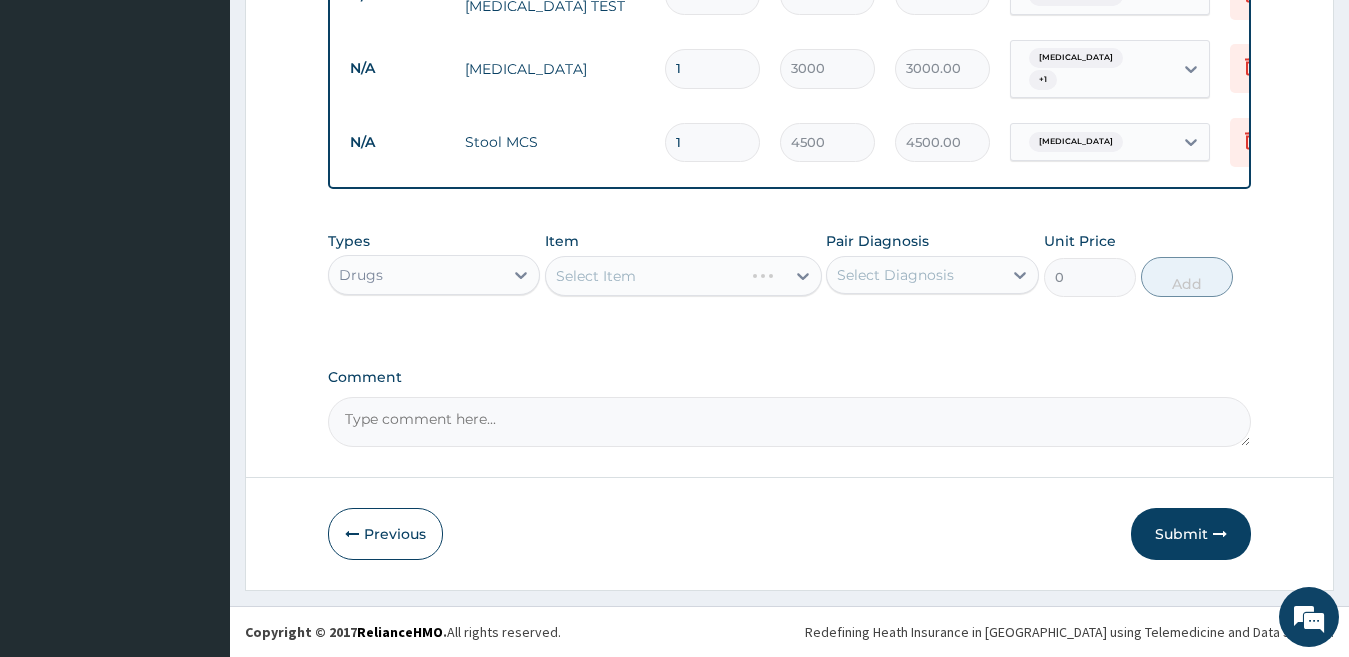 click on "Select Item" at bounding box center [683, 276] 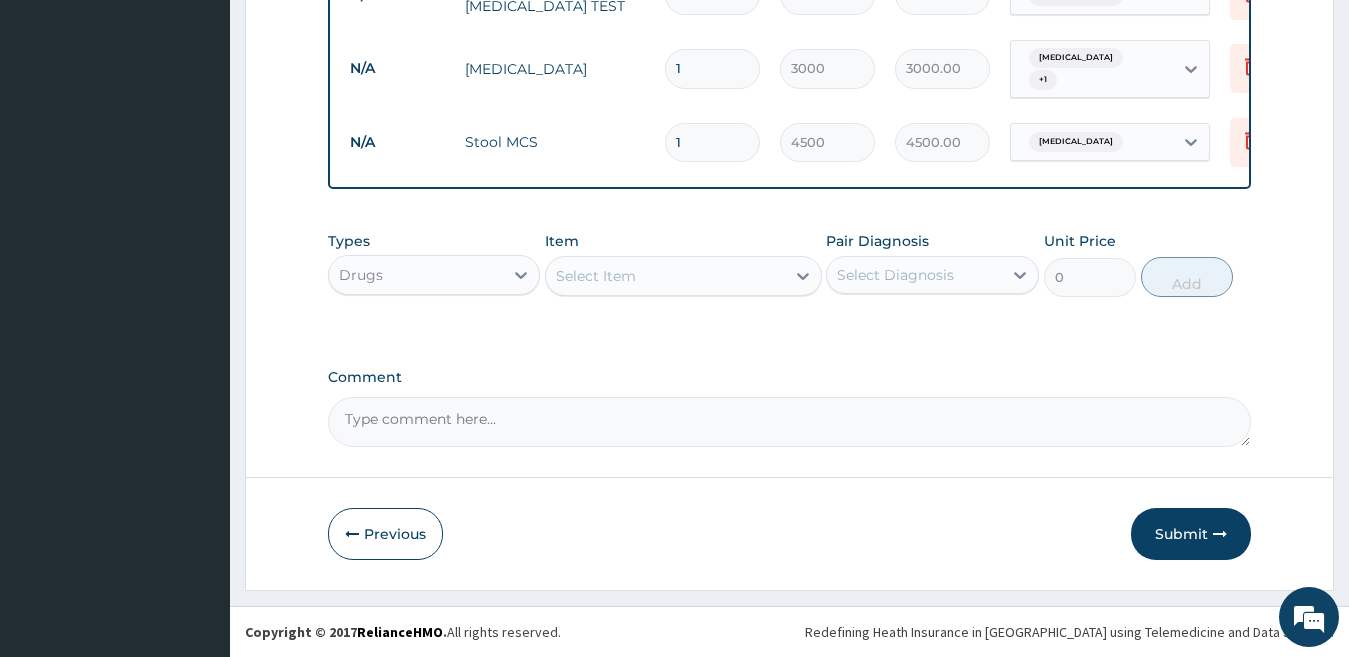 click on "Select Item" at bounding box center (596, 276) 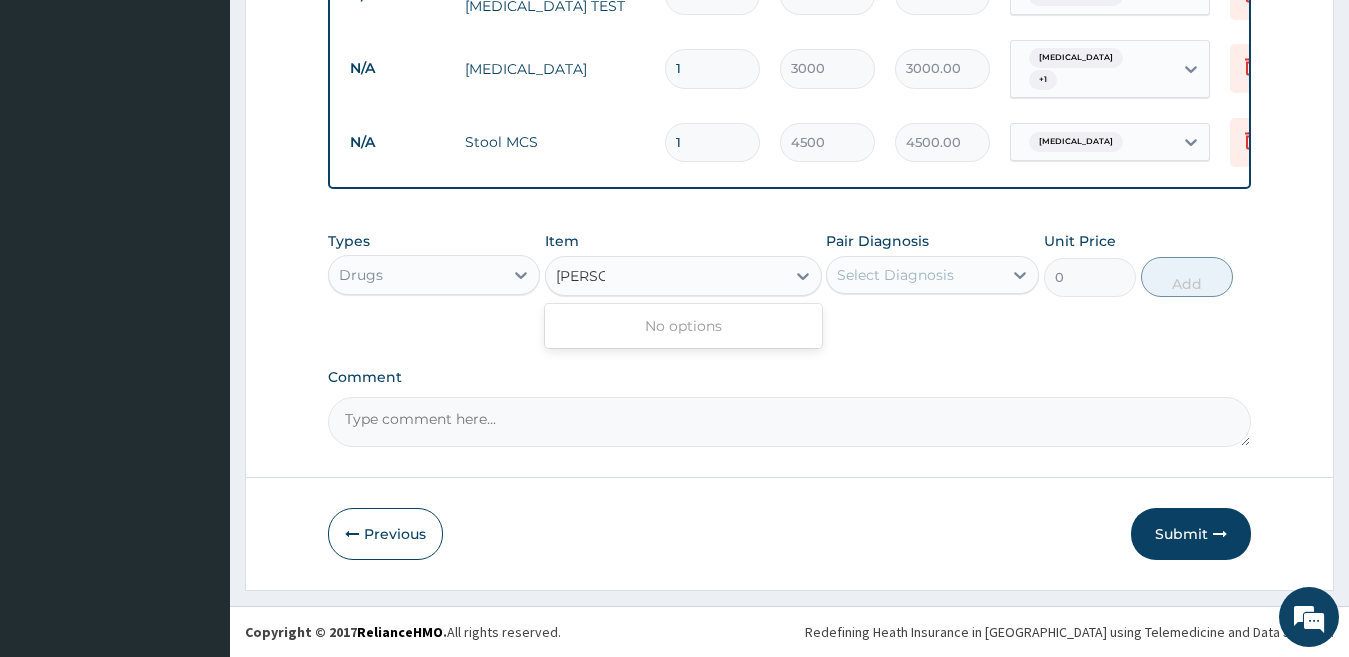 type on "ARTE" 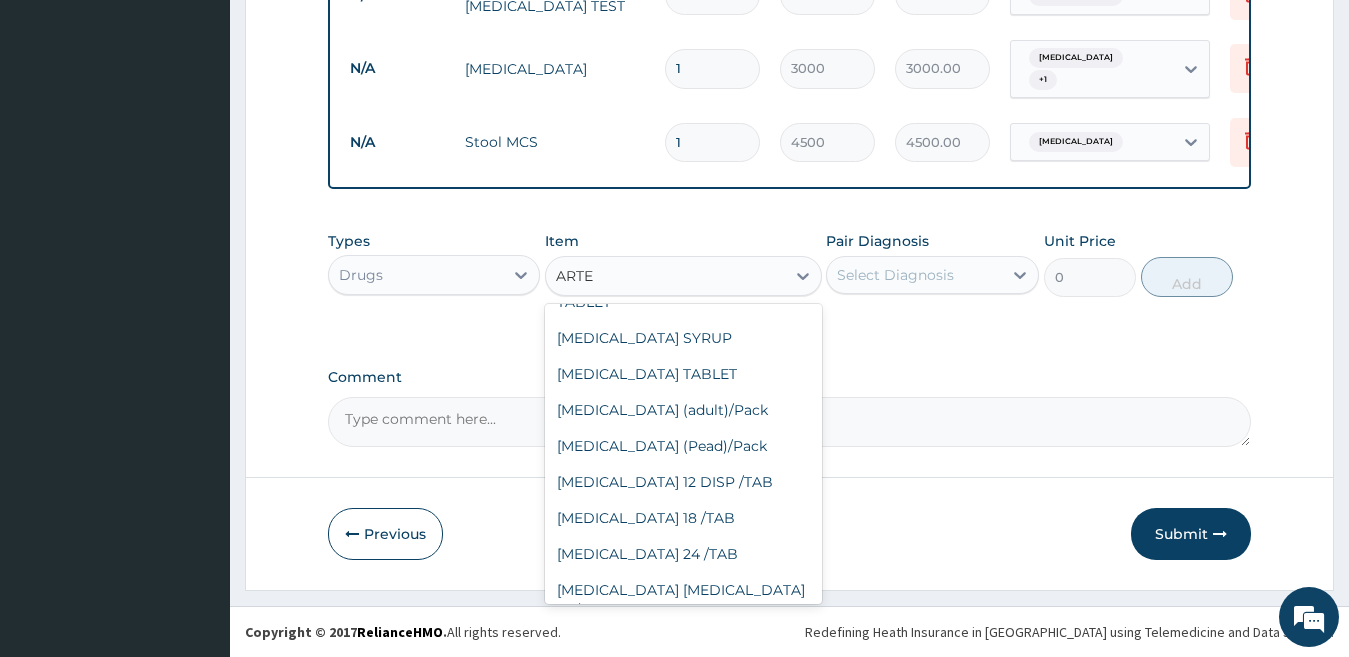 scroll, scrollTop: 541, scrollLeft: 0, axis: vertical 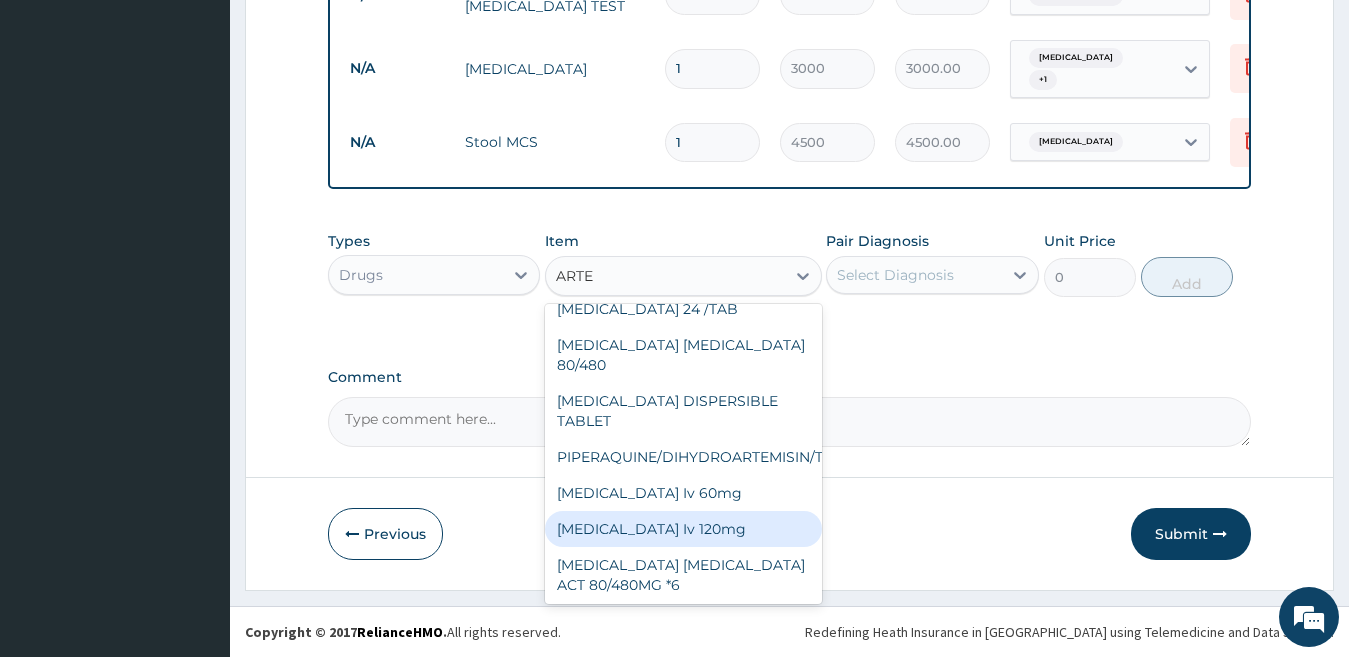 click on "Artesunate Iv 120mg" at bounding box center [683, 529] 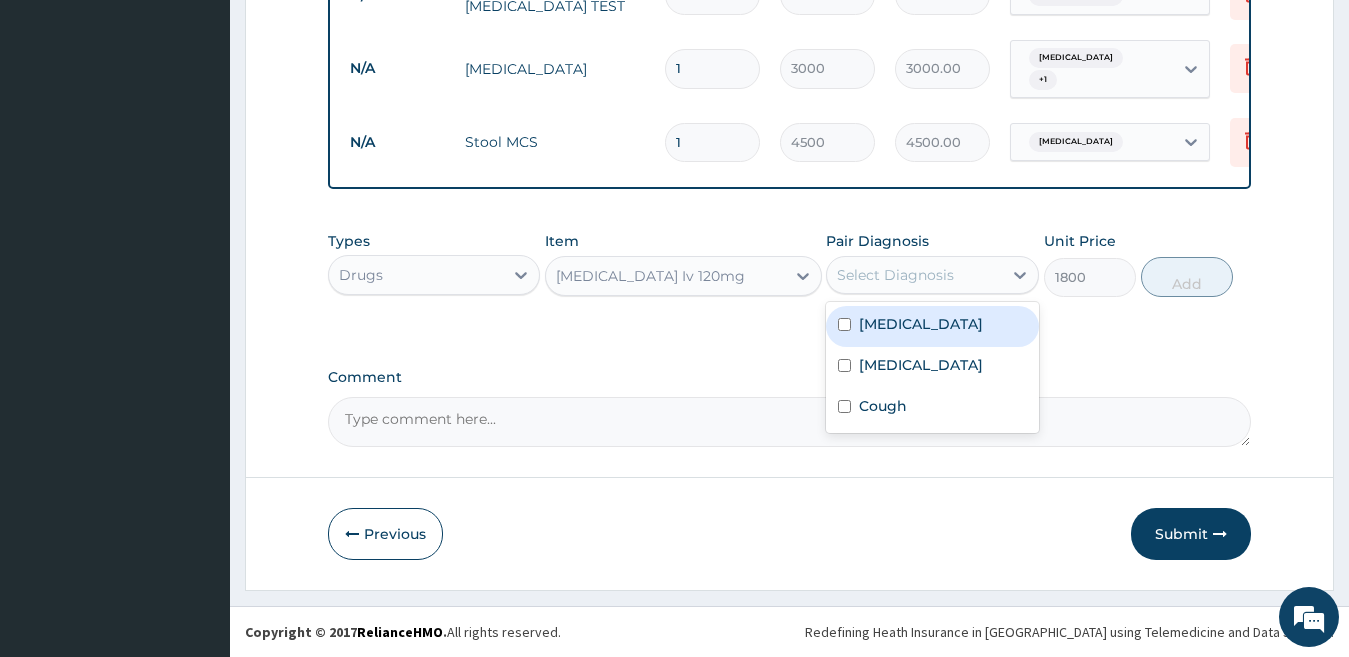 click on "Select Diagnosis" at bounding box center (895, 275) 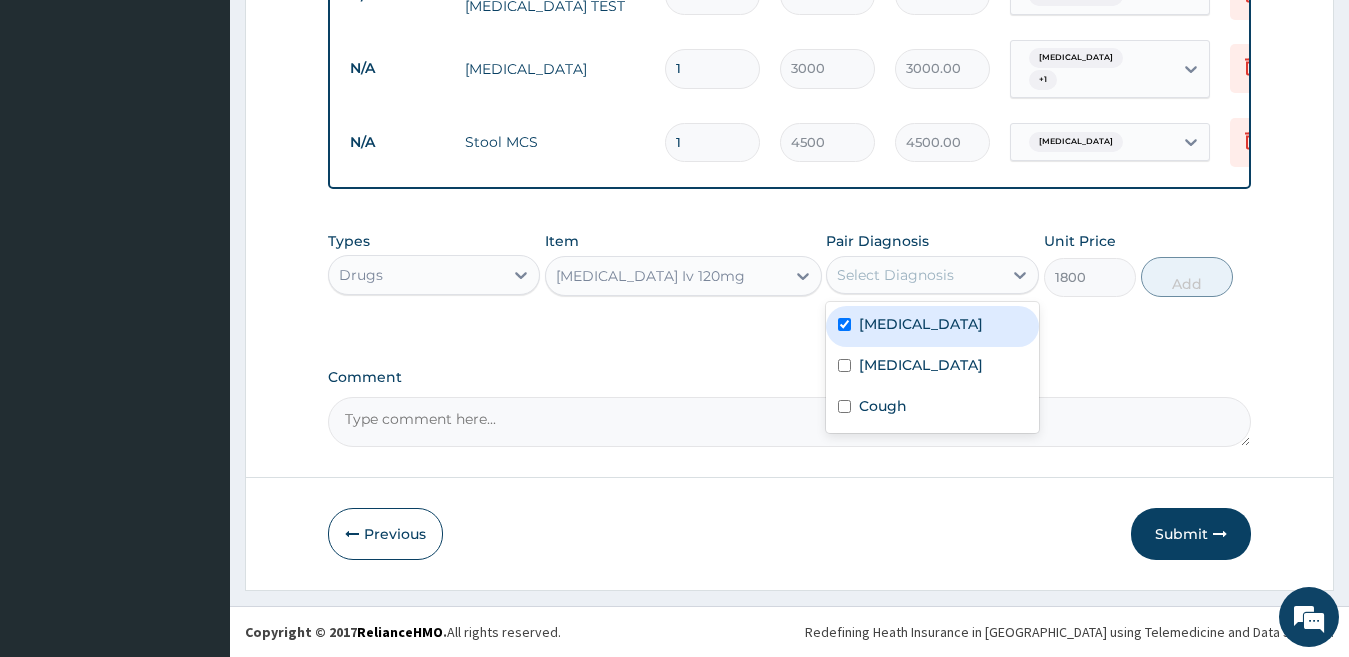 checkbox on "true" 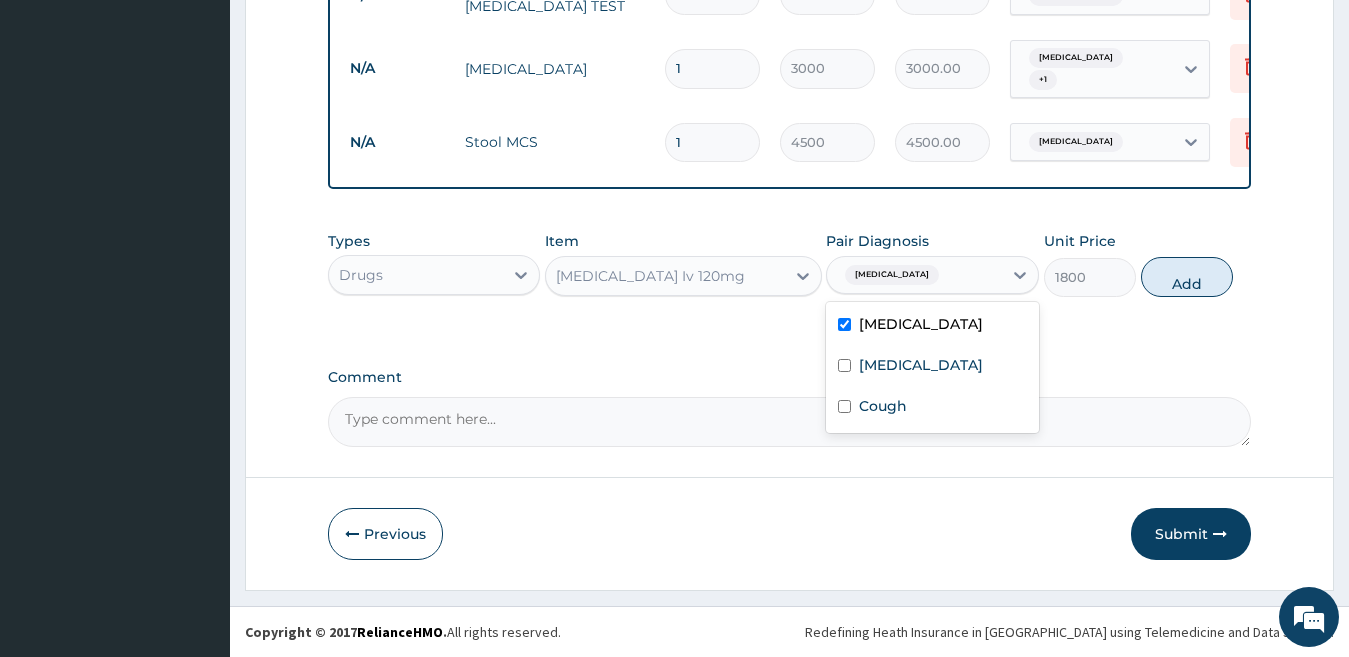 click on "Types Drugs Item Artesunate Iv 120mg Pair Diagnosis option Malaria, selected. option Malaria selected, 1 of 3. 3 results available. Use Up and Down to choose options, press Enter to select the currently focused option, press Escape to exit the menu, press Tab to select the option and exit the menu. Malaria Malaria Typhoid fever Cough Unit Price 1800 Add" at bounding box center [790, 264] 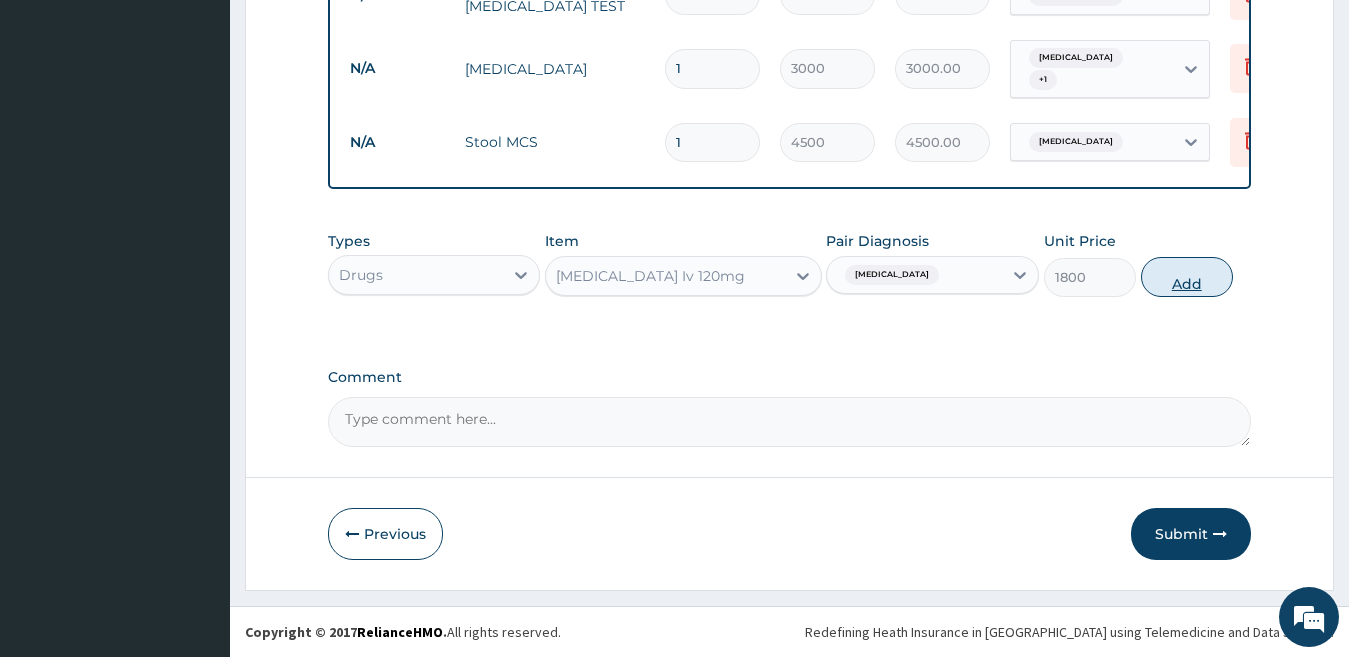 click on "Add" at bounding box center (1187, 277) 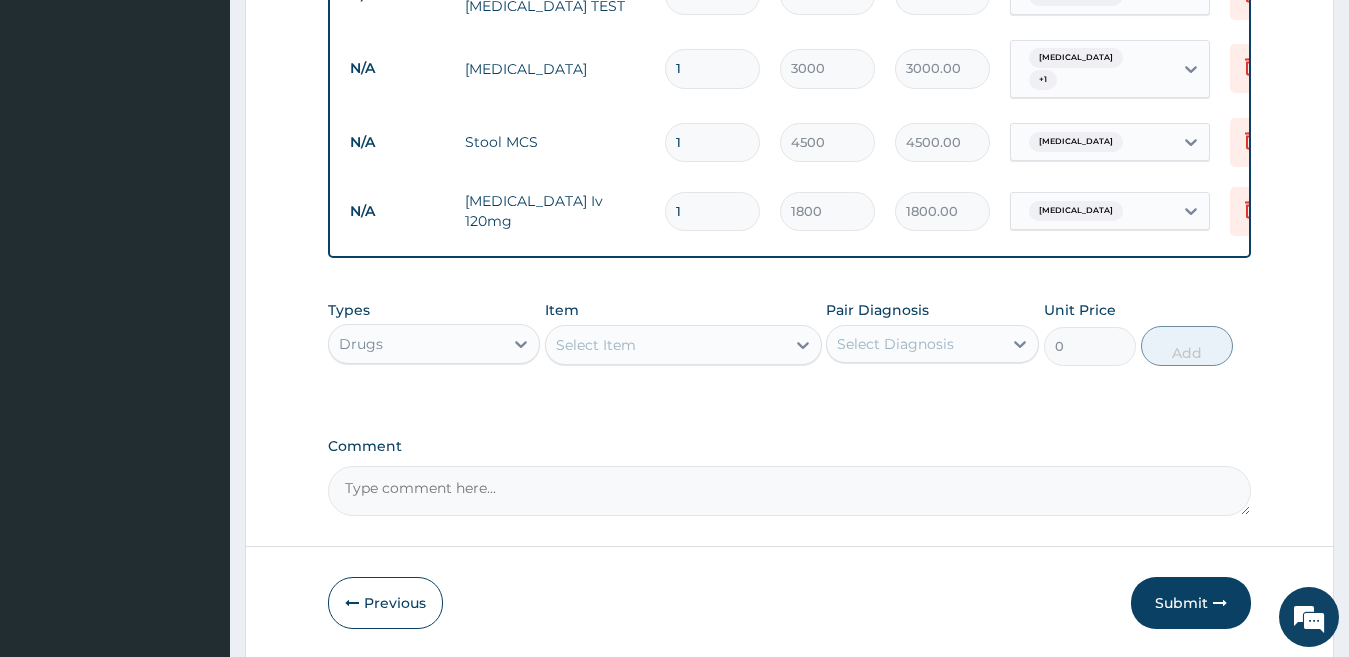 type 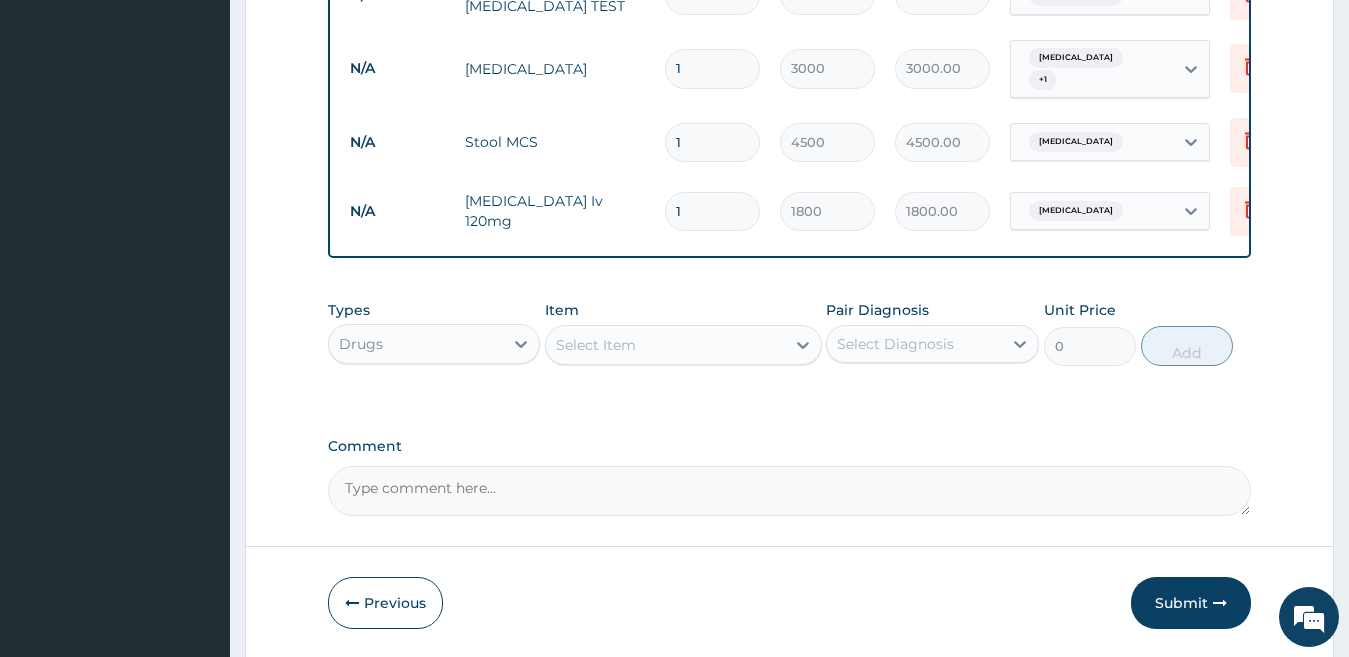 type on "0.00" 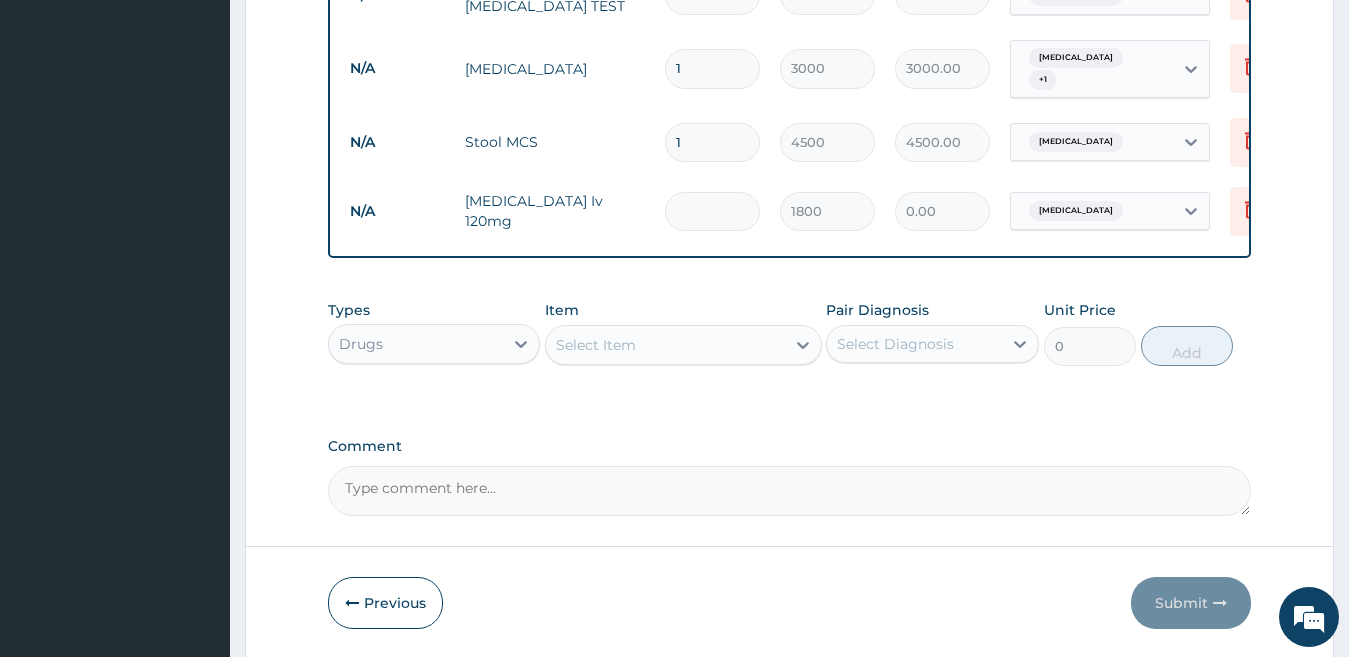 type on "3" 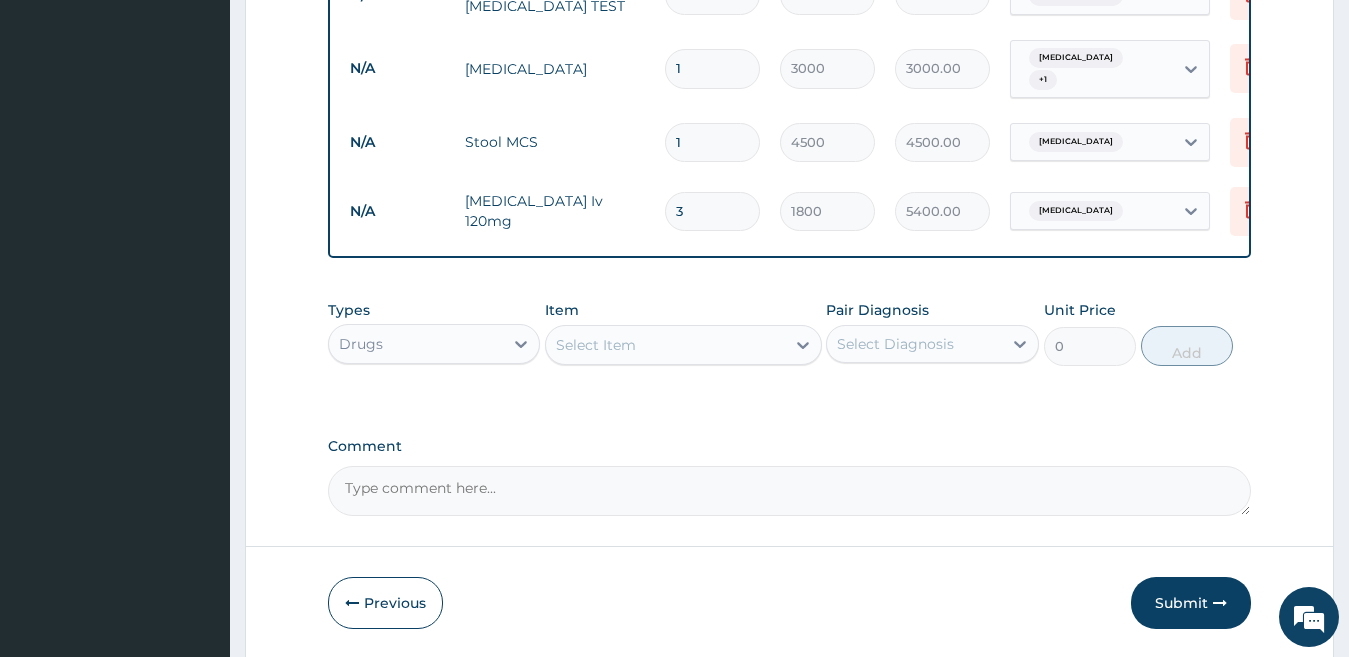 type on "3" 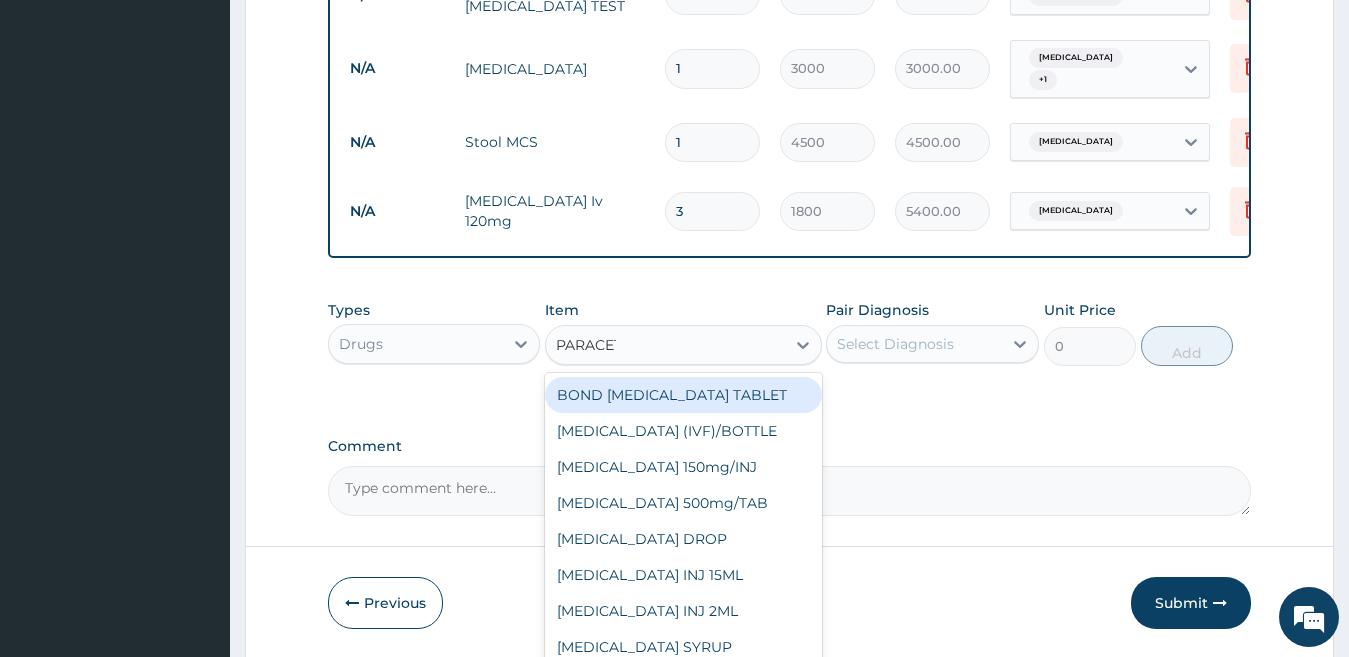 type on "PARACETA" 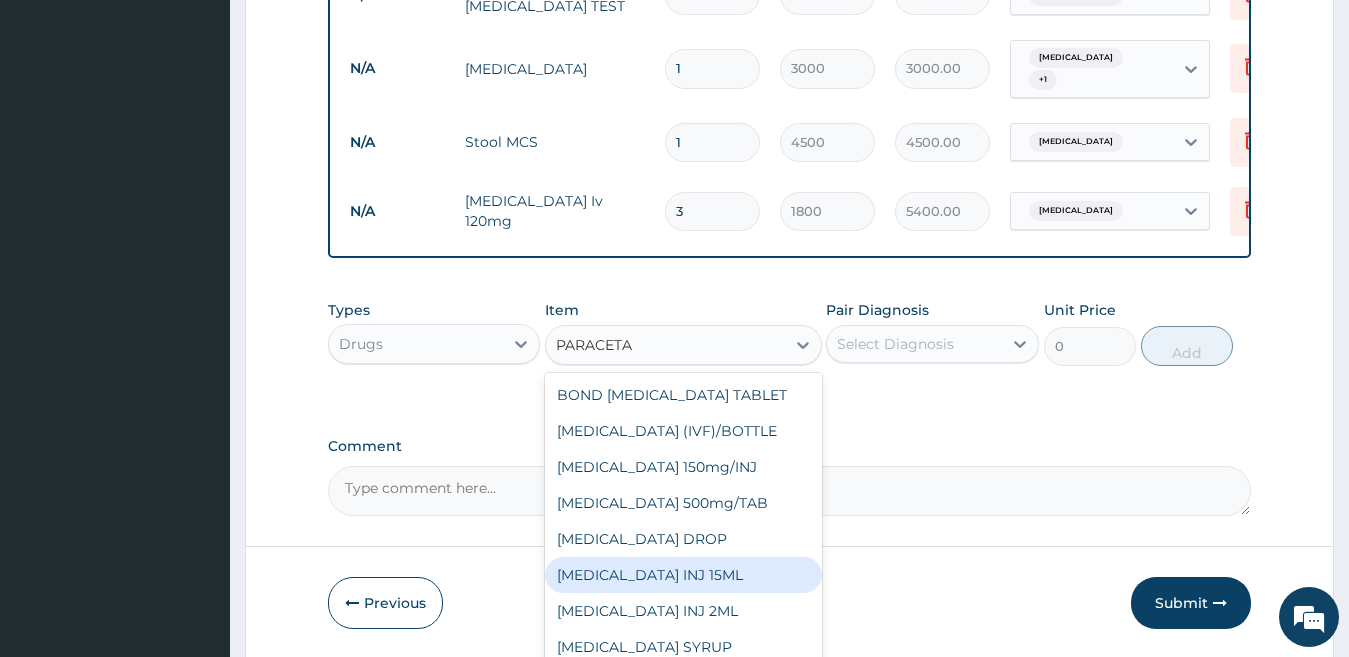 scroll, scrollTop: 140, scrollLeft: 0, axis: vertical 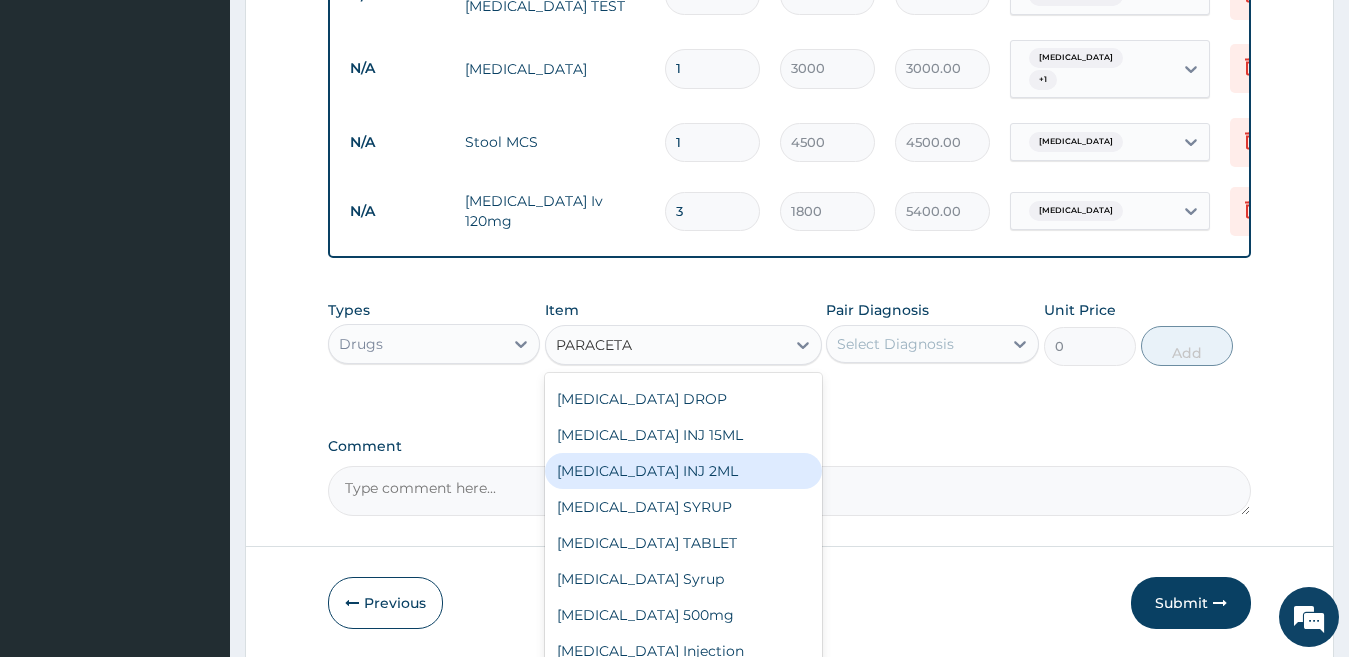 click on "PARACETAMOL INJ 2ML" at bounding box center (683, 471) 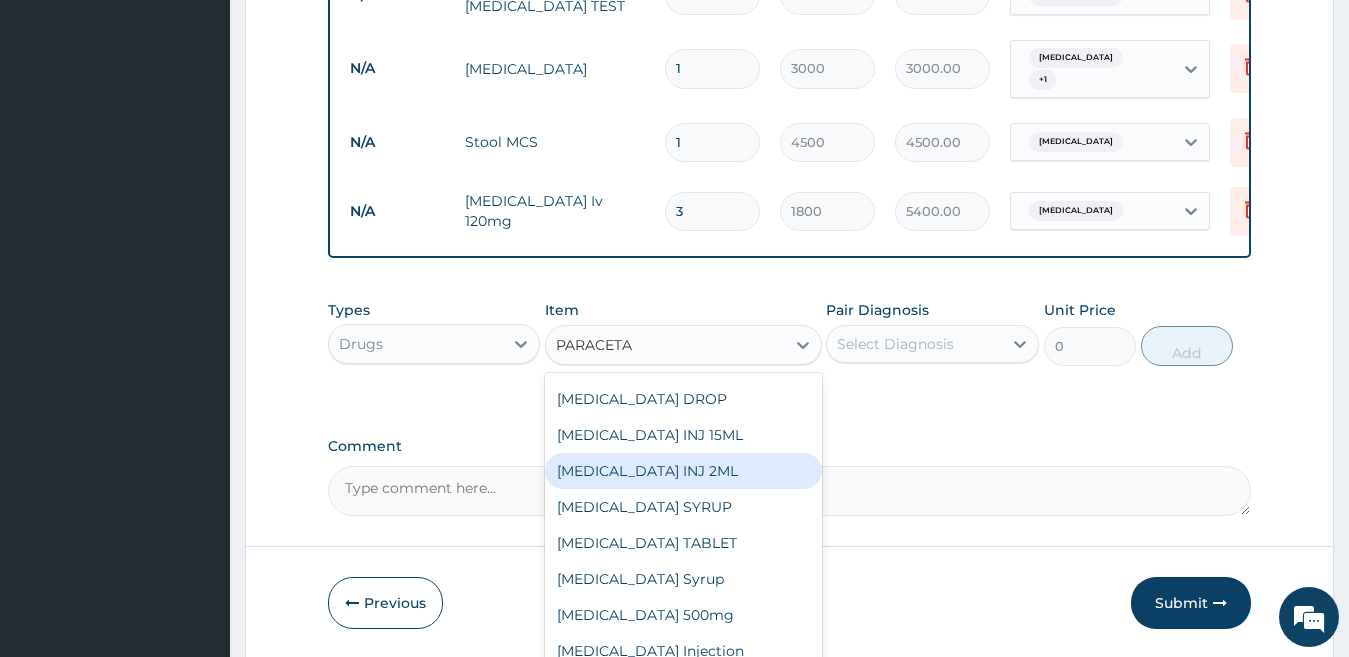 type 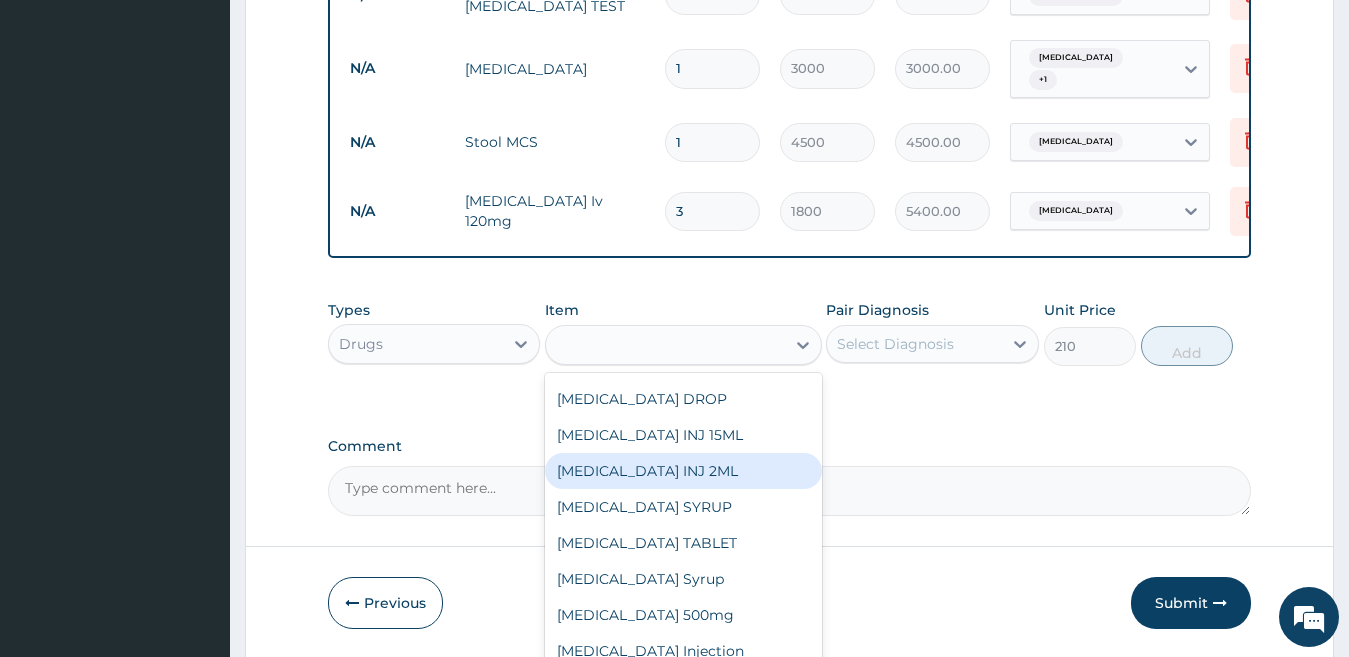 click on "Comment" at bounding box center (790, 477) 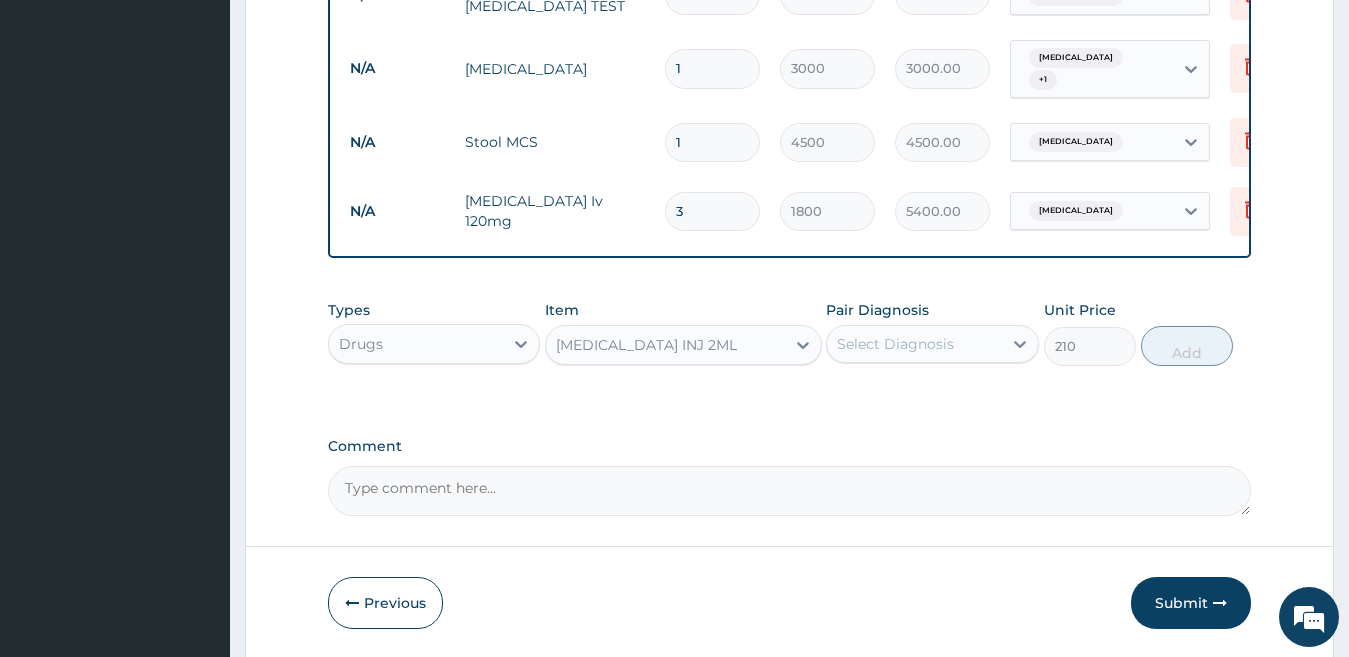 drag, startPoint x: 709, startPoint y: 462, endPoint x: 909, endPoint y: 335, distance: 236.9156 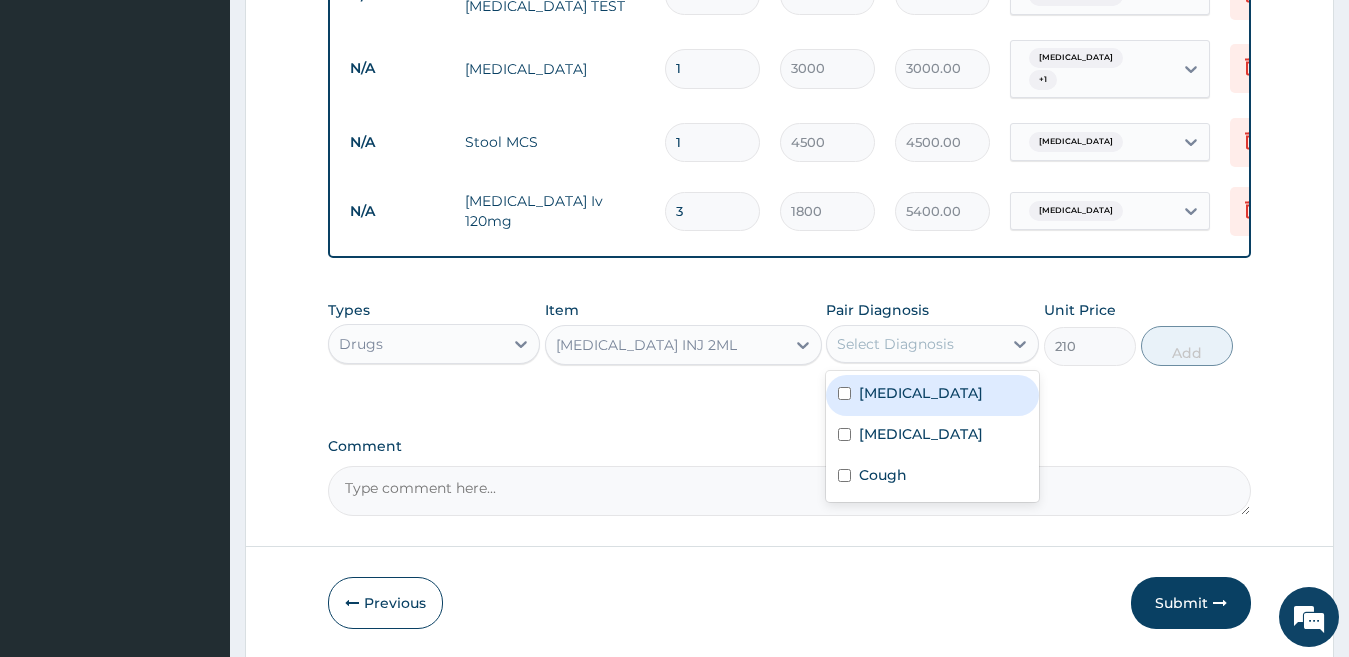 click on "Malaria" at bounding box center (932, 395) 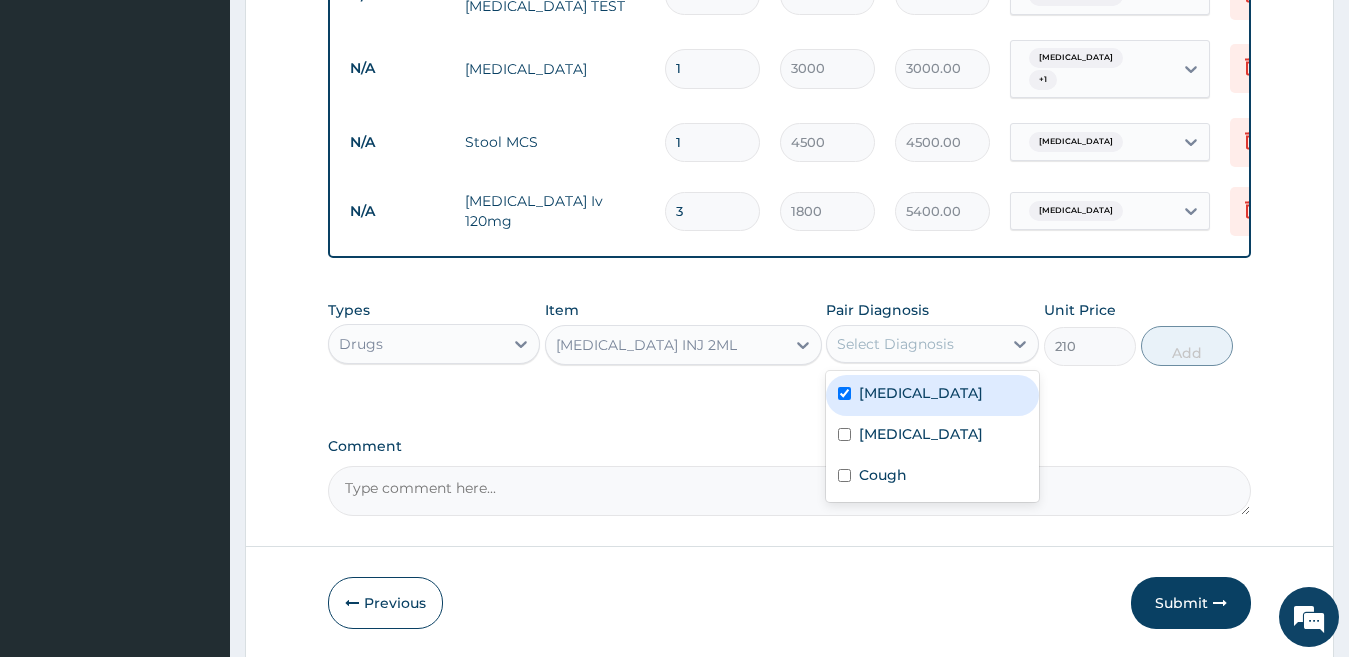 checkbox on "true" 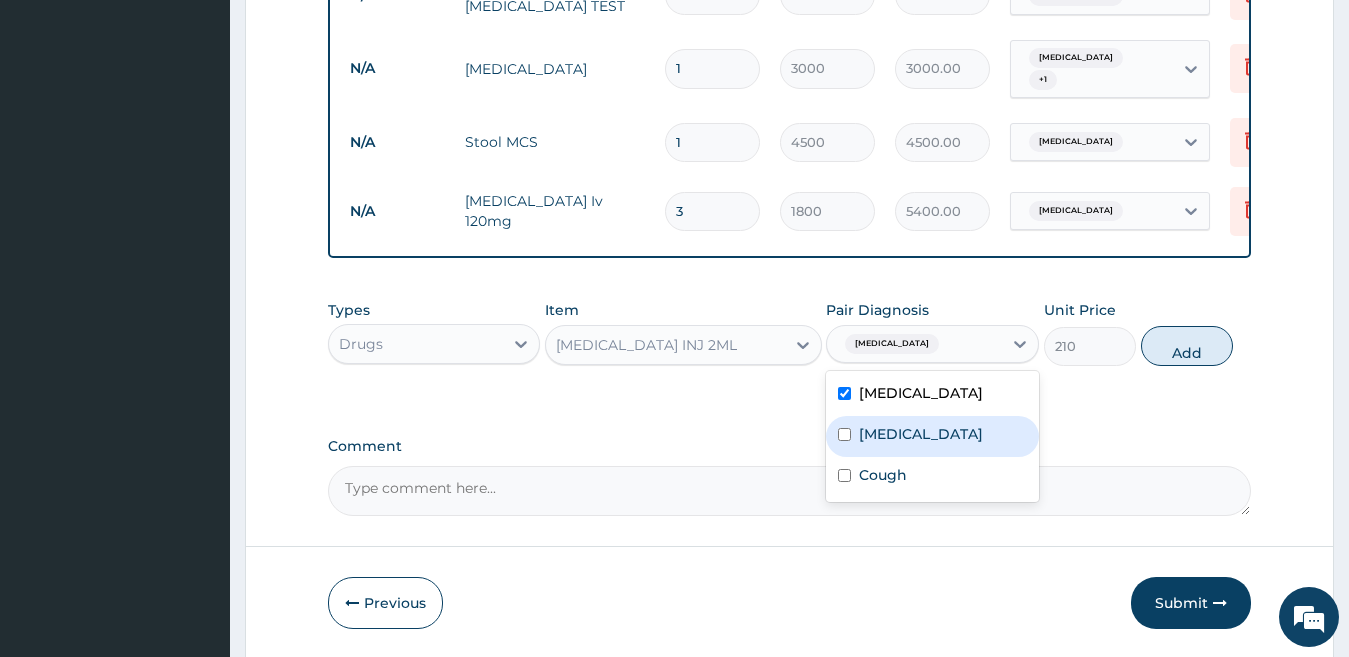 click on "Typhoid fever" at bounding box center (921, 434) 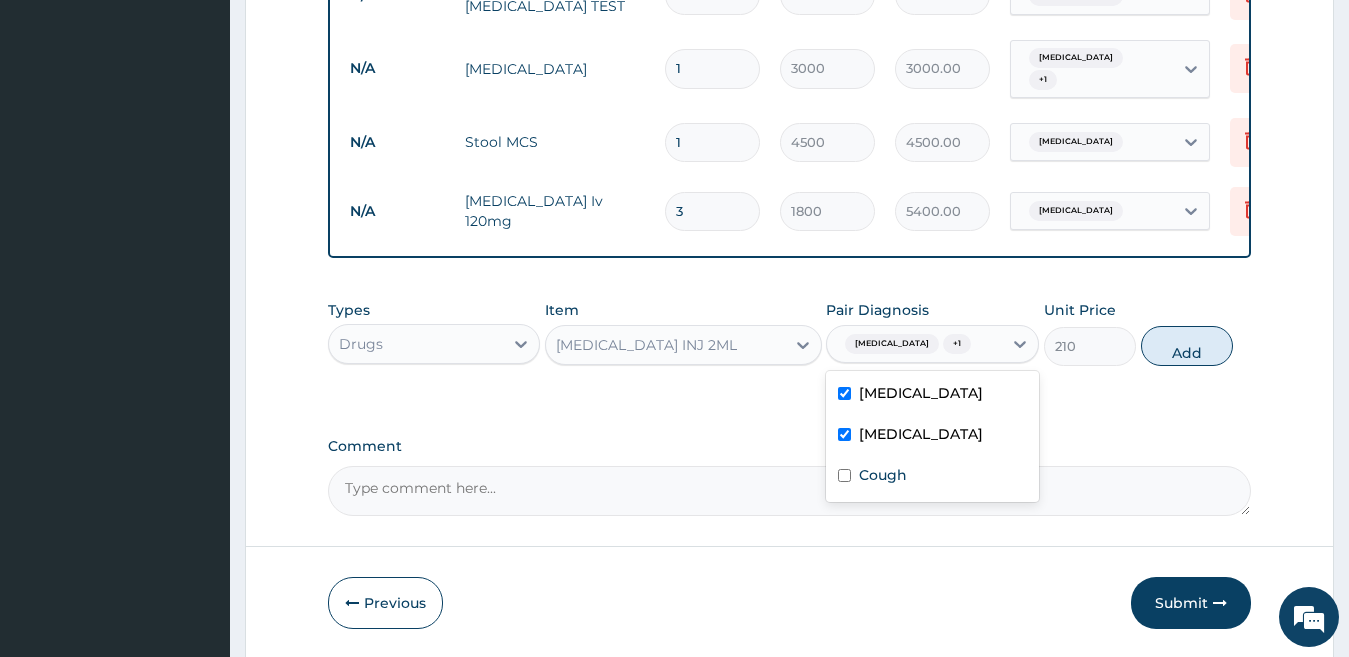 checkbox on "true" 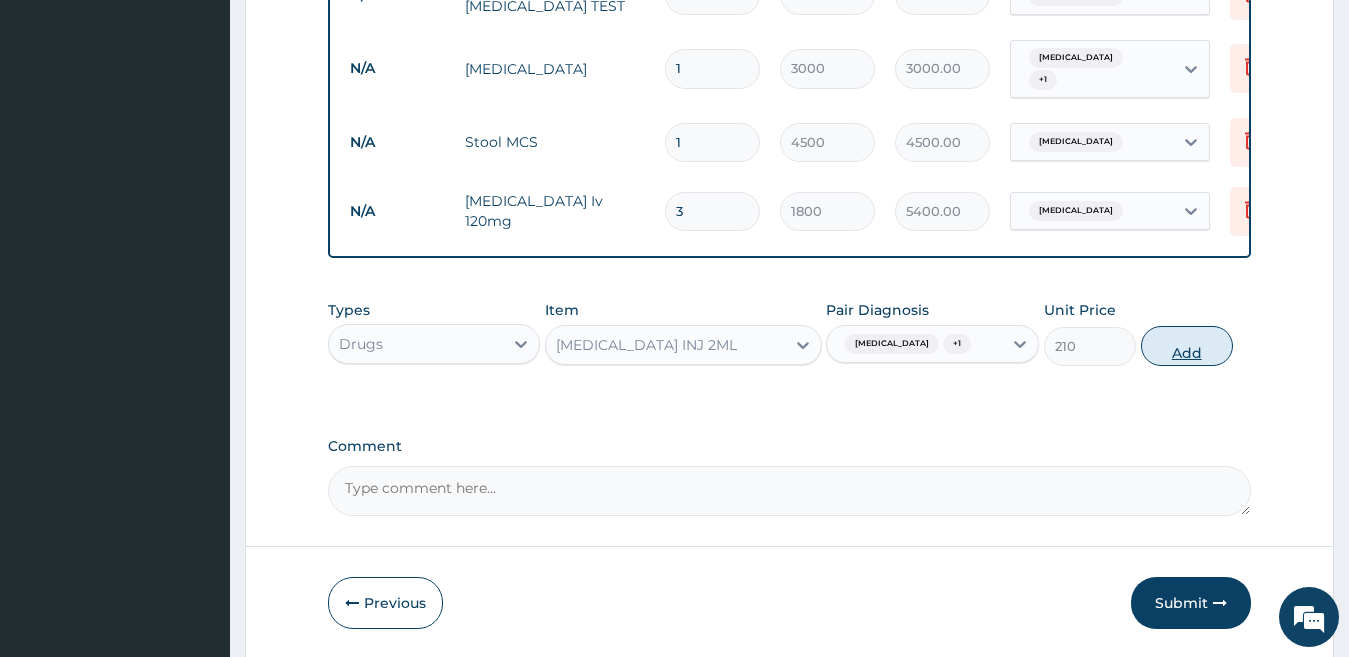 click on "Add" at bounding box center [1187, 346] 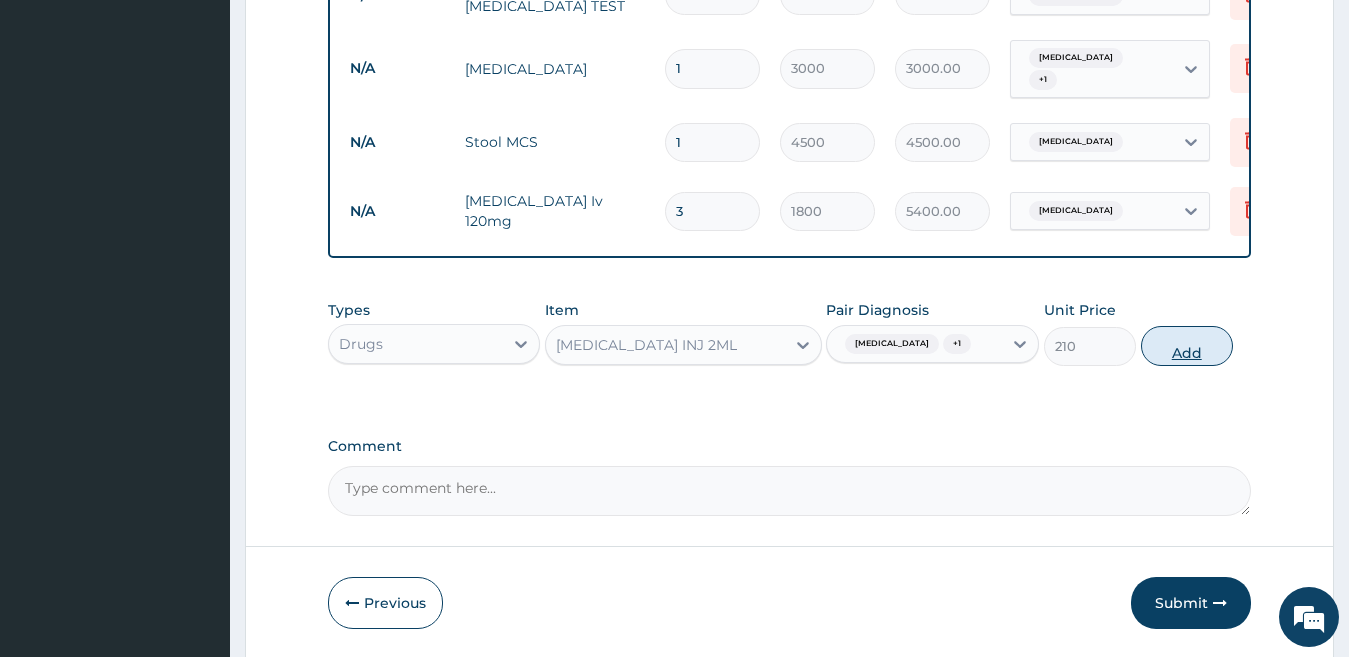 type on "0" 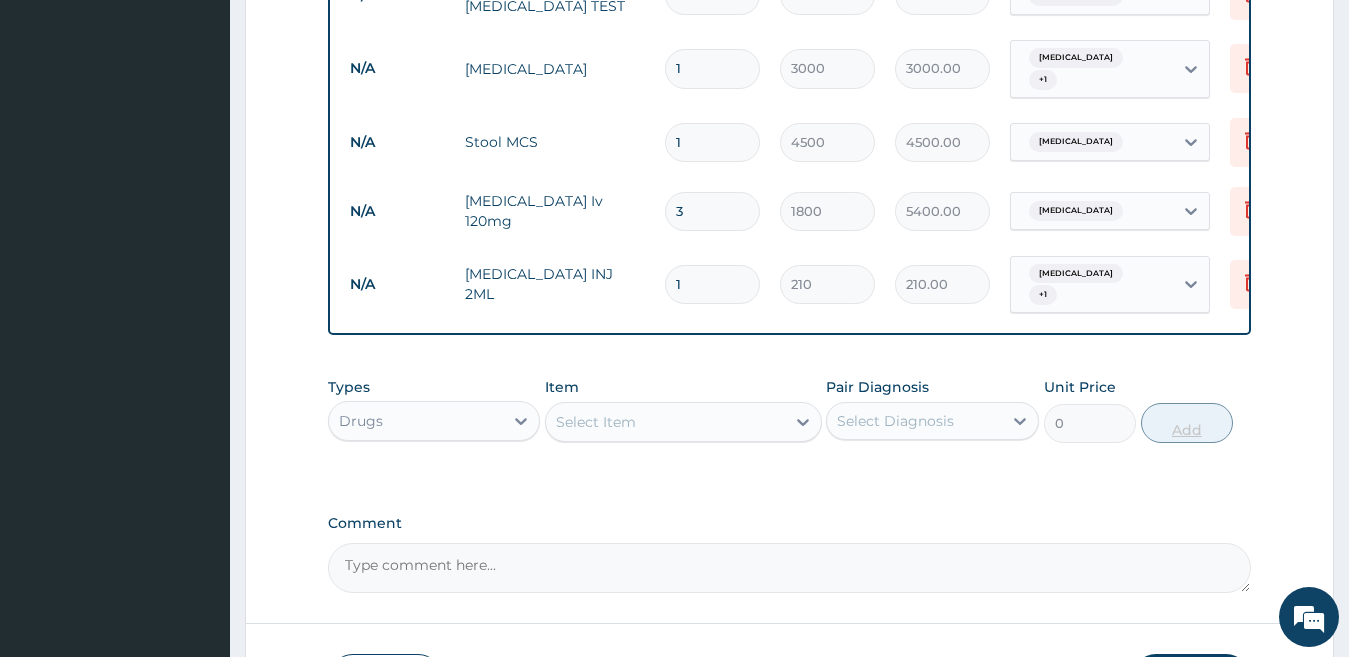 type 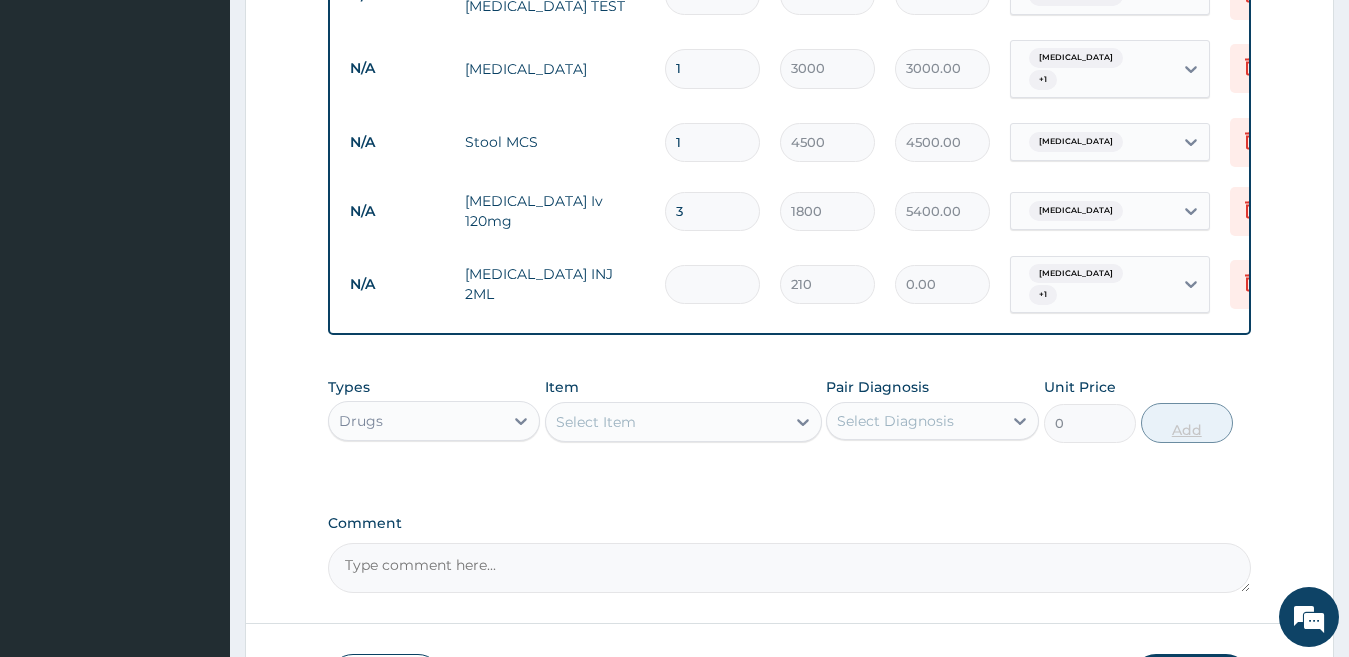 type on "3" 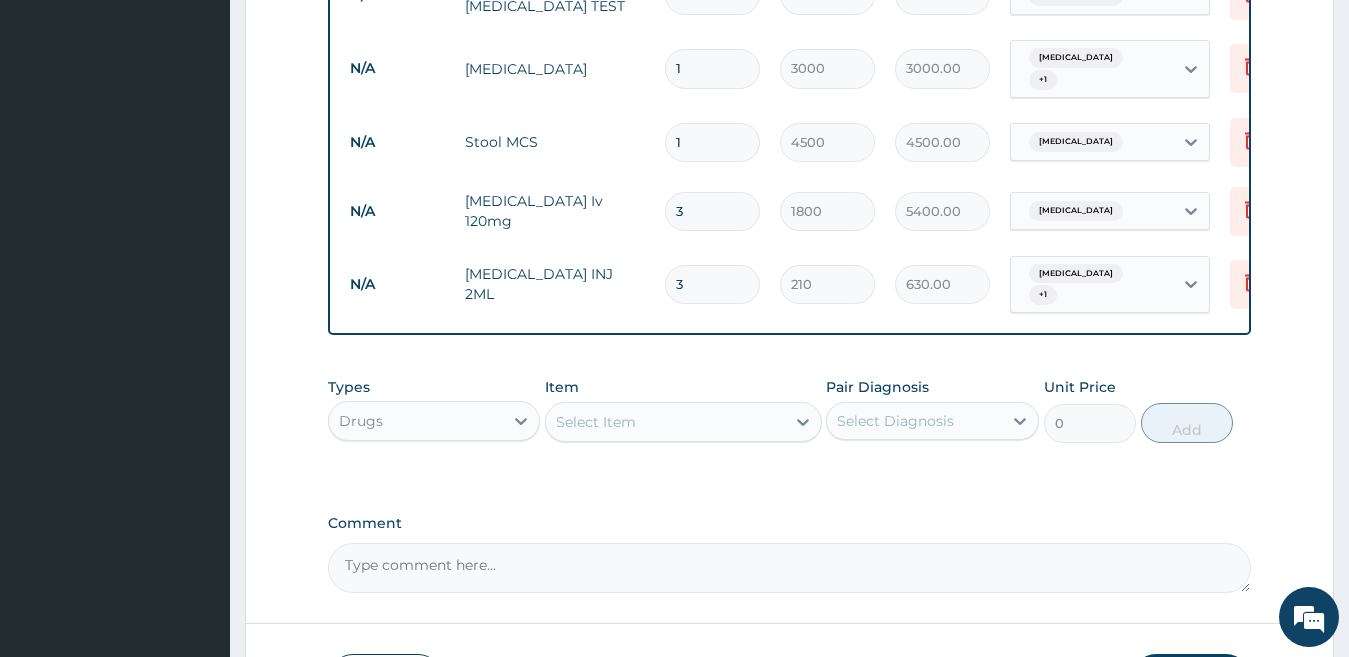 type on "3" 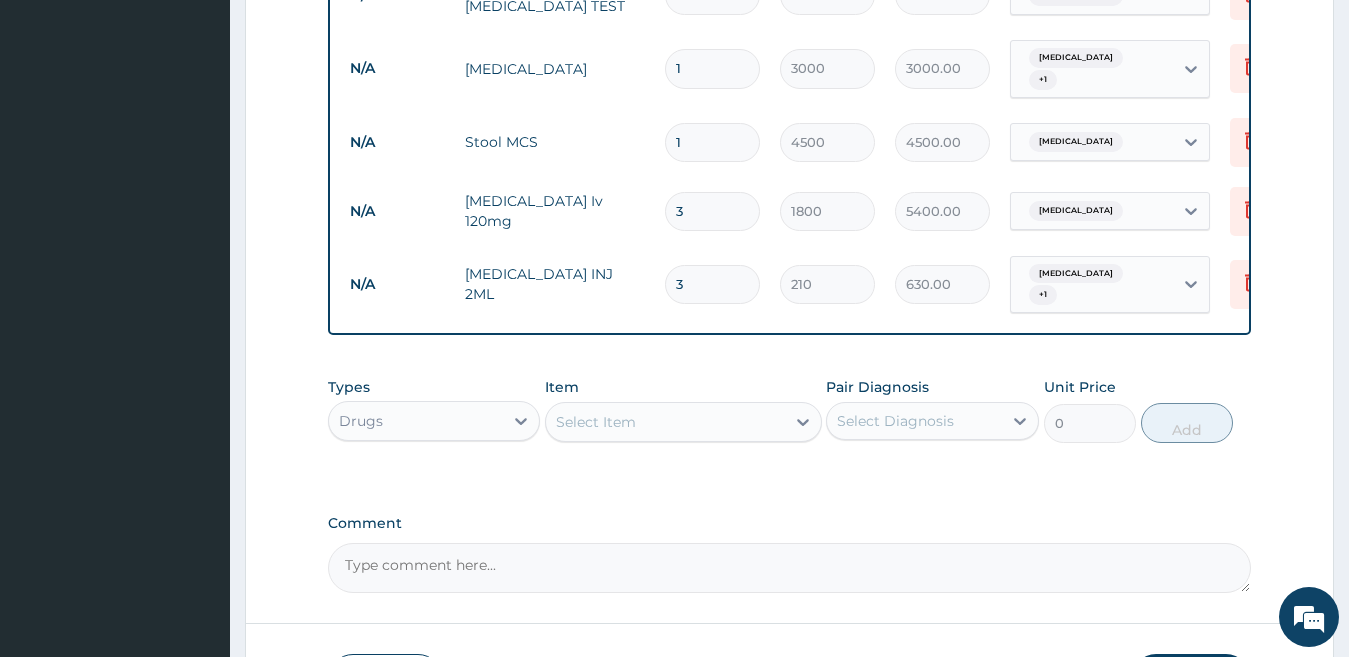 click on "Select Item" at bounding box center [665, 422] 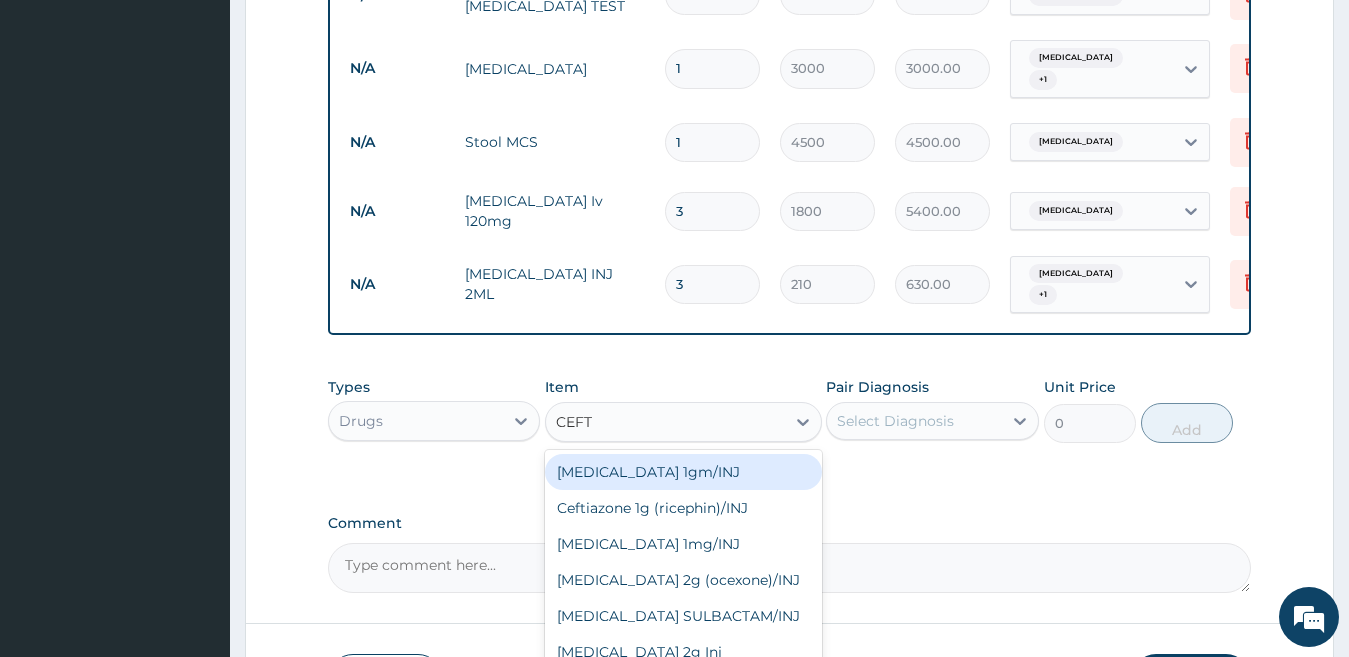 type on "CEFTR" 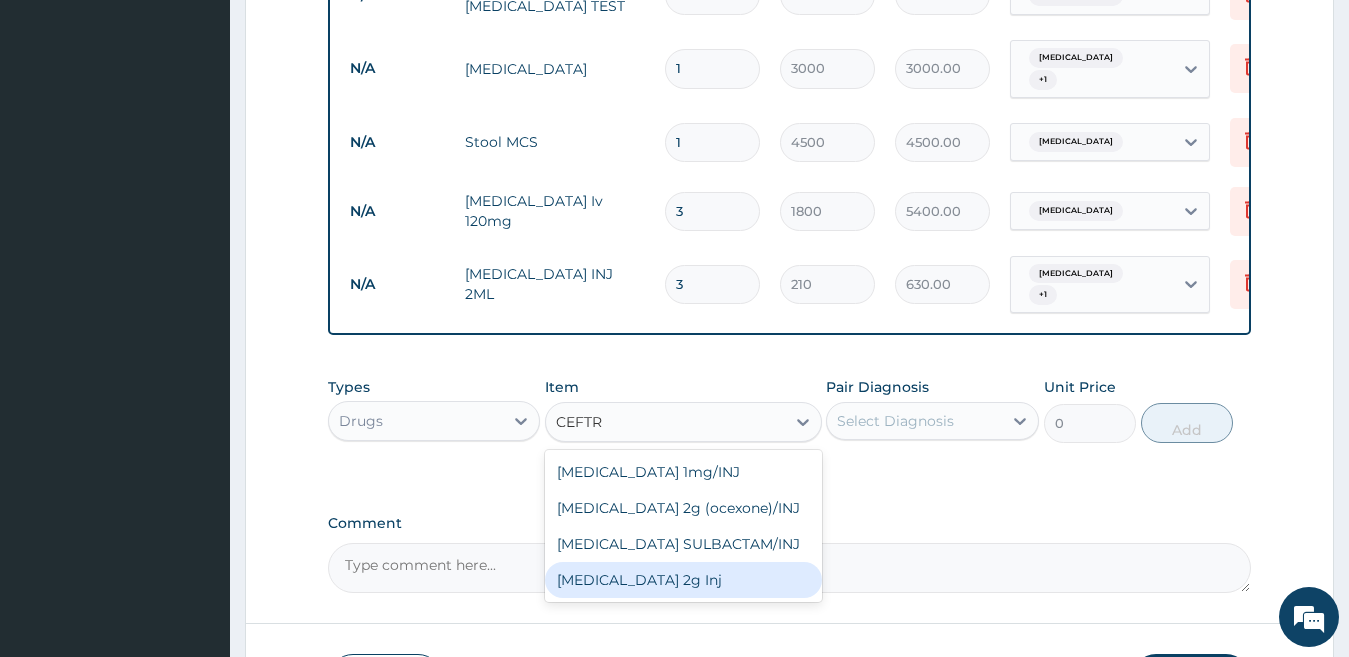 click on "Ceftriaxone 2g Inj" at bounding box center [683, 580] 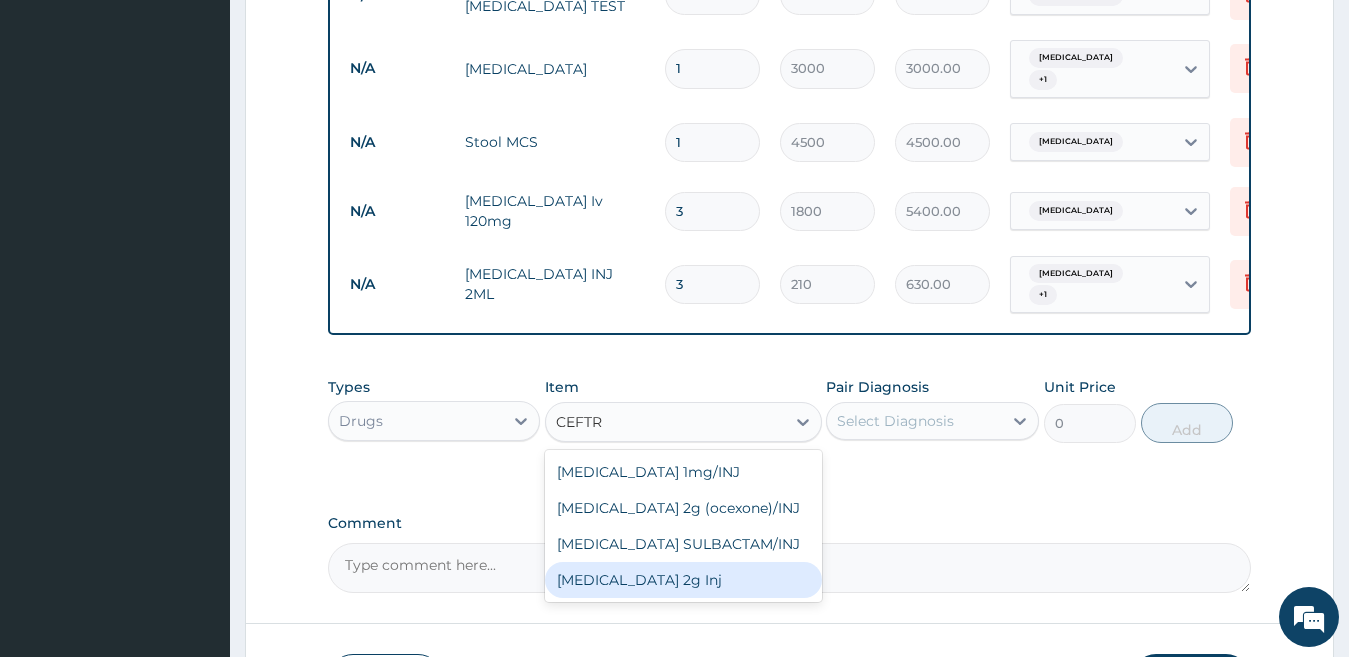 type 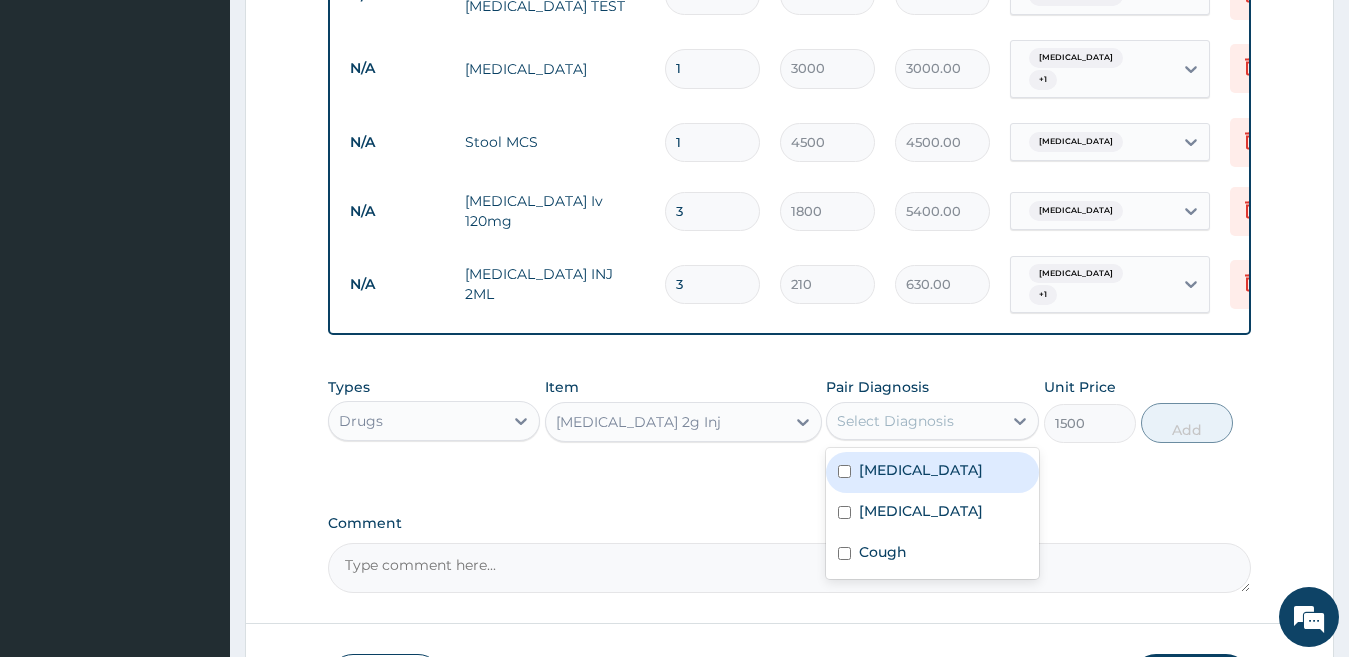 click on "Select Diagnosis" at bounding box center (895, 421) 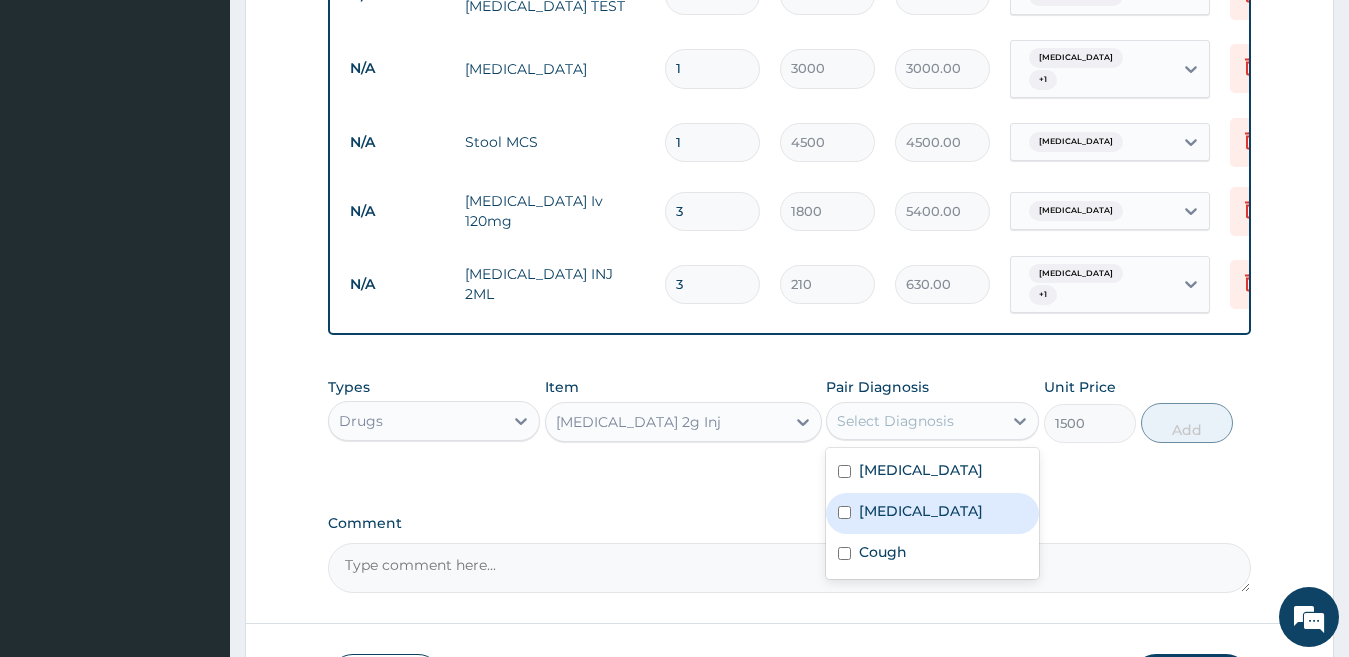 click on "Typhoid fever" at bounding box center [921, 511] 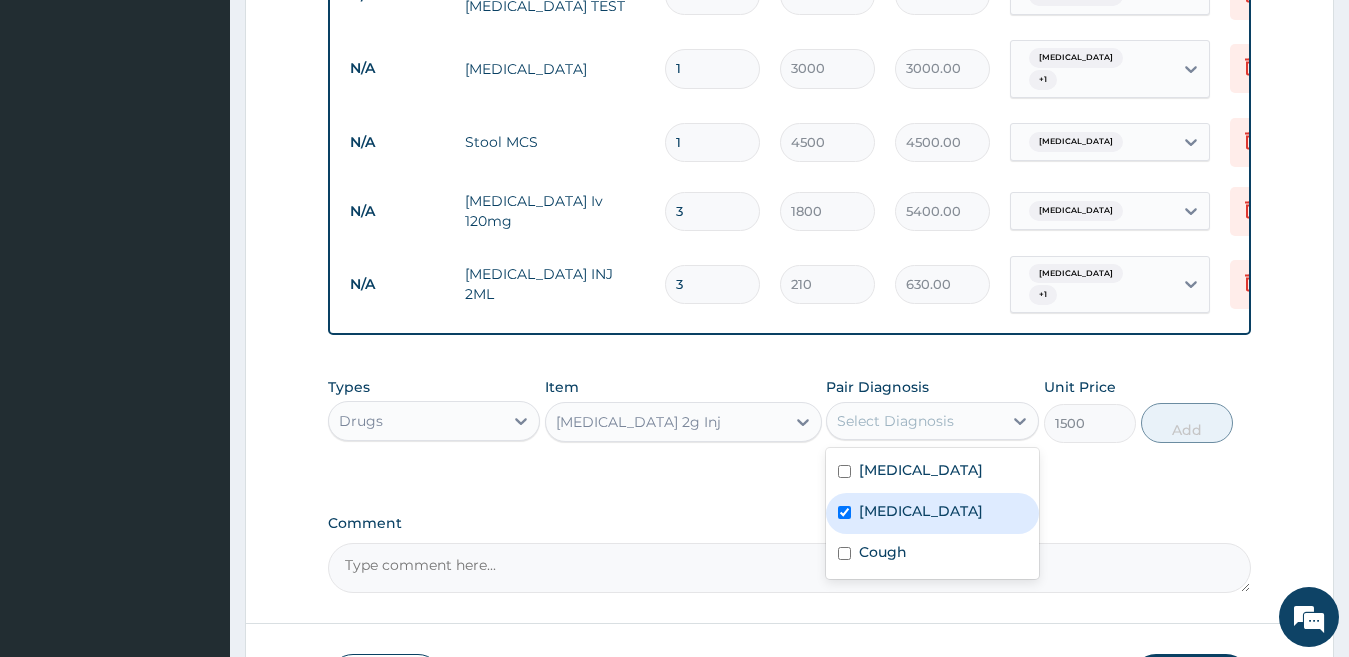 checkbox on "true" 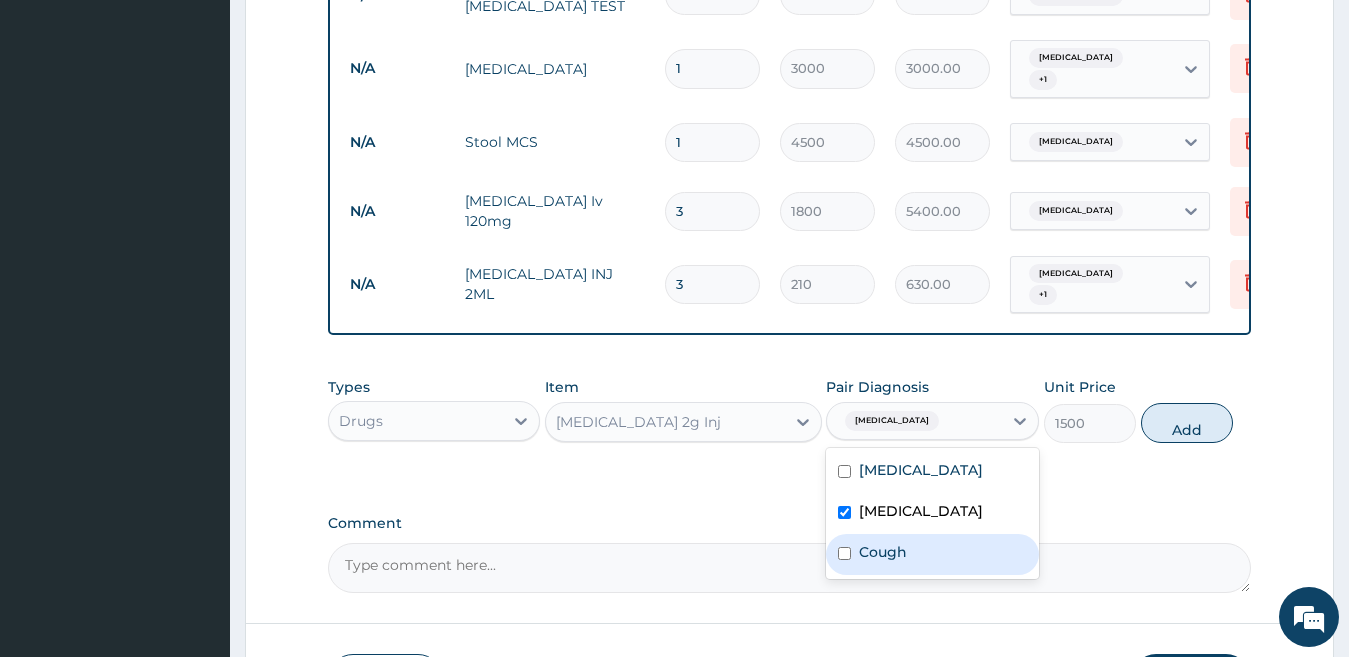 drag, startPoint x: 886, startPoint y: 550, endPoint x: 1070, endPoint y: 469, distance: 201.0398 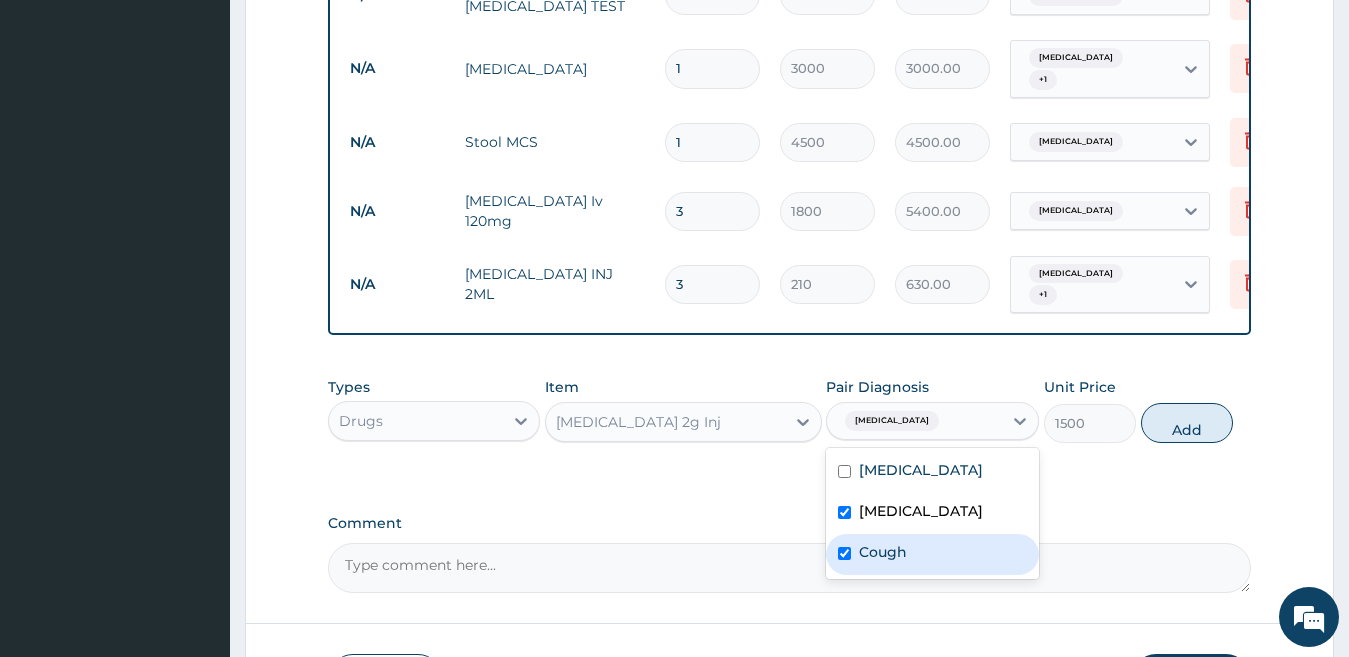 checkbox on "true" 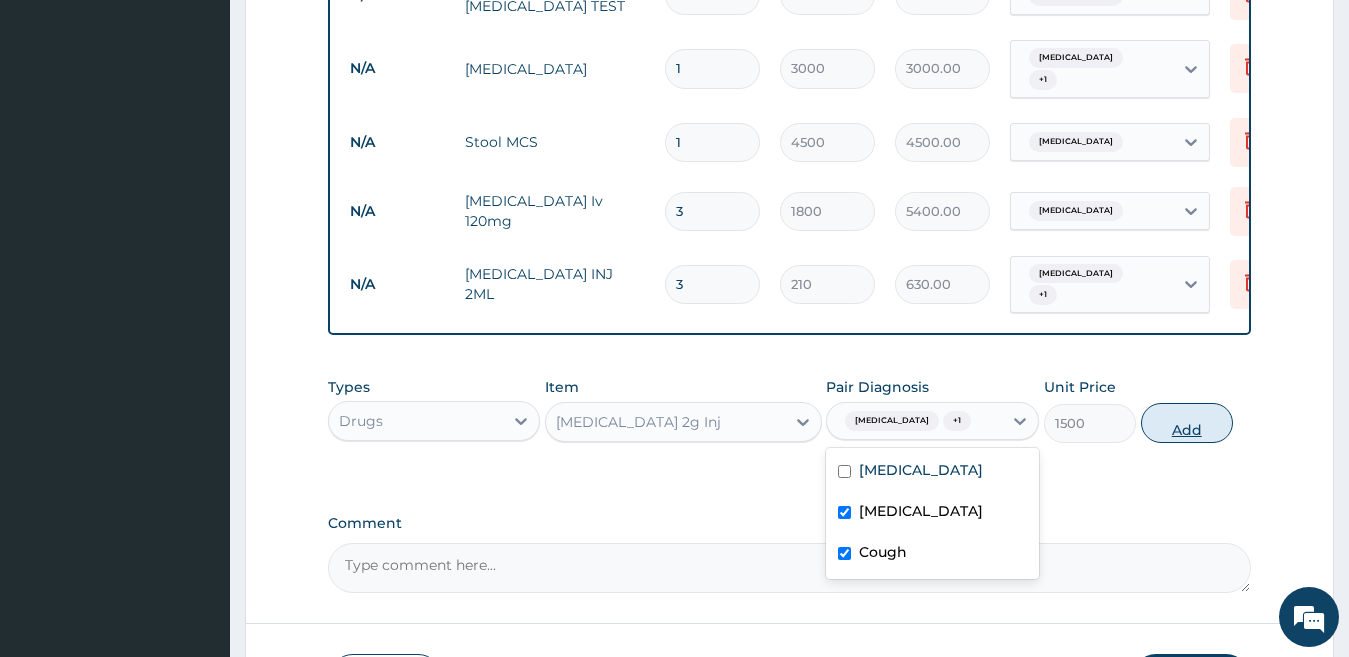 click on "Add" at bounding box center (1187, 423) 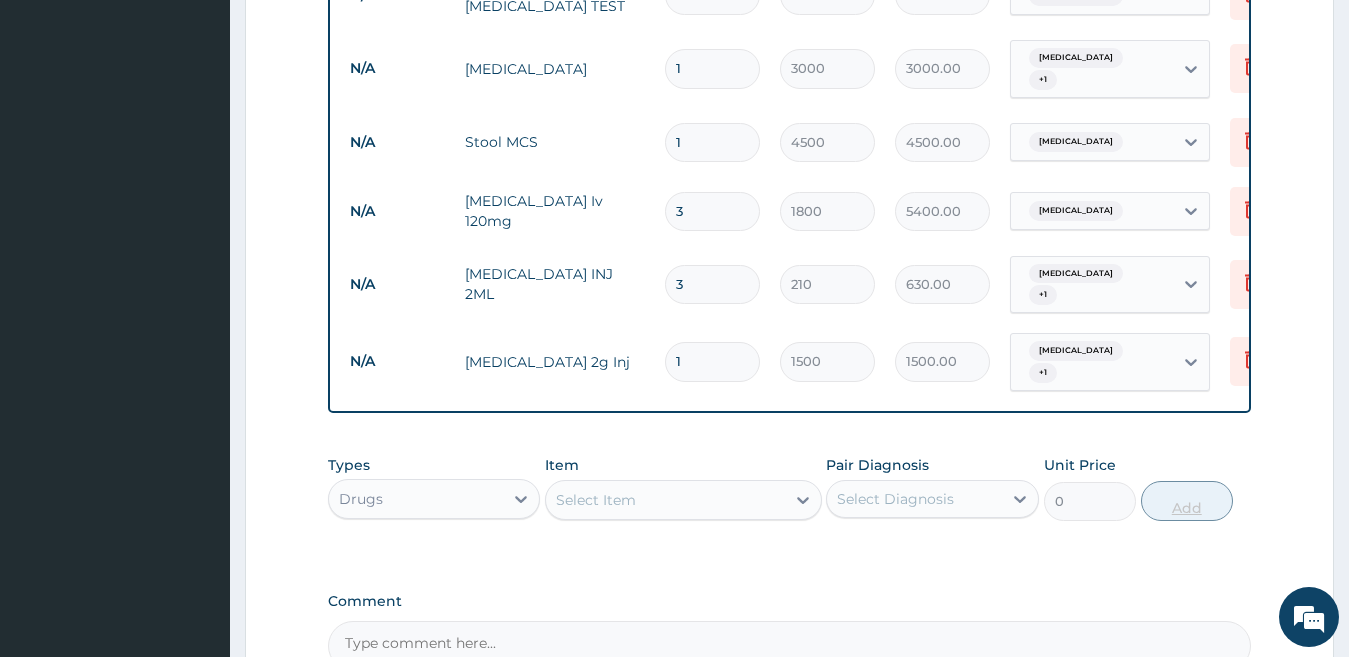 type 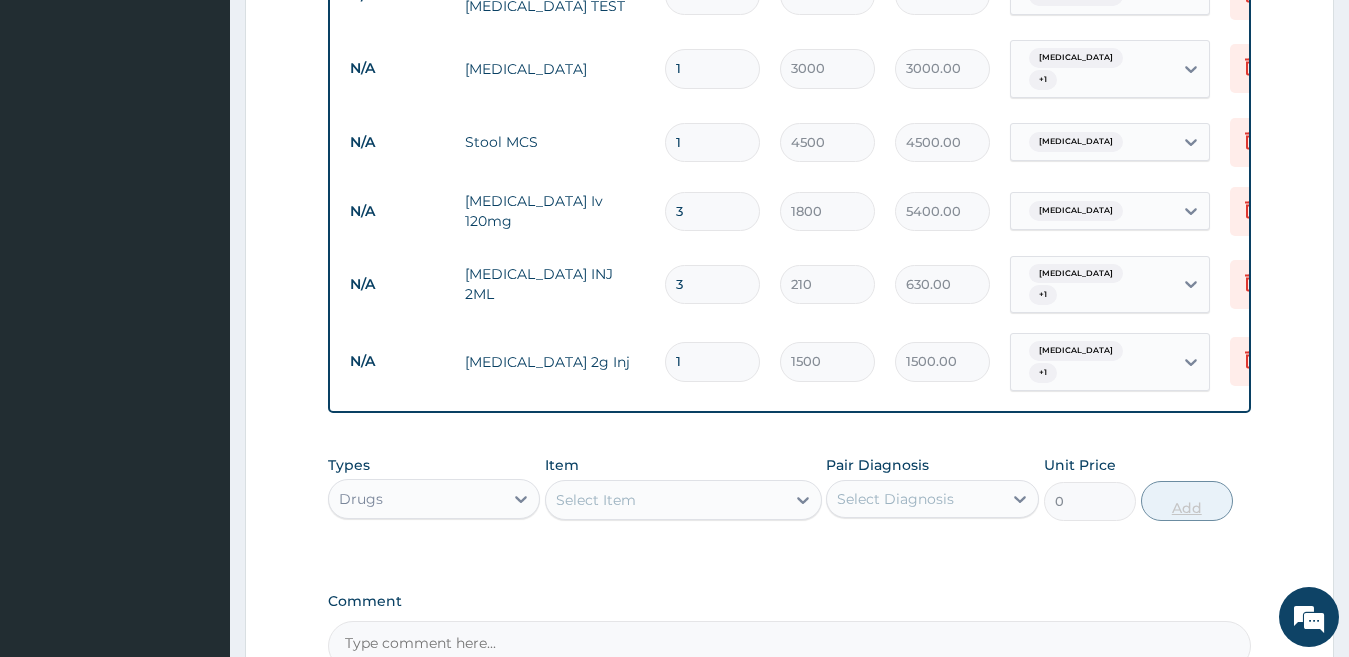 type on "0.00" 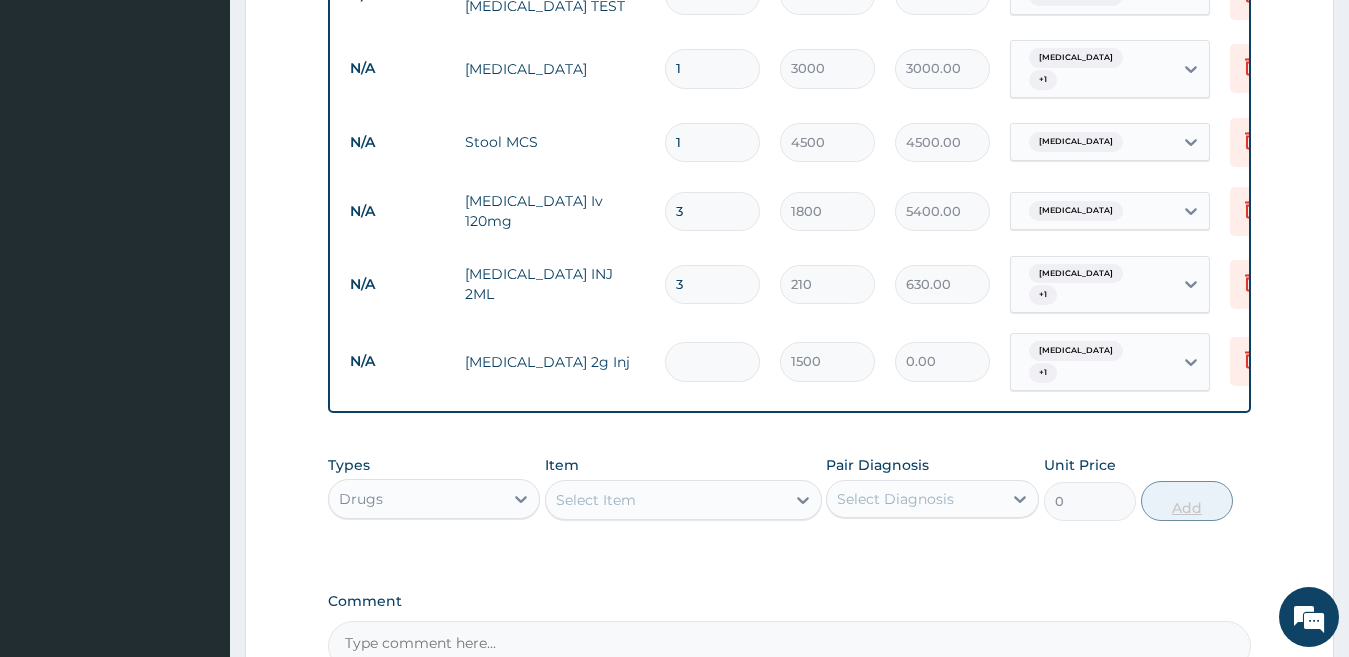 type on "2" 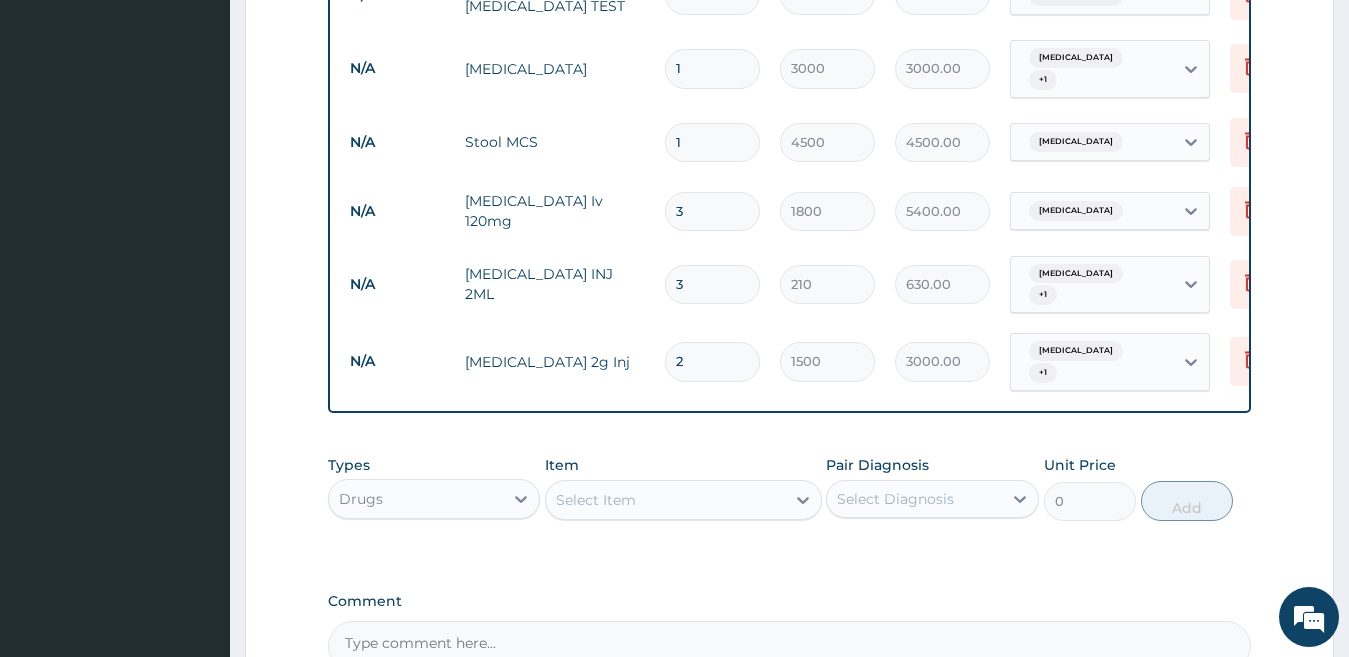 type on "2" 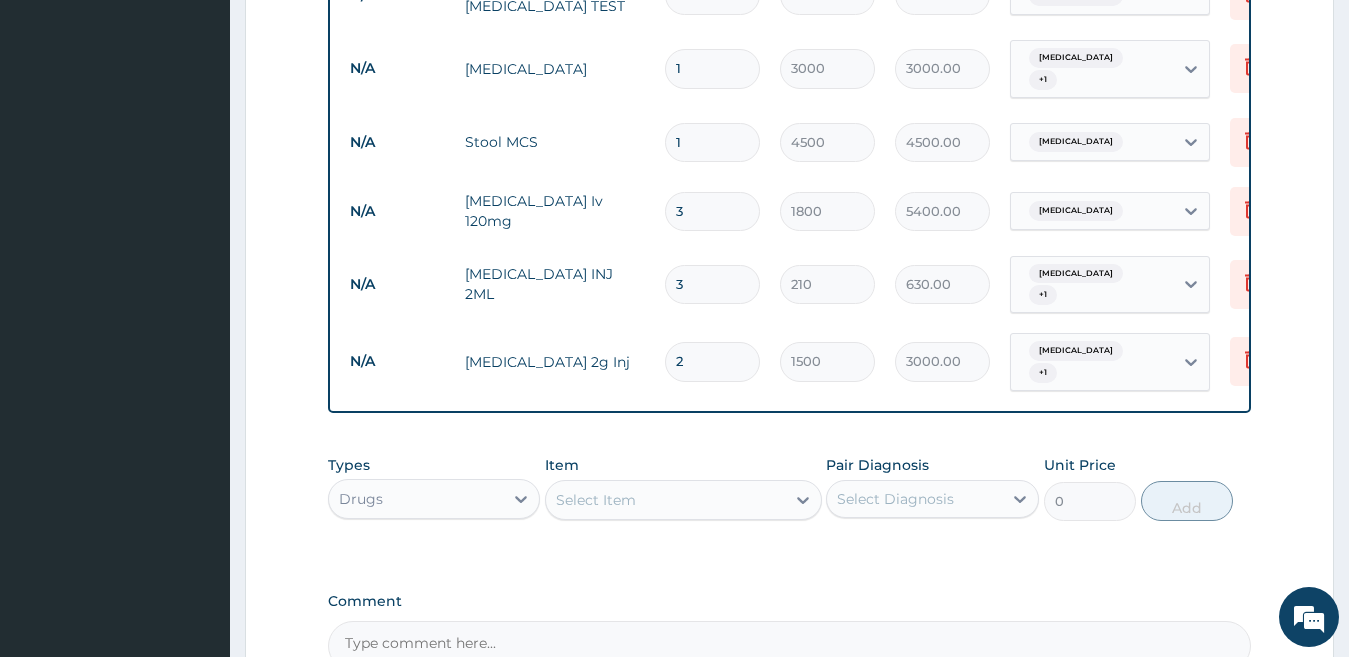 click on "Select Item" at bounding box center [596, 500] 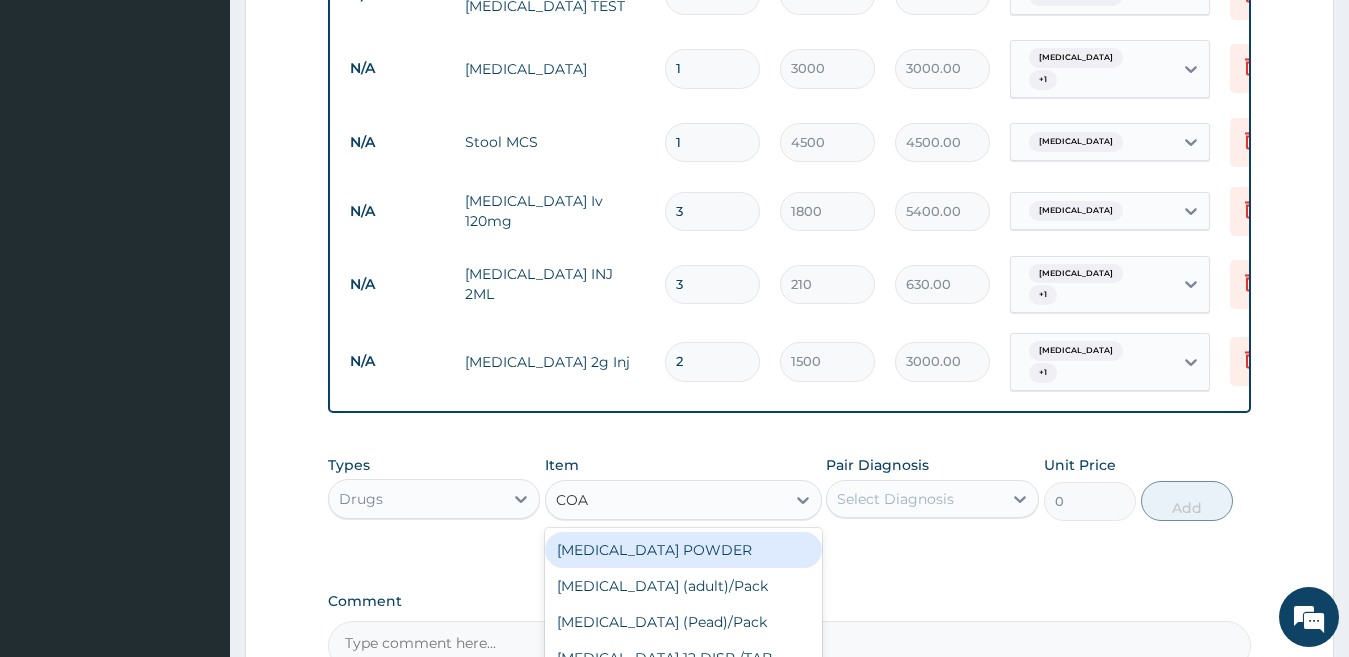 type on "COAR" 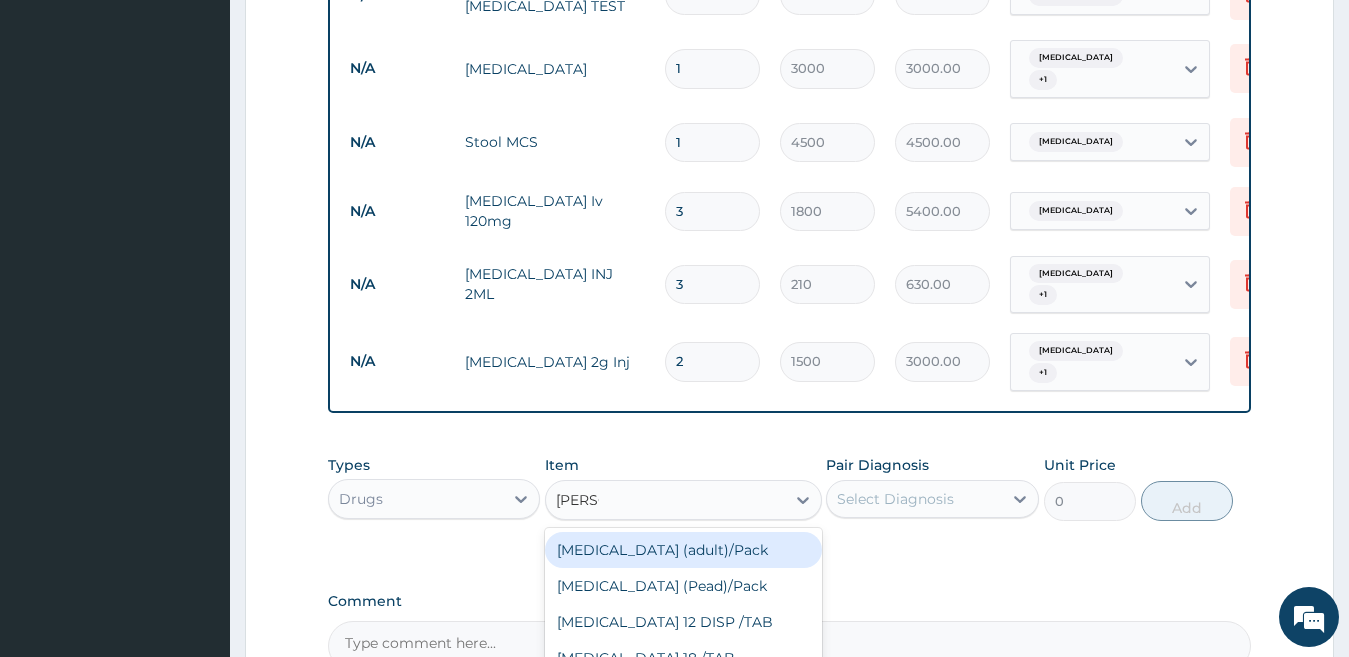 click on "Coartem (adult)/Pack" at bounding box center [683, 550] 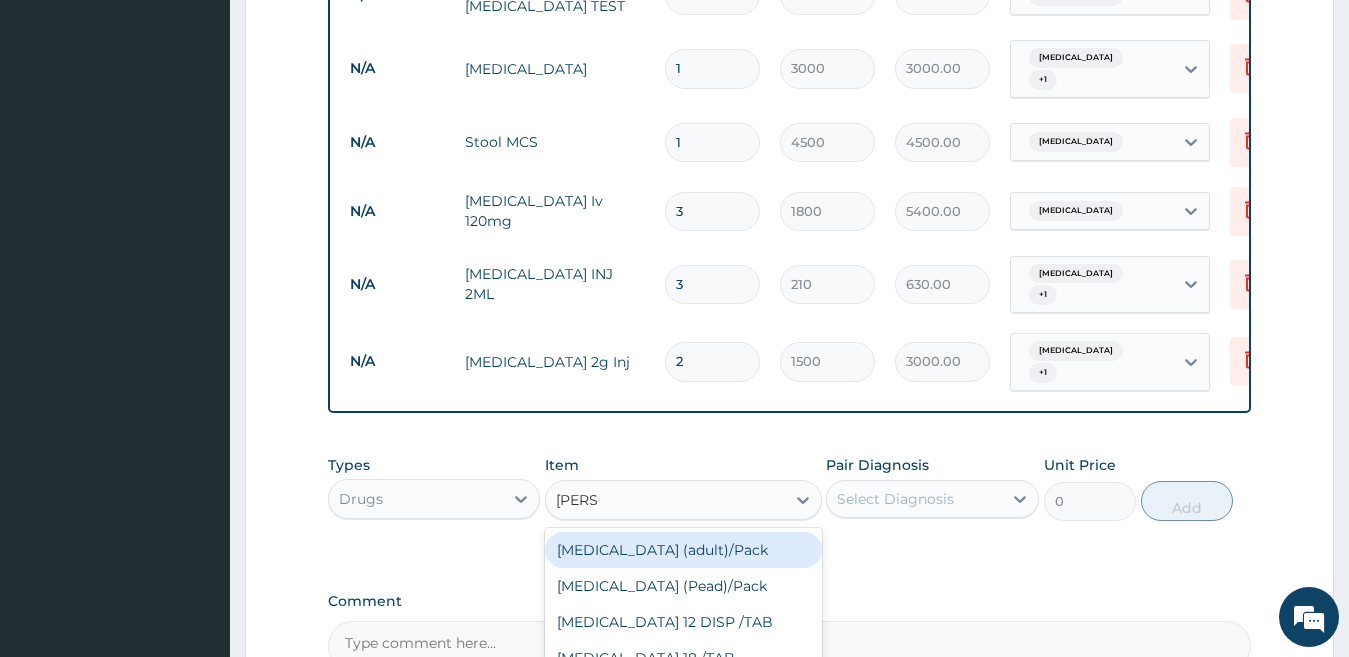 type 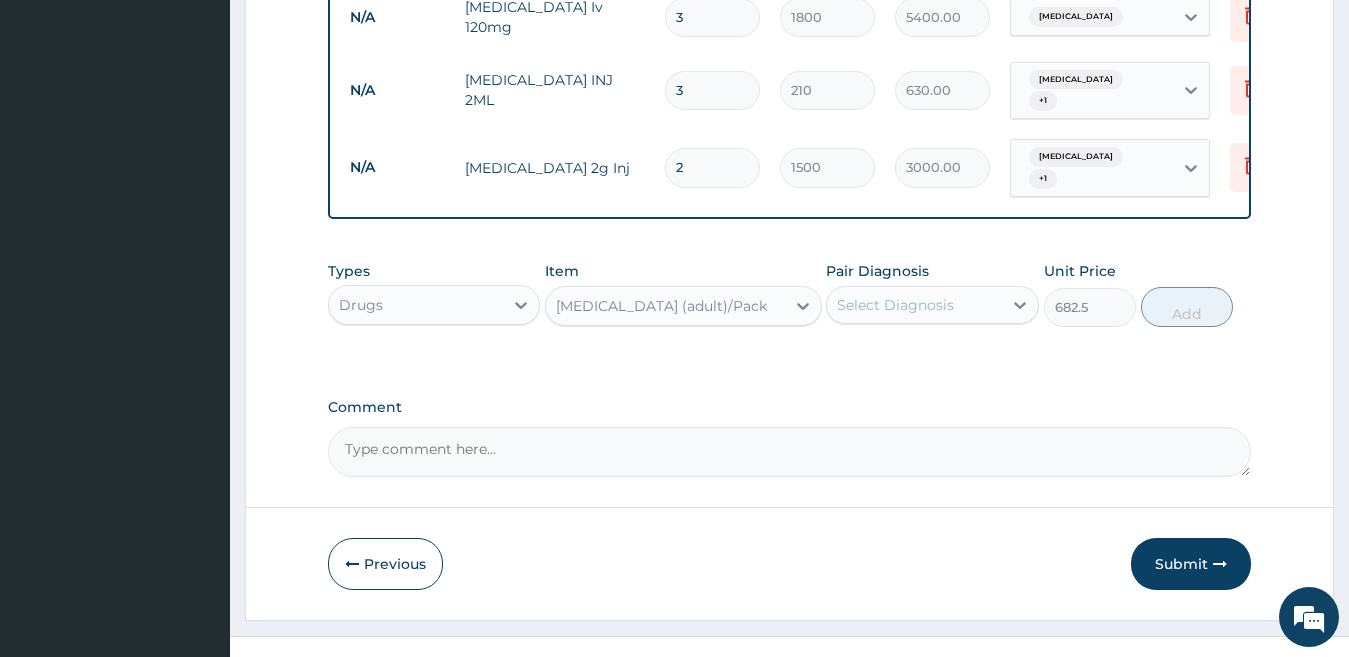 scroll, scrollTop: 1111, scrollLeft: 0, axis: vertical 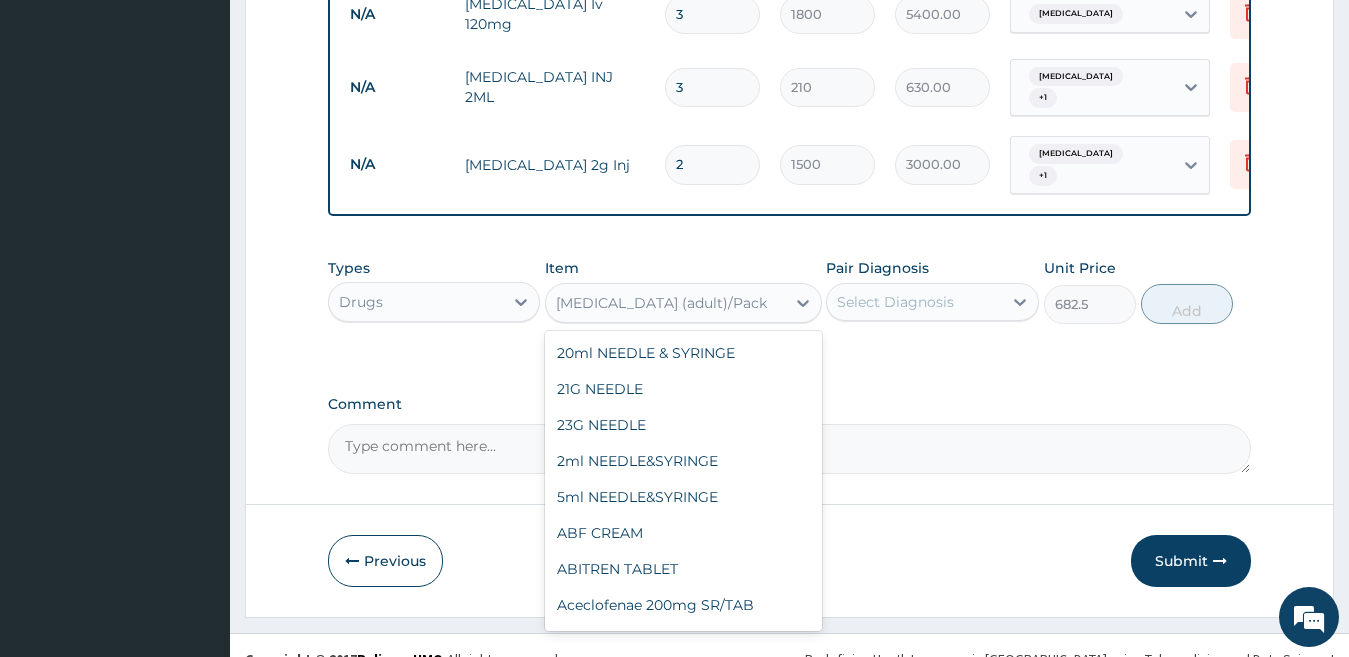 click on "Coartem (adult)/Pack" at bounding box center [661, 303] 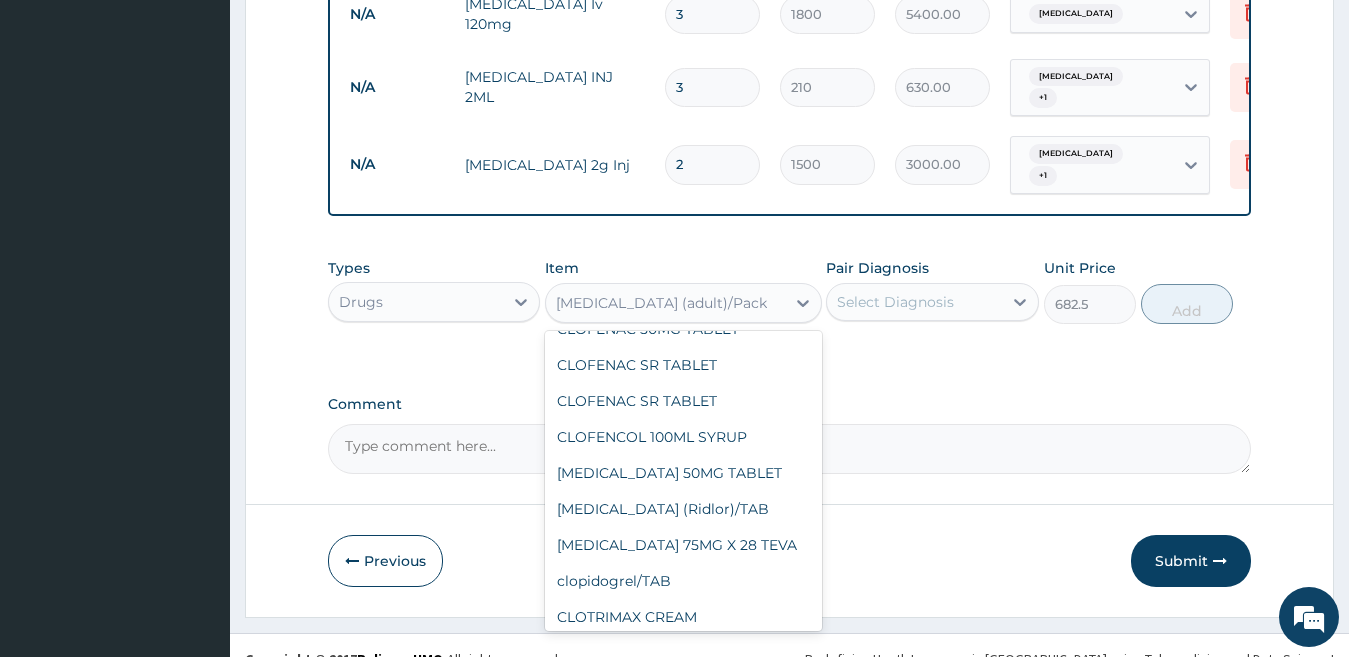 scroll, scrollTop: 18545, scrollLeft: 0, axis: vertical 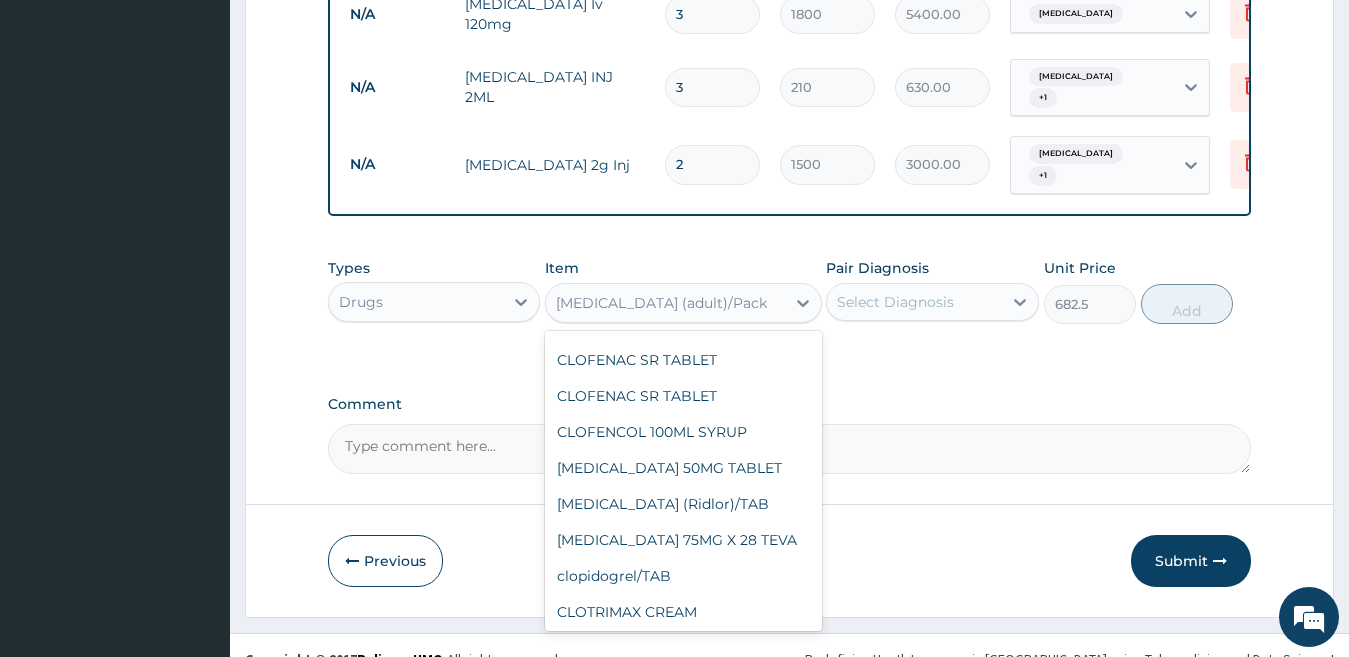click on "COARTEM D TAB 80/480" at bounding box center [683, 1022] 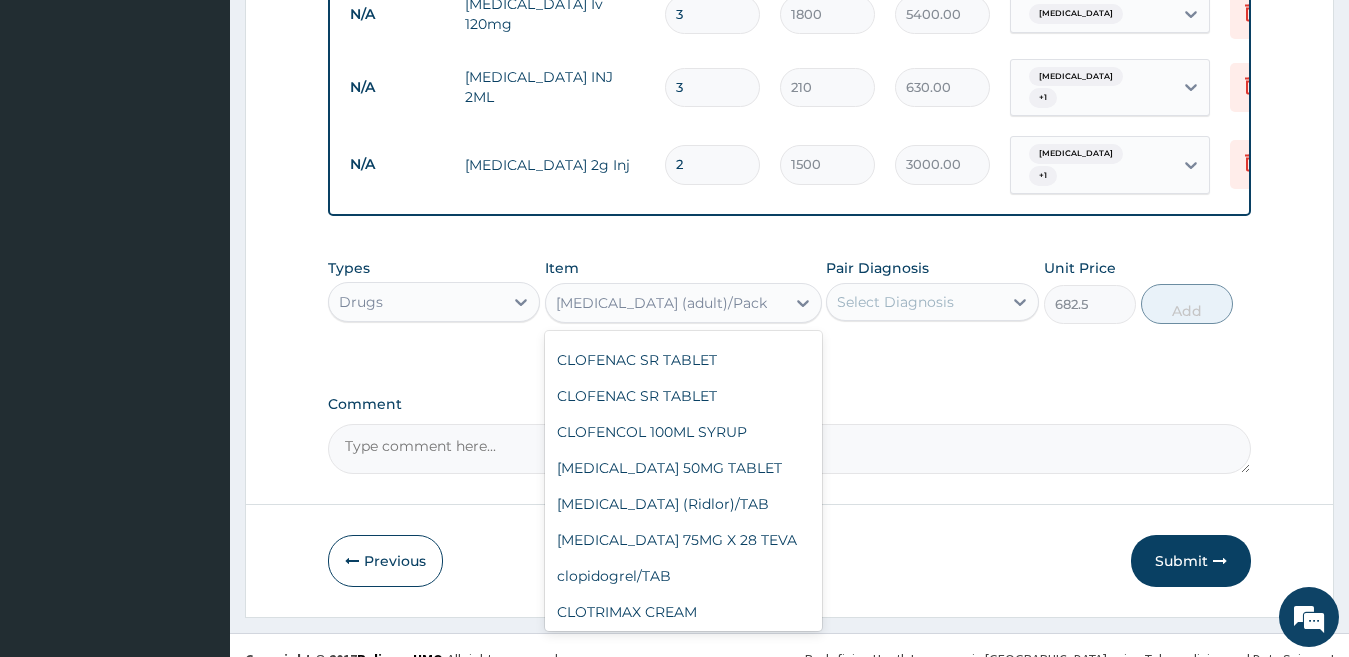 type on "866.25" 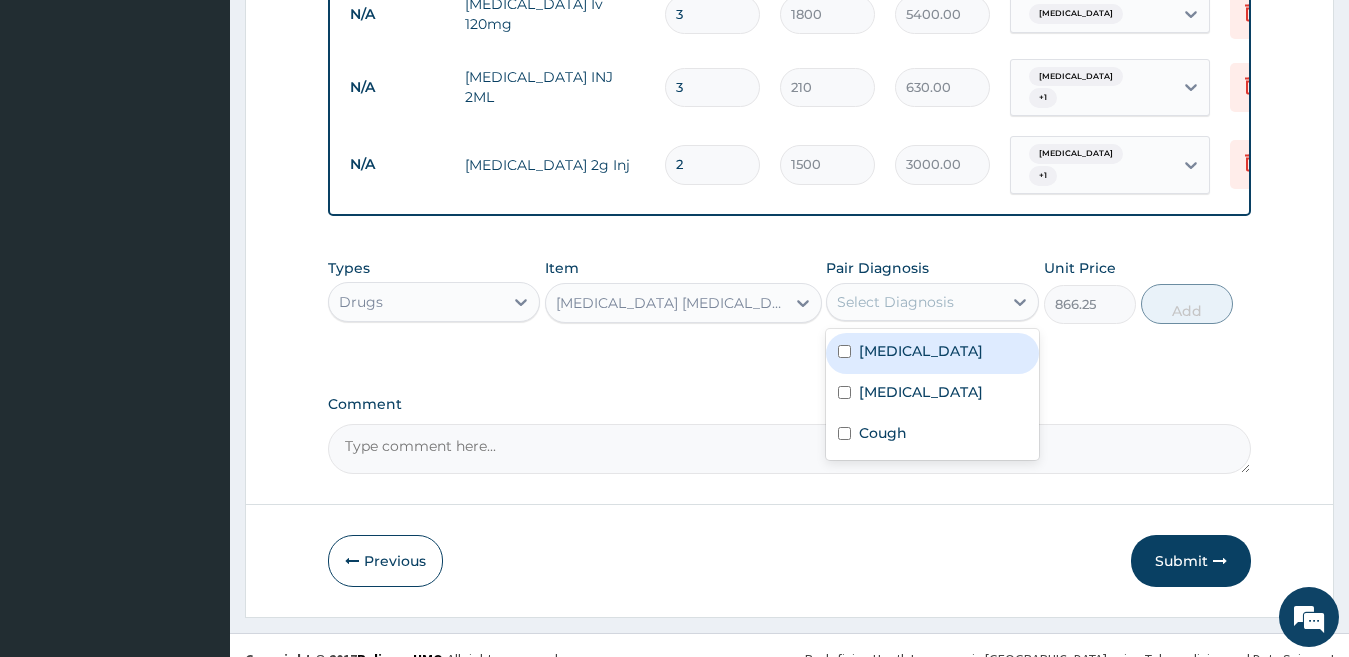 click on "Select Diagnosis" at bounding box center (895, 302) 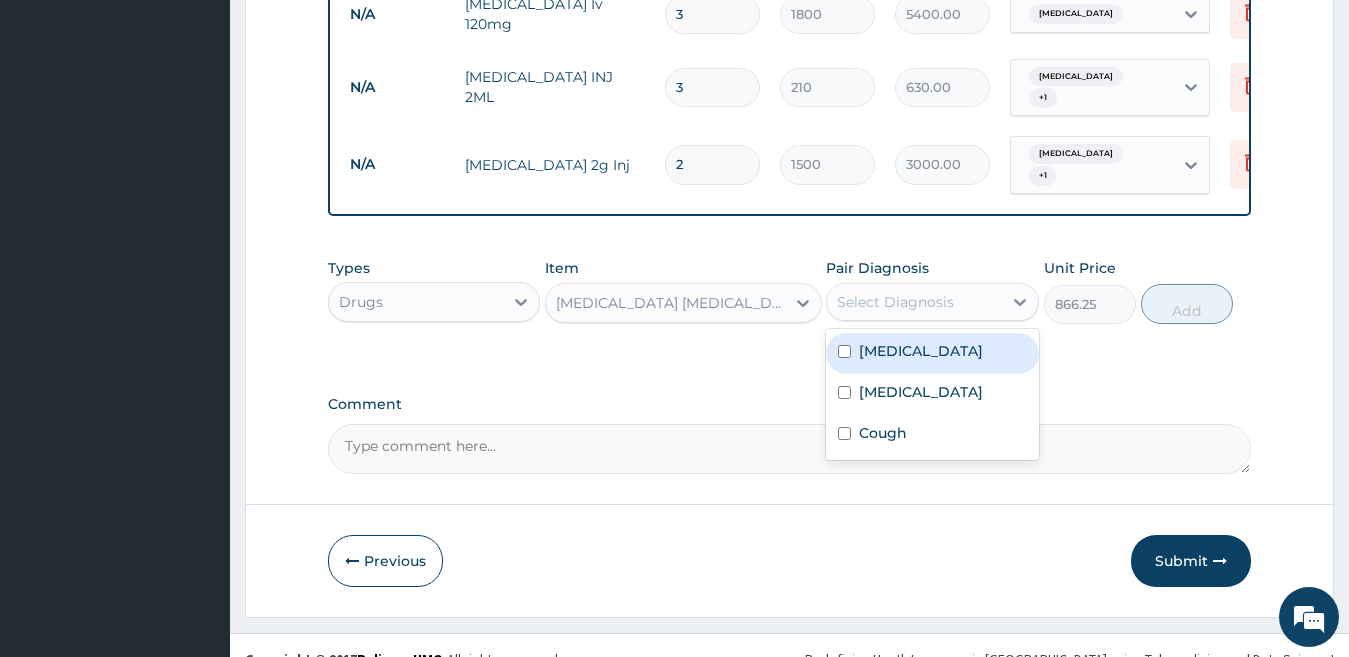 click on "Malaria" at bounding box center [921, 351] 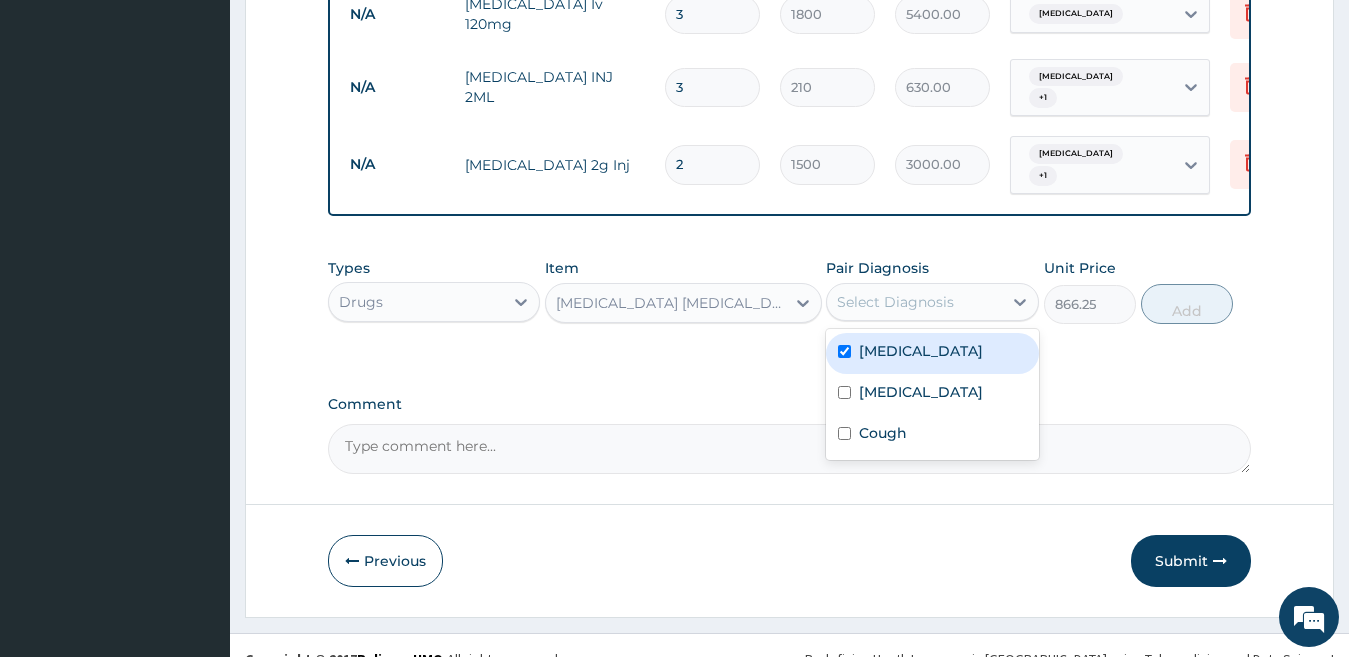 checkbox on "true" 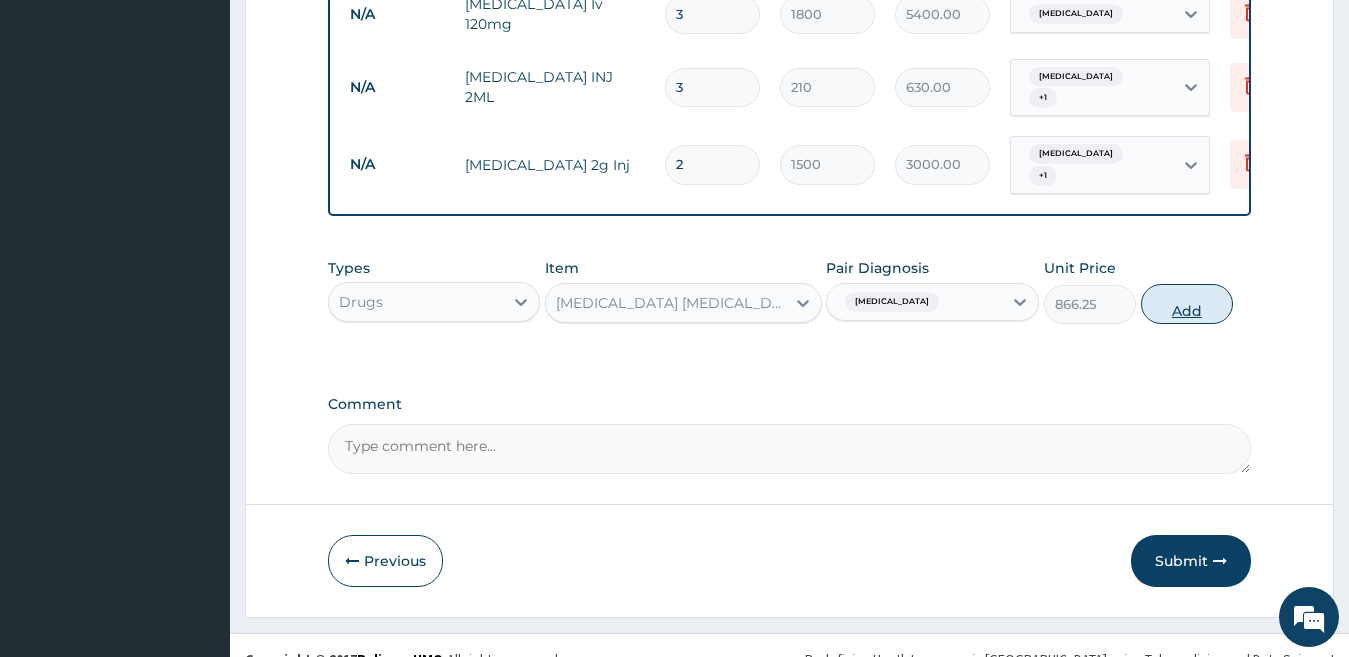click on "Add" at bounding box center [1187, 304] 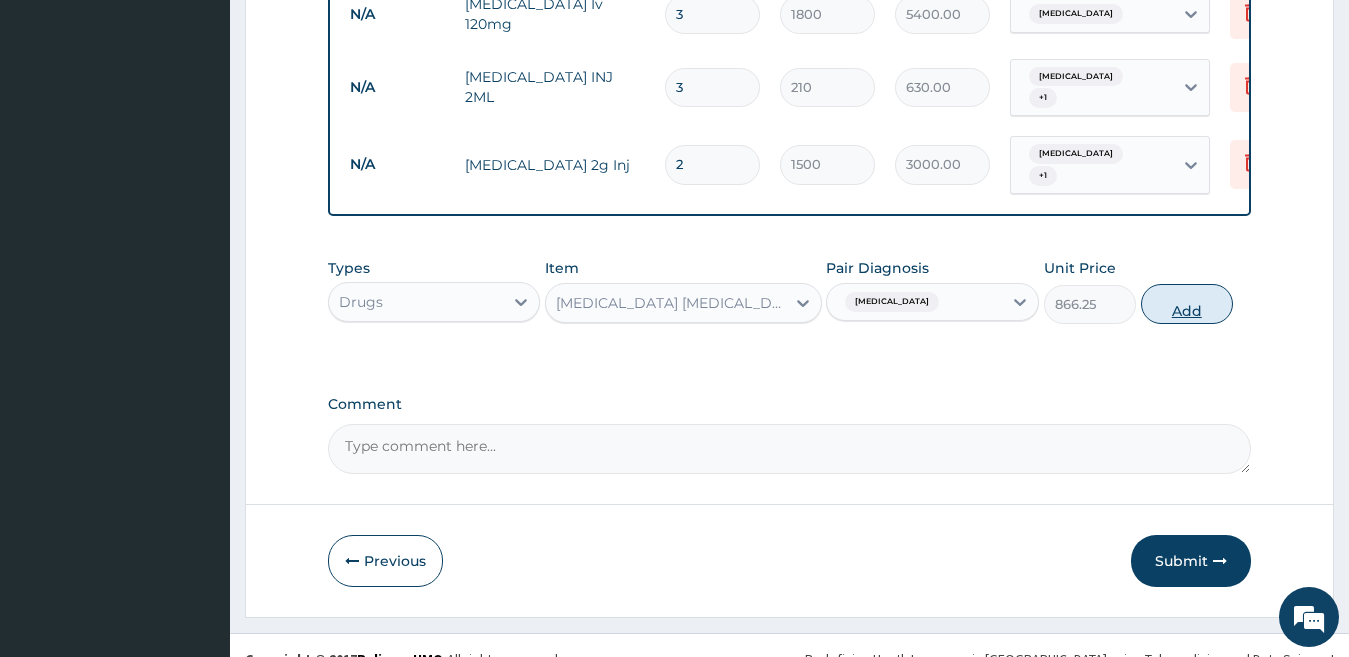 type on "0" 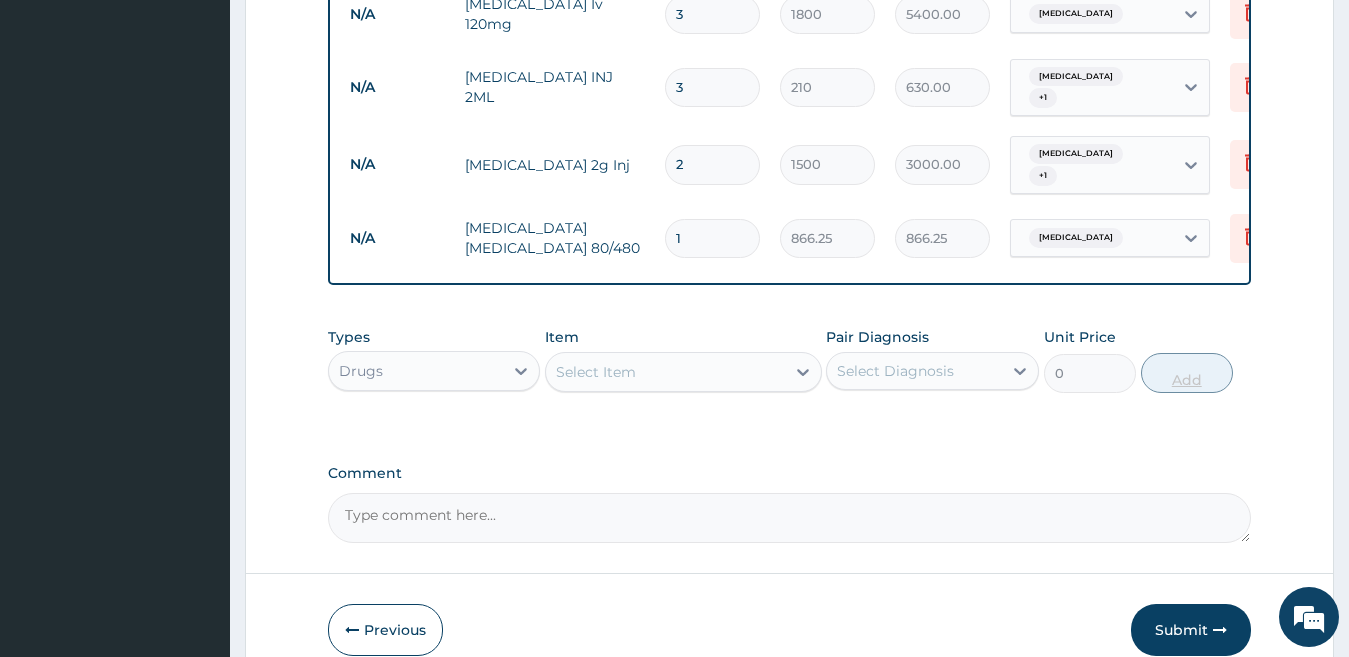 type 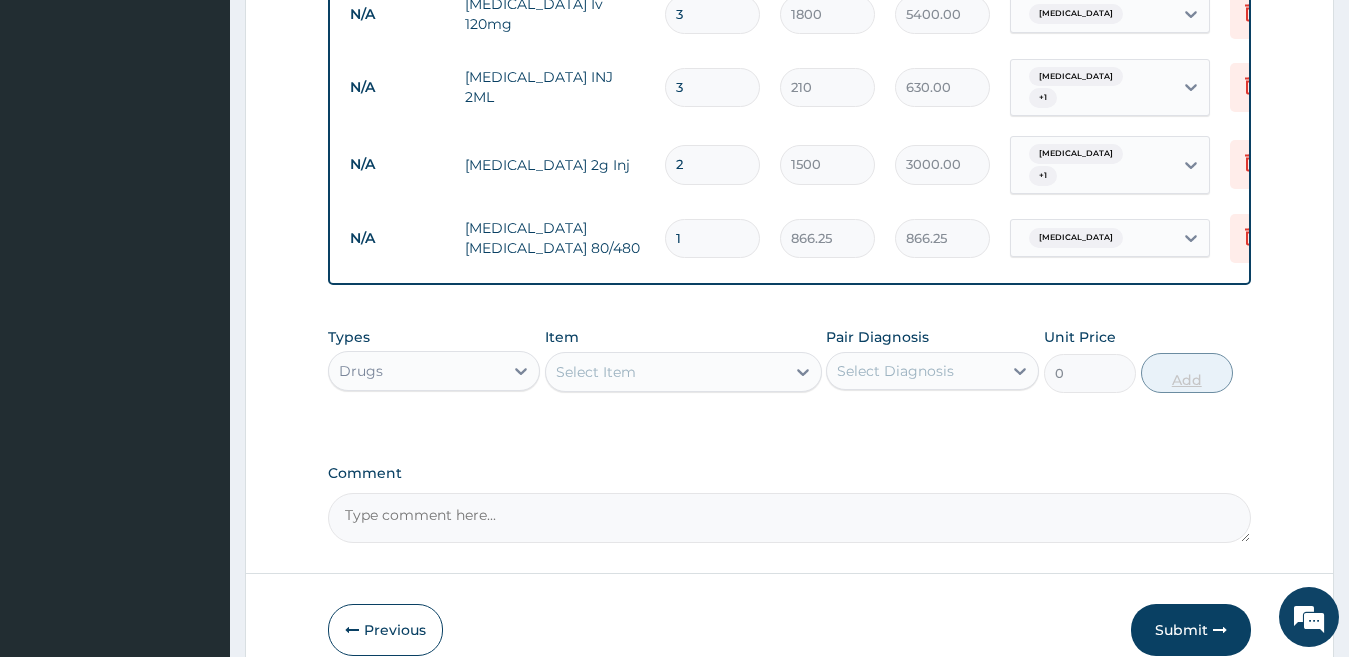 type on "0.00" 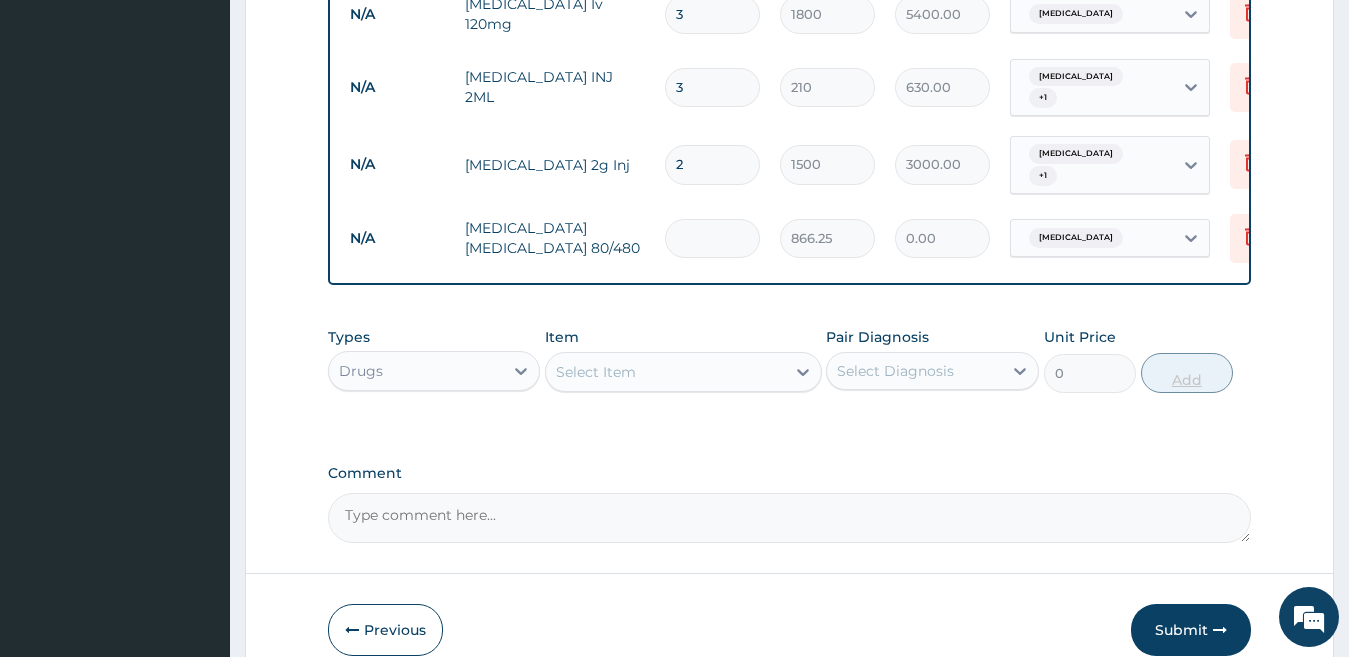 type on "6" 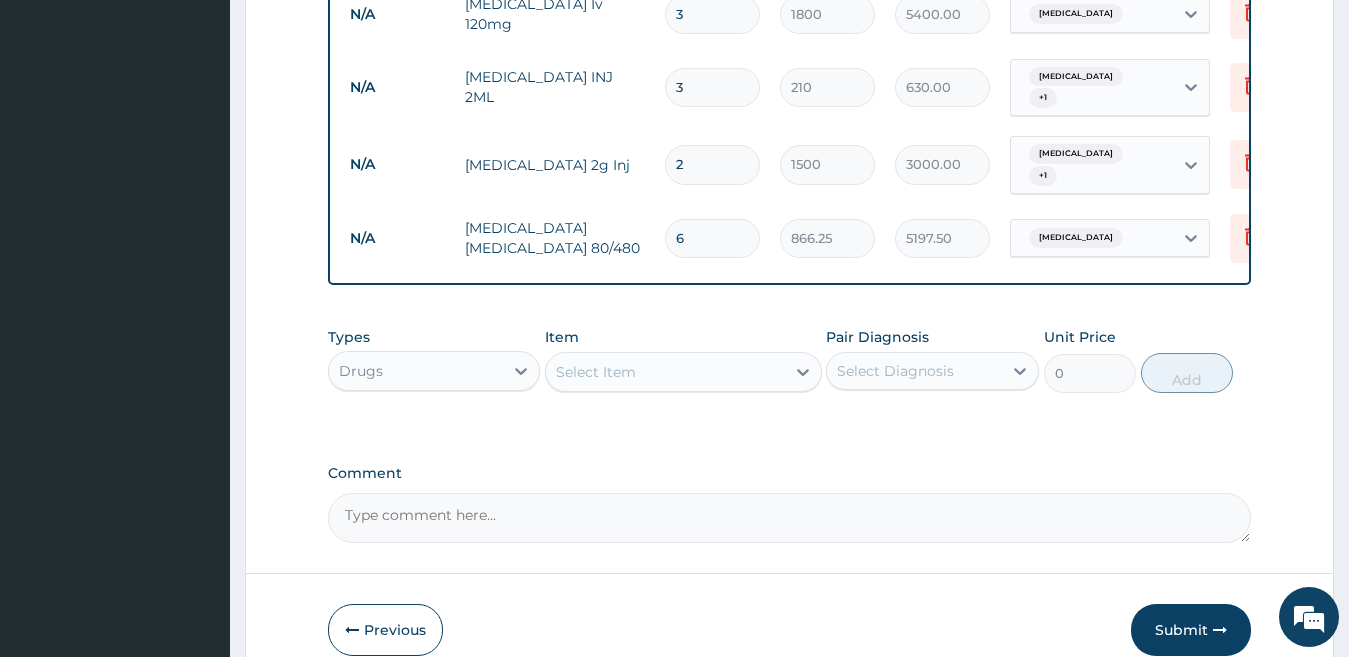 type on "6" 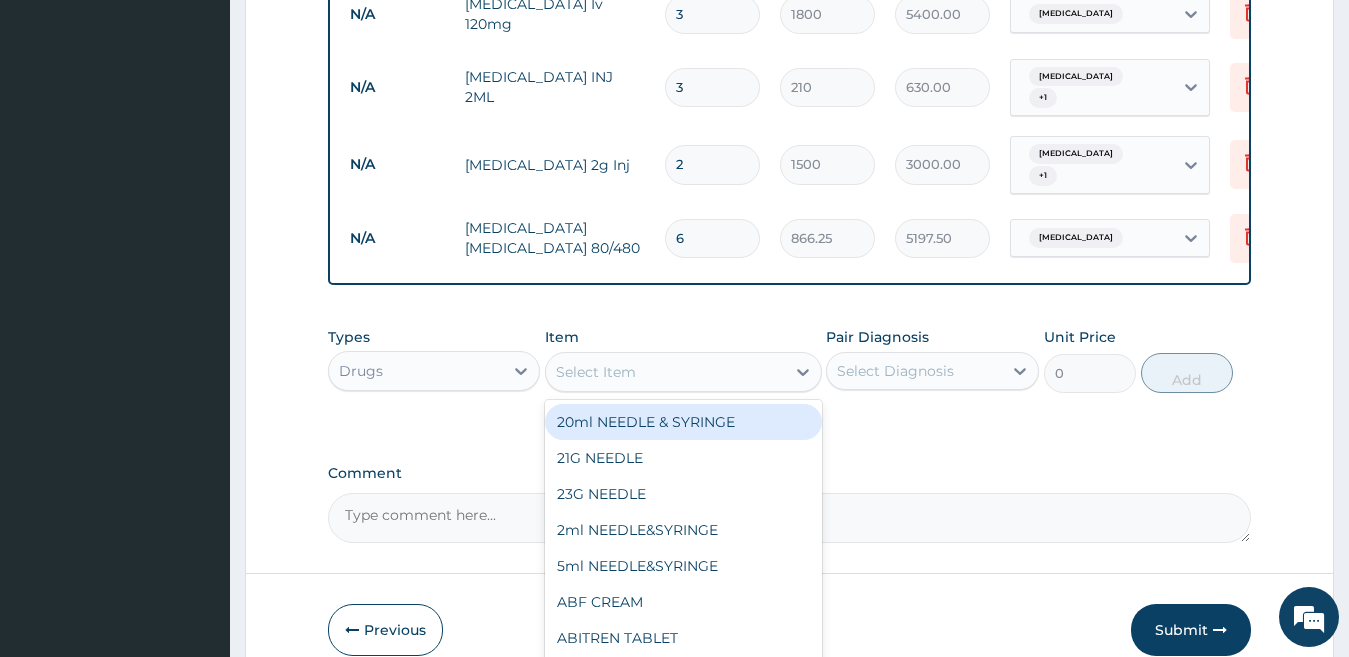 click on "Select Item" at bounding box center (596, 372) 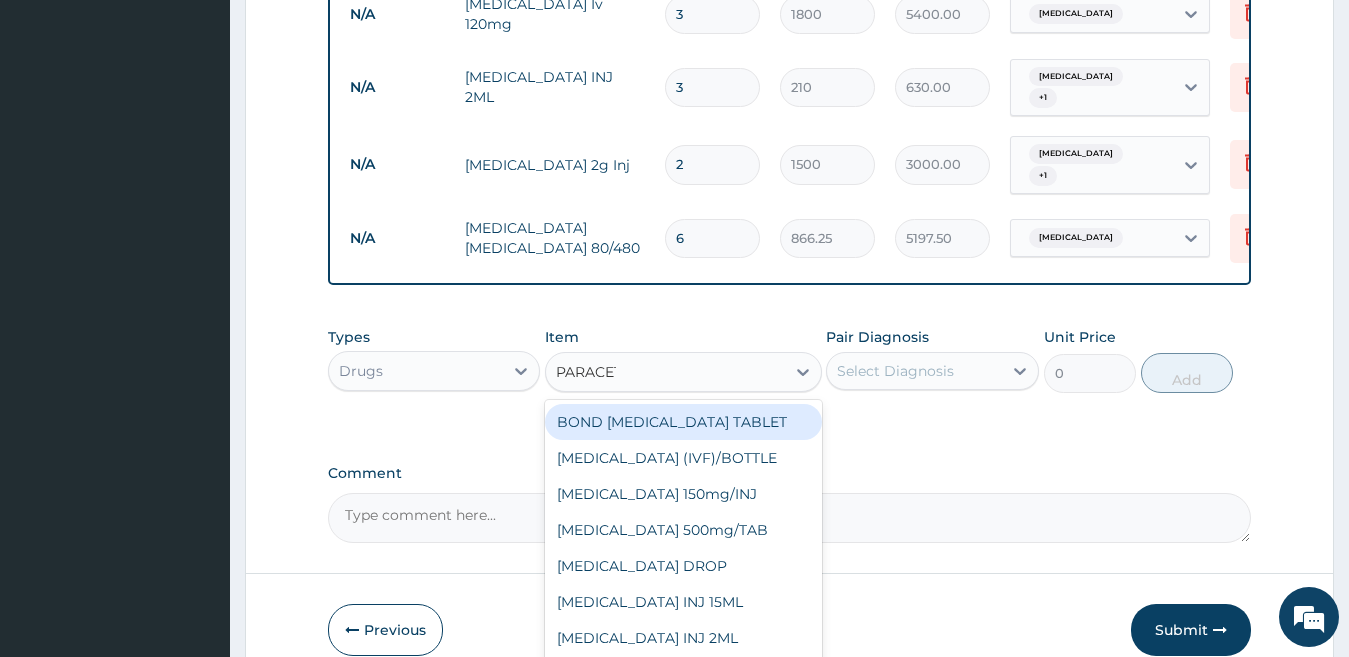 type on "PARACETA" 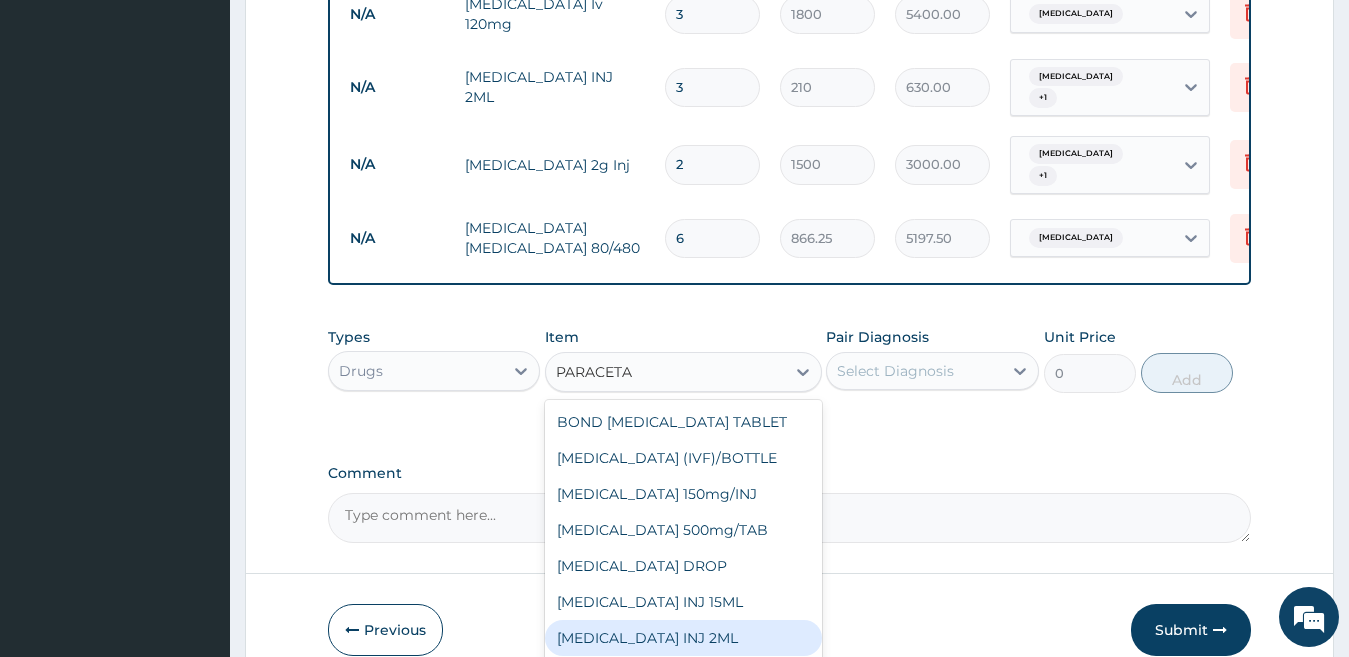 scroll, scrollTop: 140, scrollLeft: 0, axis: vertical 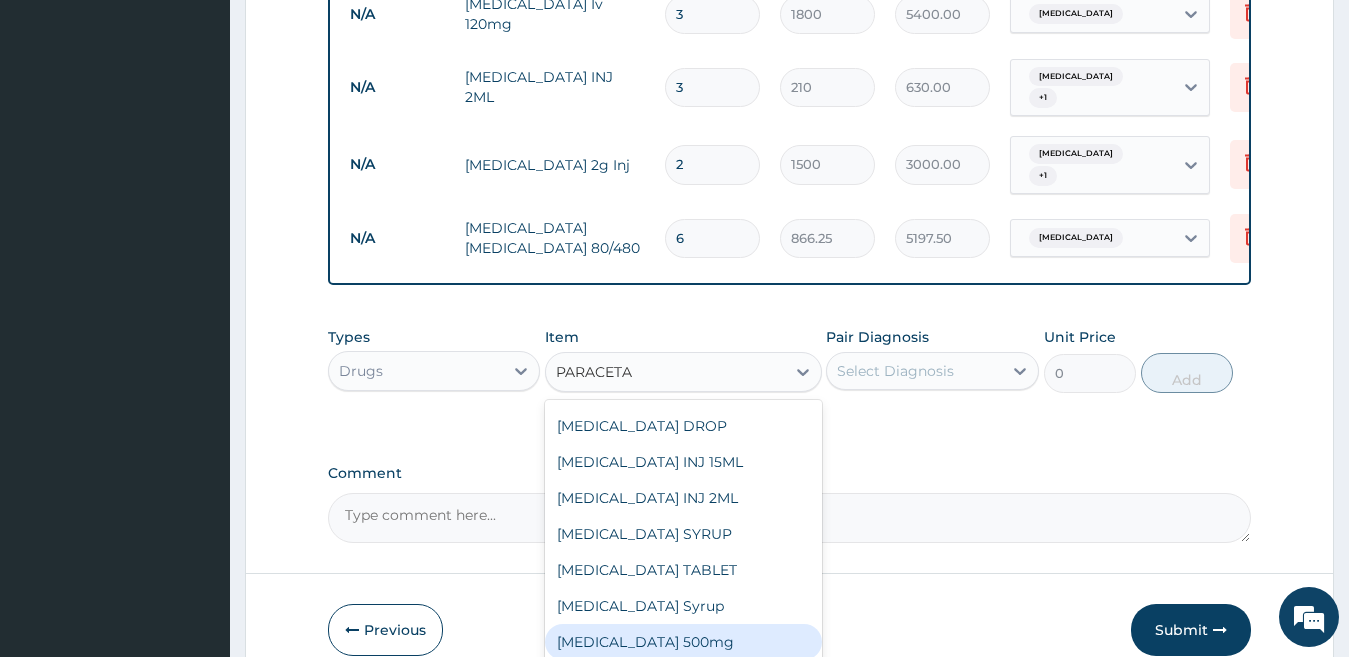 click on "Paracetamol 500mg" at bounding box center [683, 642] 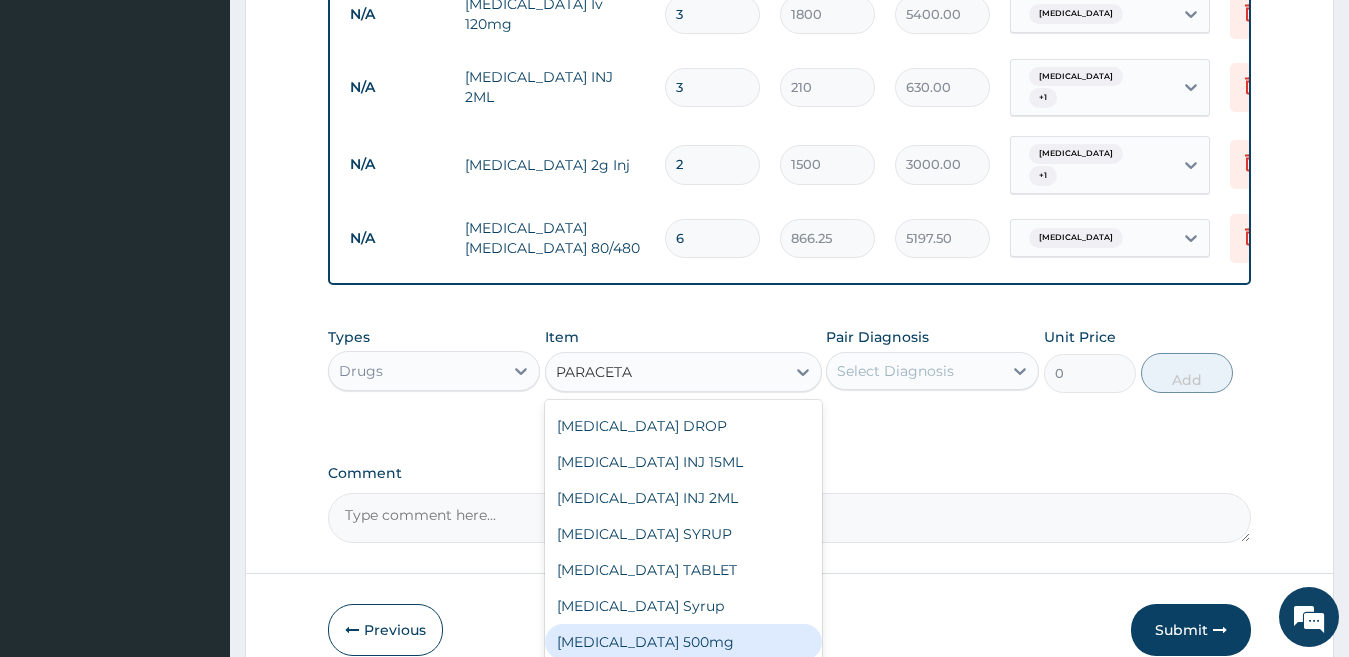 type 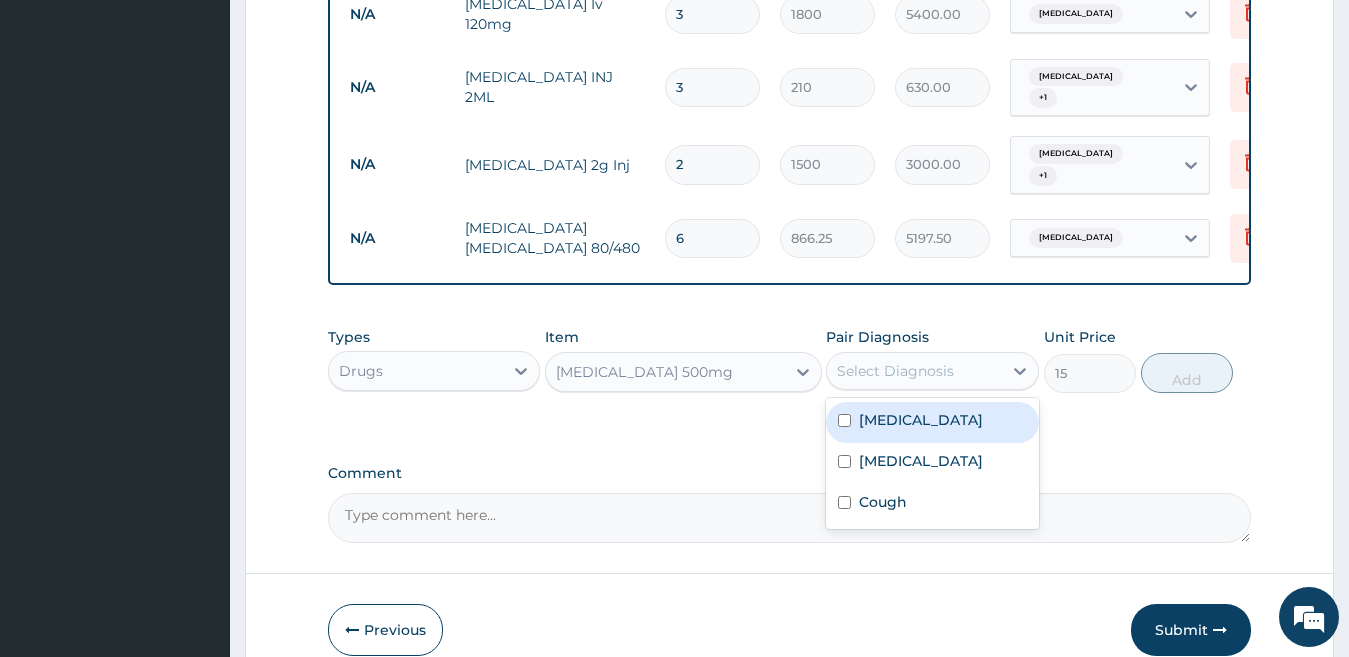 click on "Select Diagnosis" at bounding box center [895, 371] 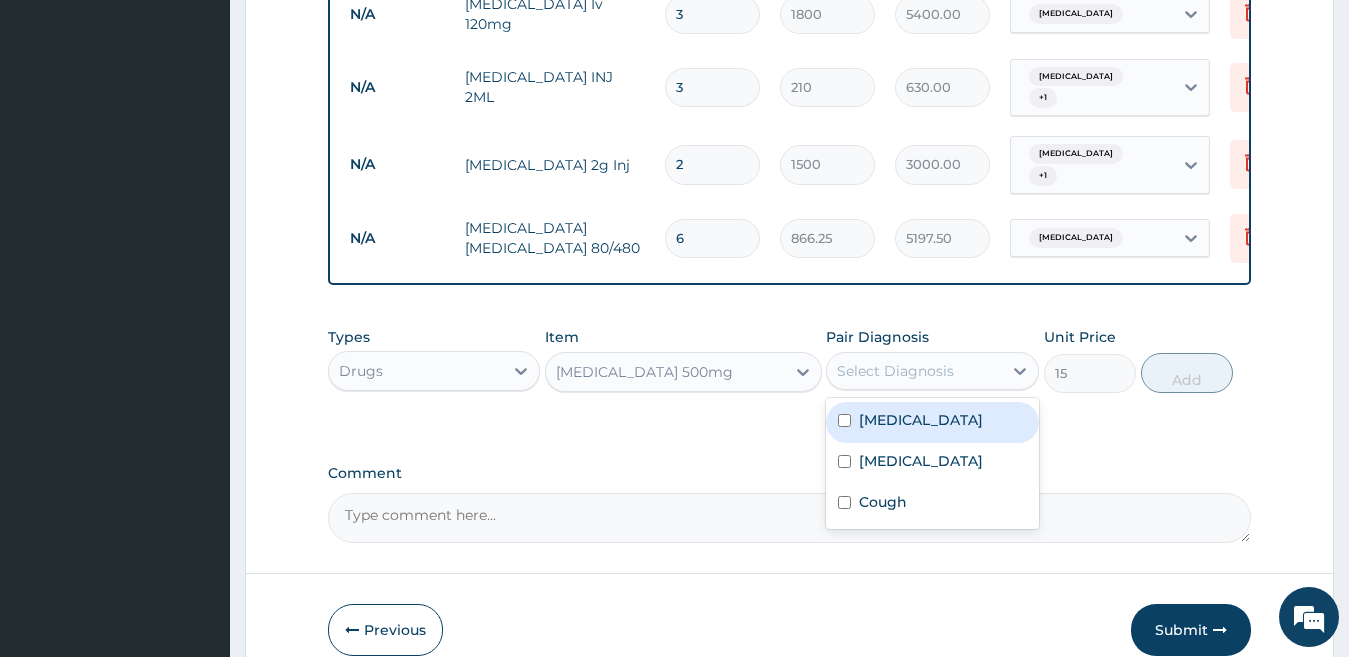 click on "Malaria" at bounding box center [932, 422] 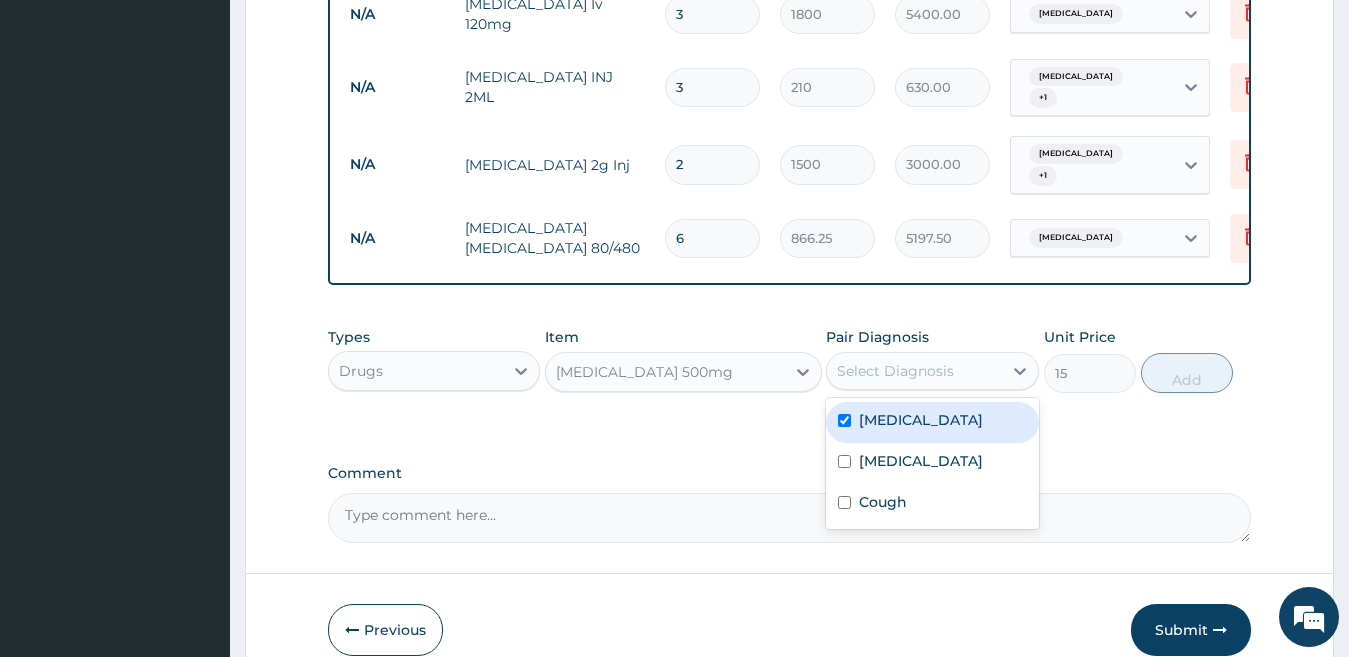 checkbox on "true" 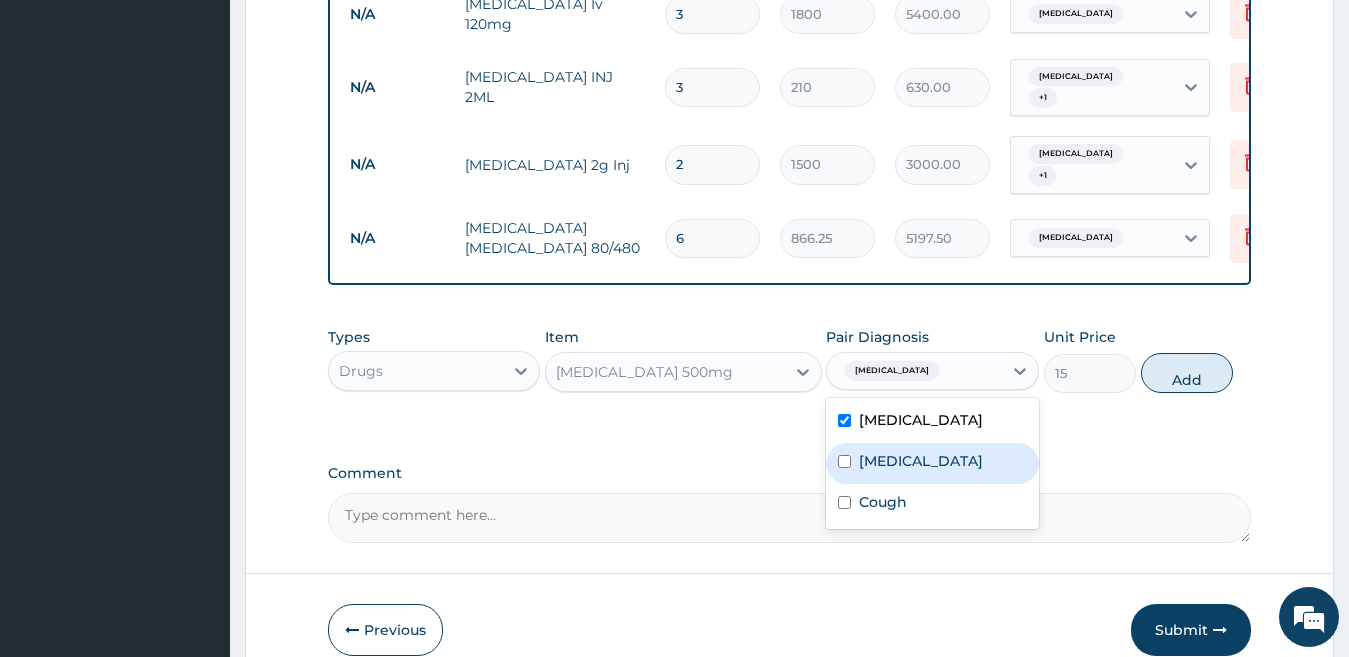 click on "Typhoid fever" at bounding box center (921, 461) 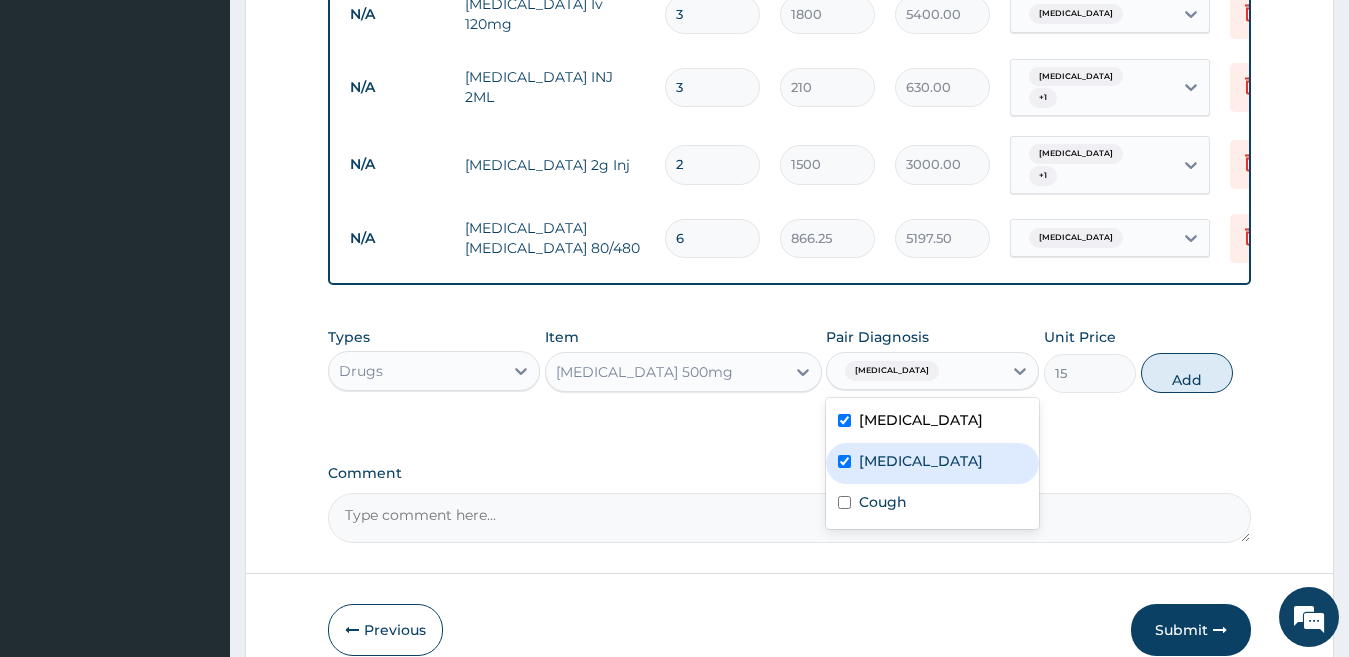 checkbox on "true" 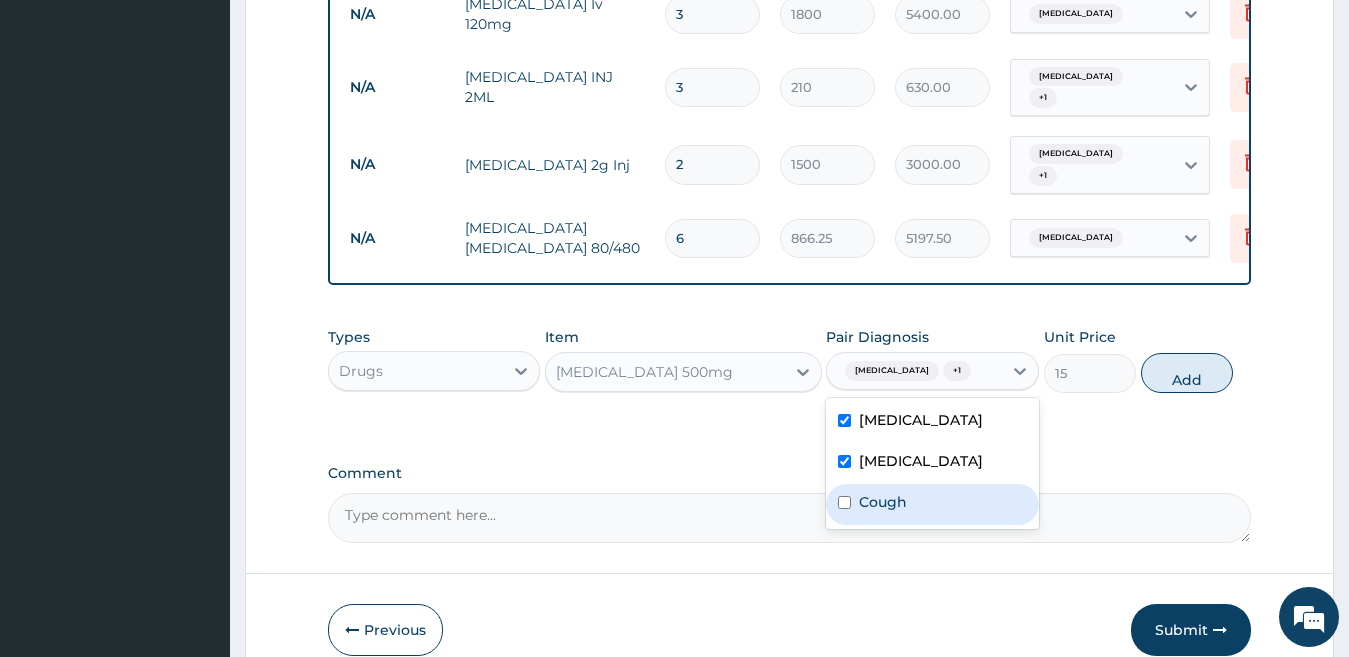 click on "Cough" at bounding box center [932, 504] 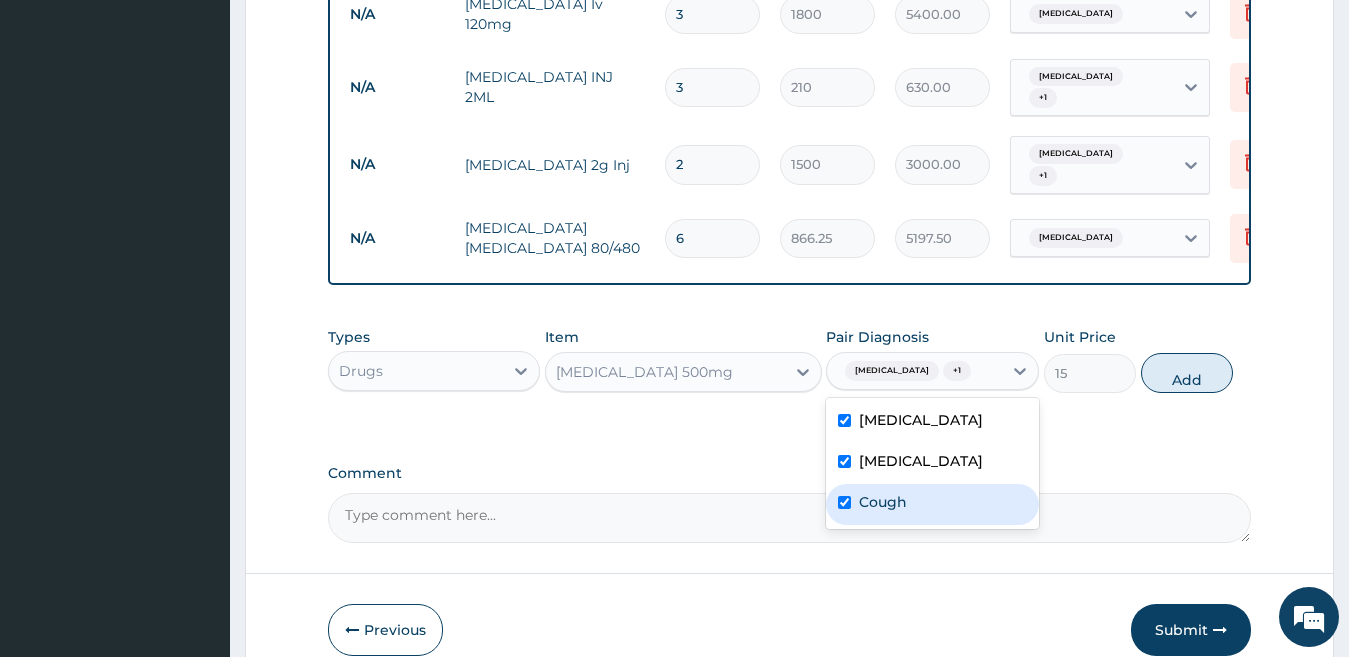 checkbox on "true" 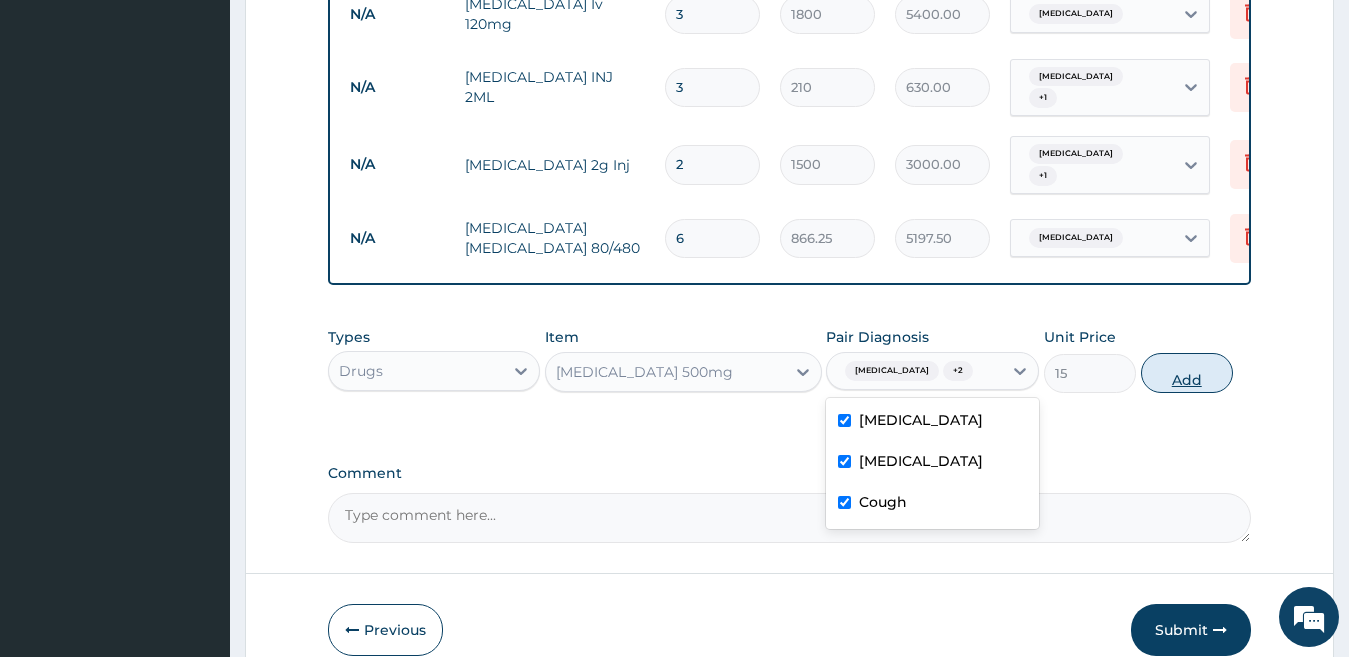 click on "Add" at bounding box center [1187, 373] 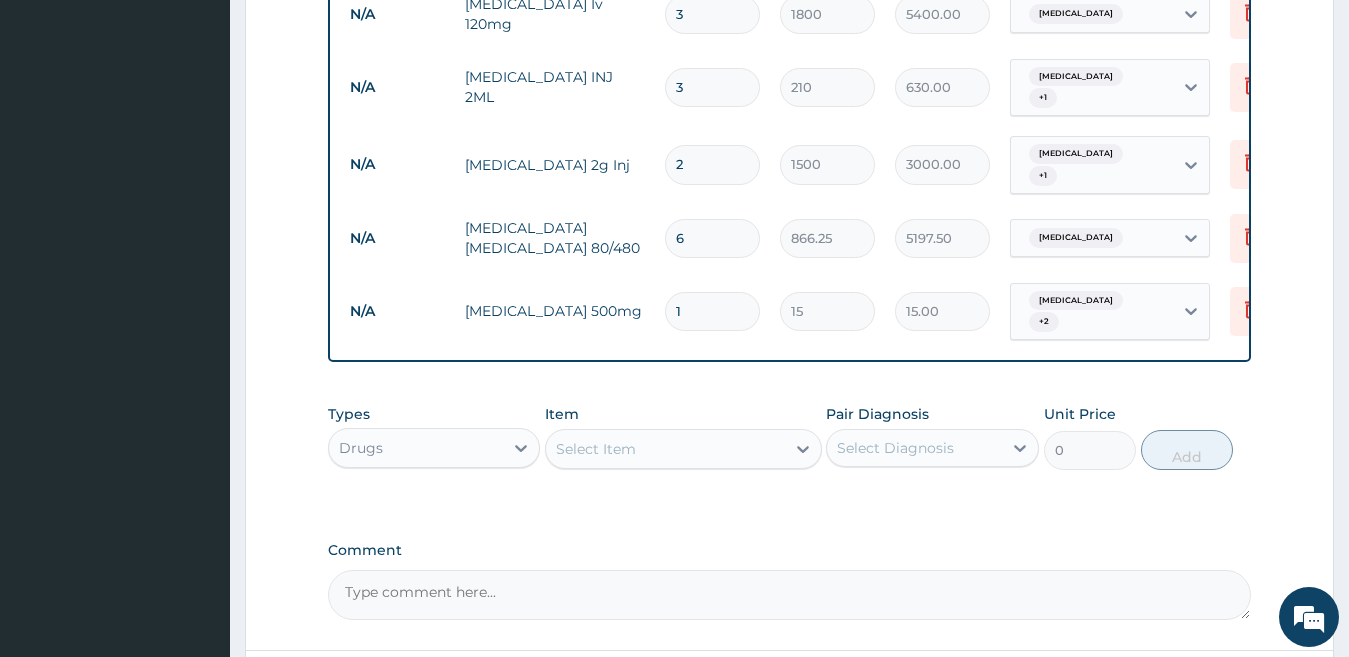 type 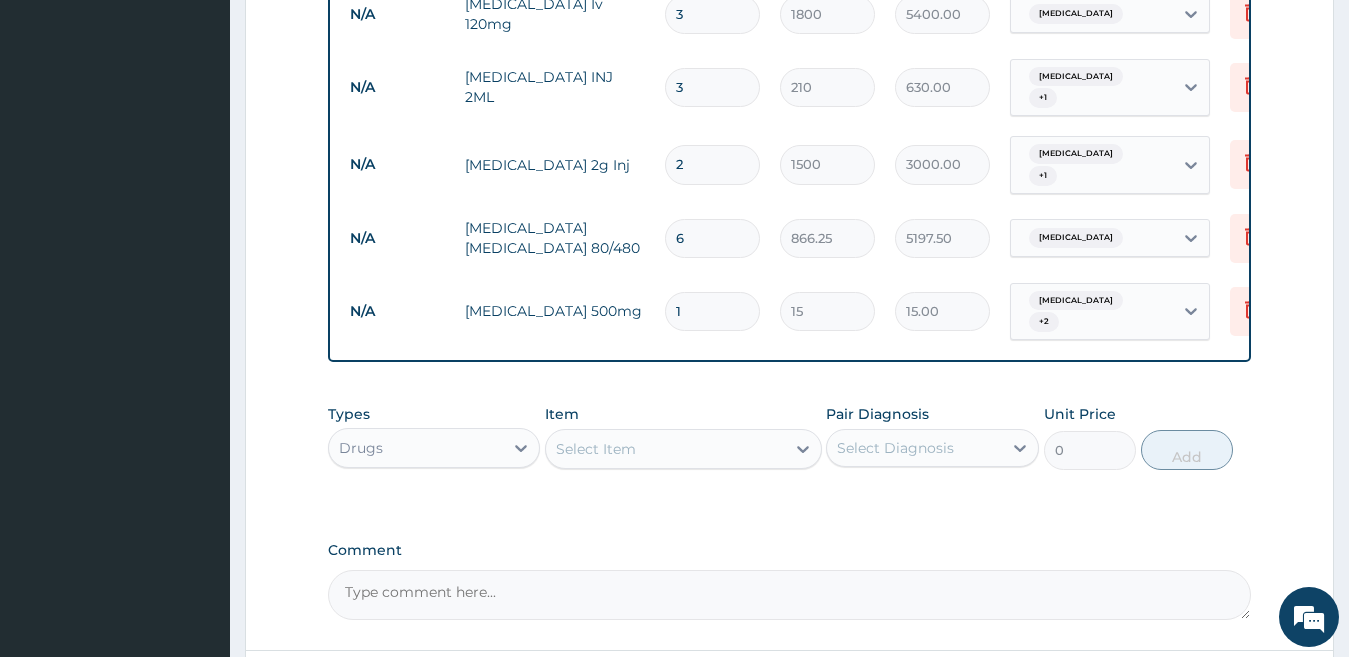 type on "0.00" 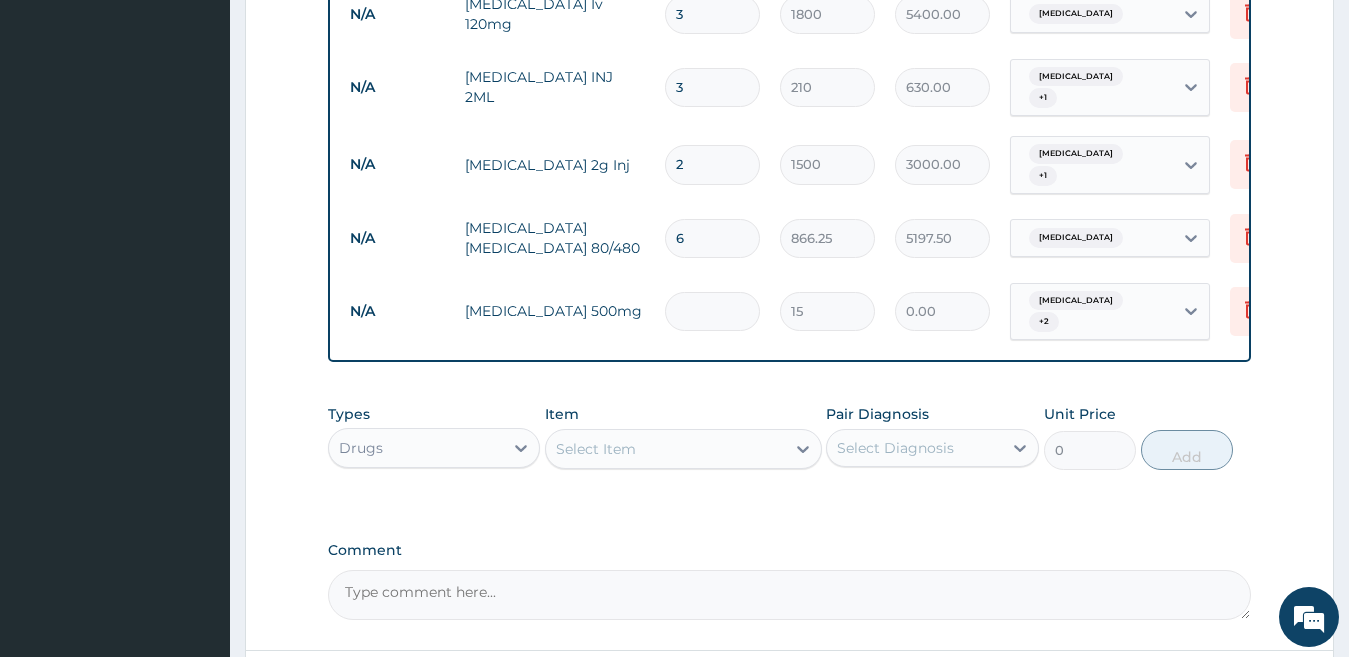 type on "2" 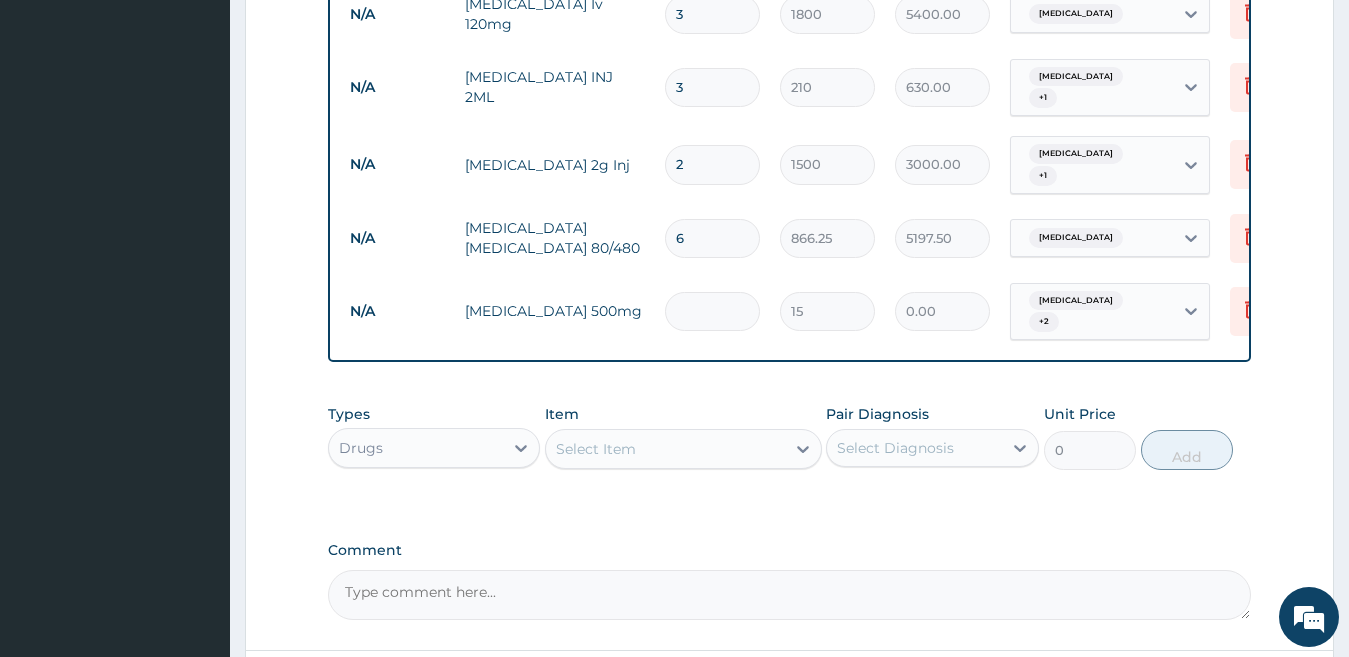 type on "30.00" 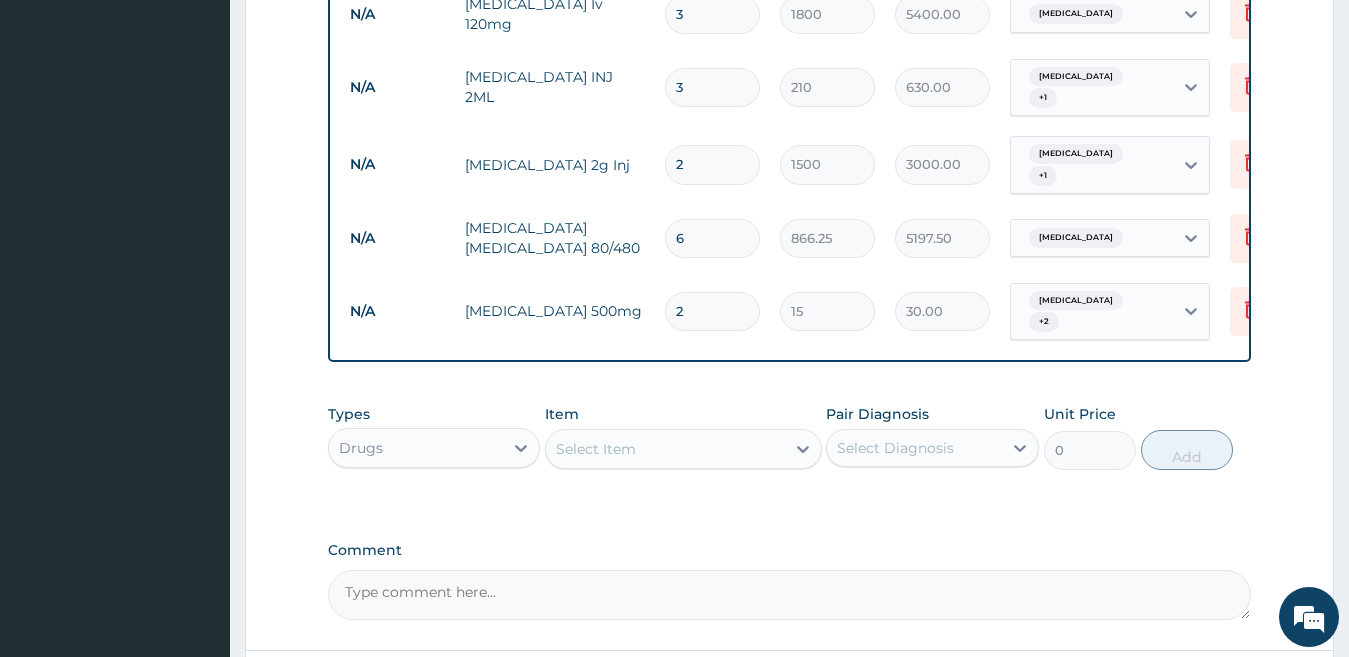 type on "20" 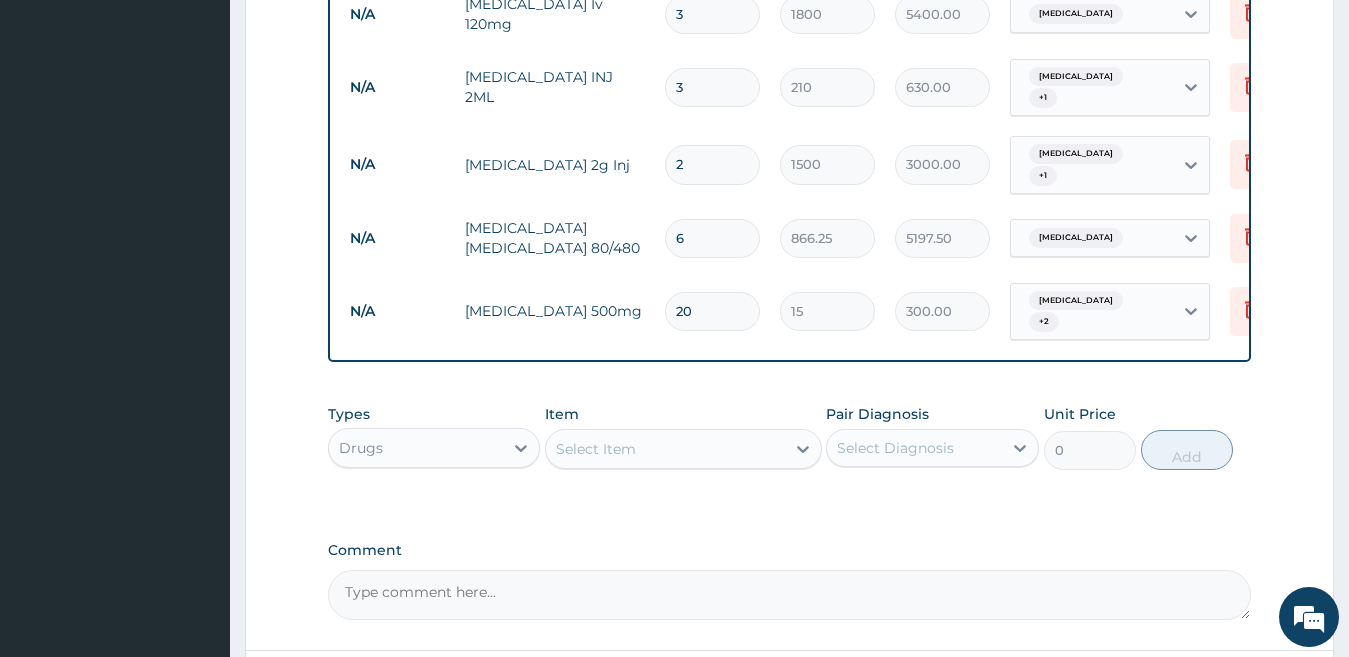 type on "20" 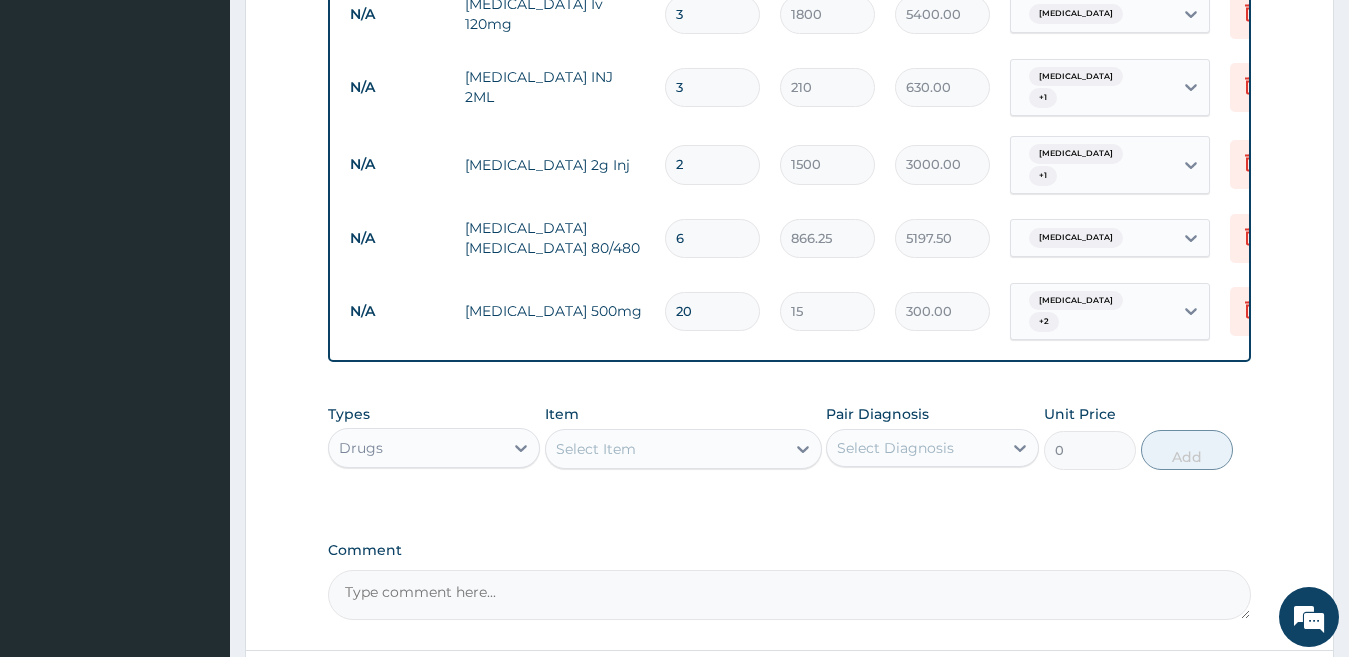 click on "Select Item" at bounding box center (596, 449) 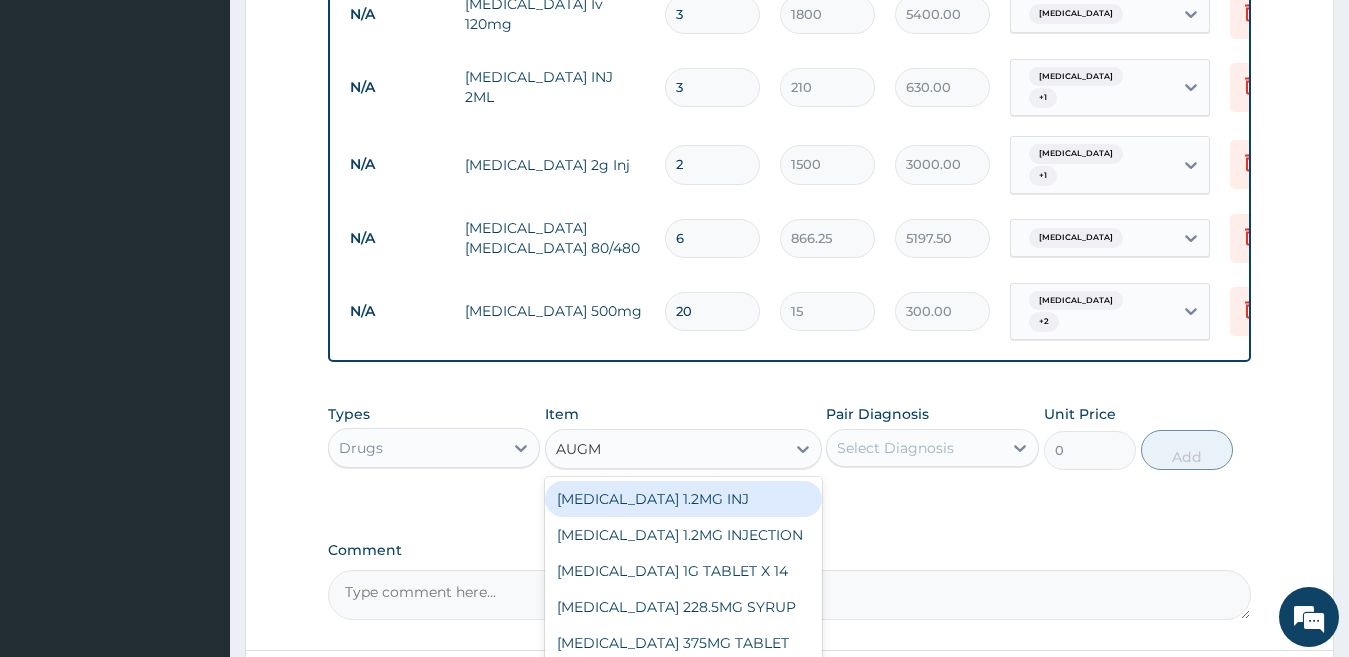 type on "AUGME" 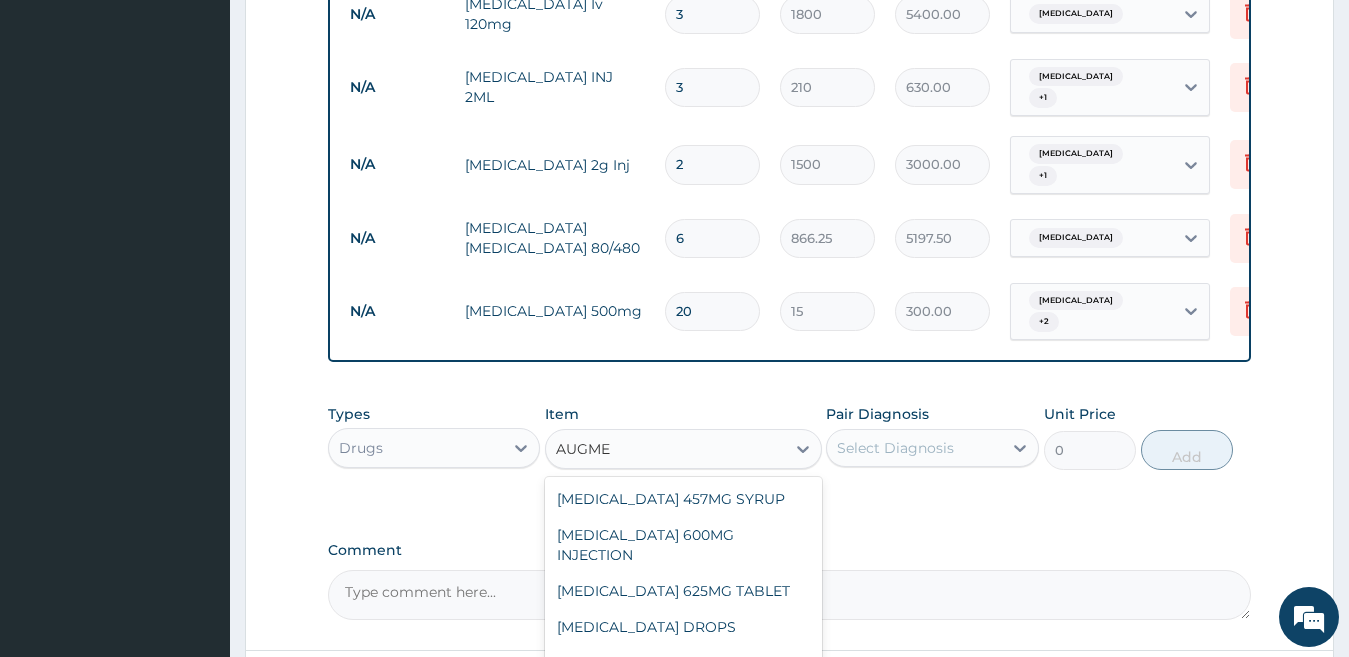 scroll, scrollTop: 248, scrollLeft: 0, axis: vertical 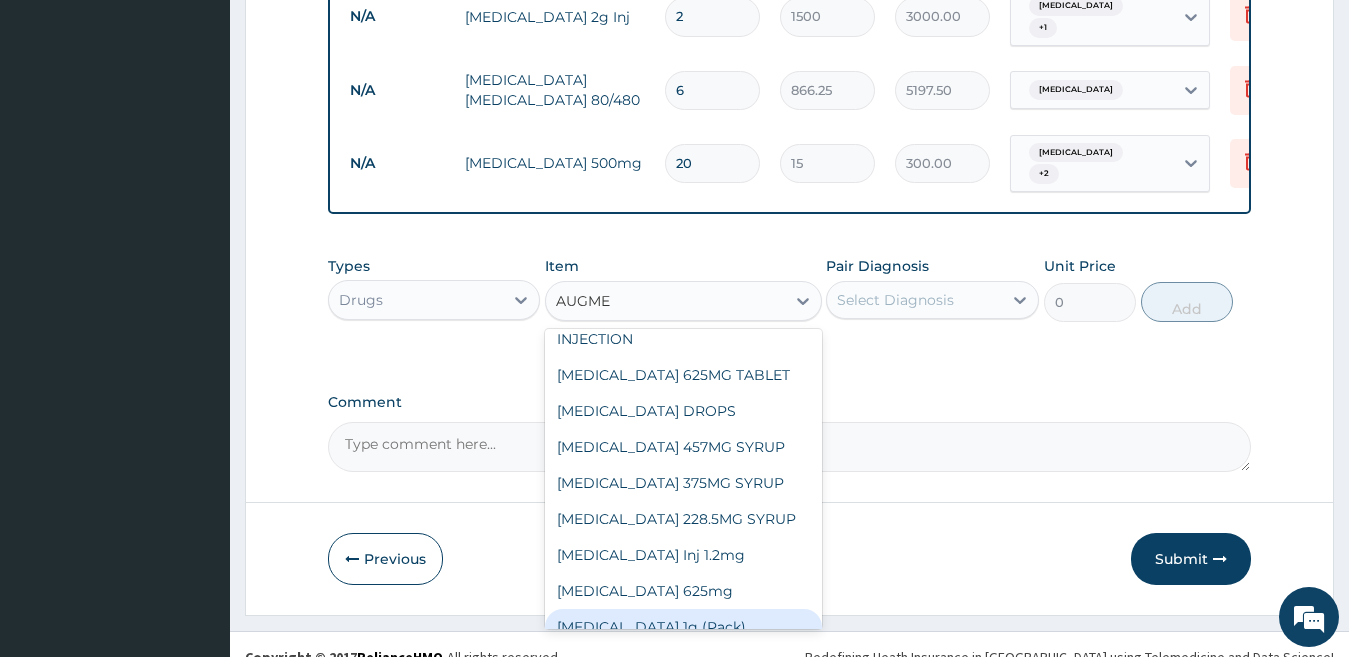 click on "Augmentin 1g (Pack)" at bounding box center (683, 627) 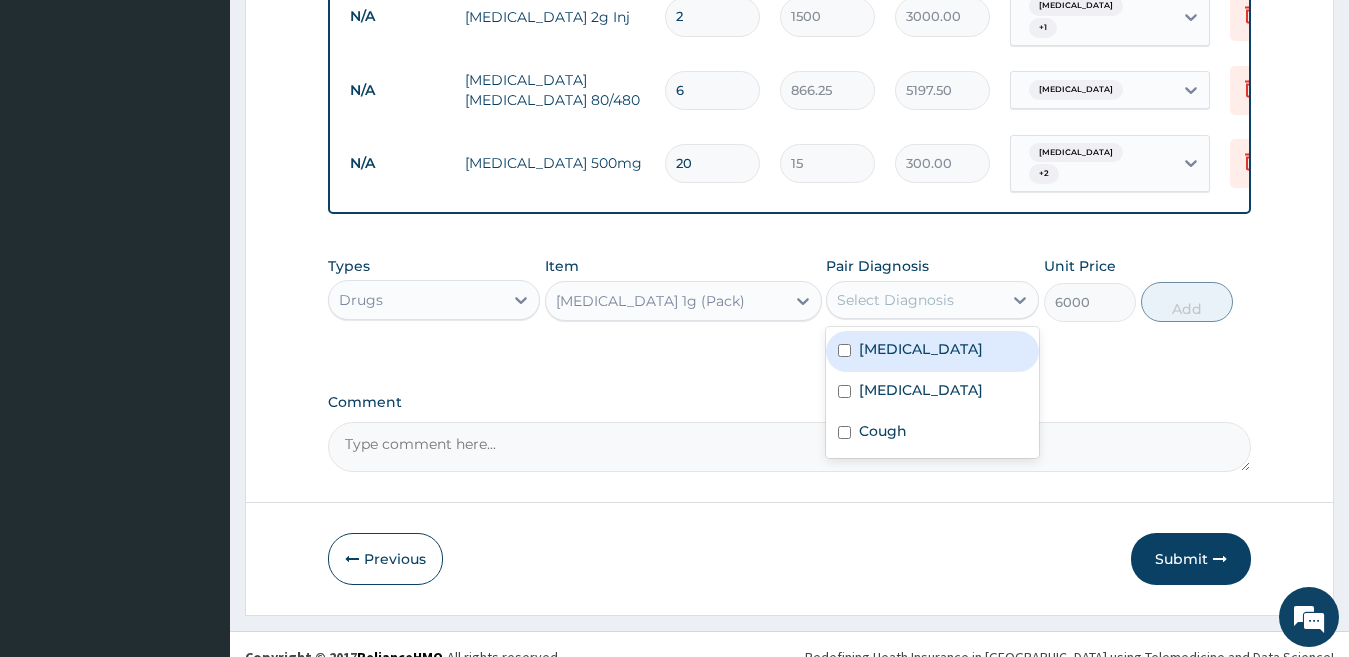 click on "Select Diagnosis" at bounding box center (895, 300) 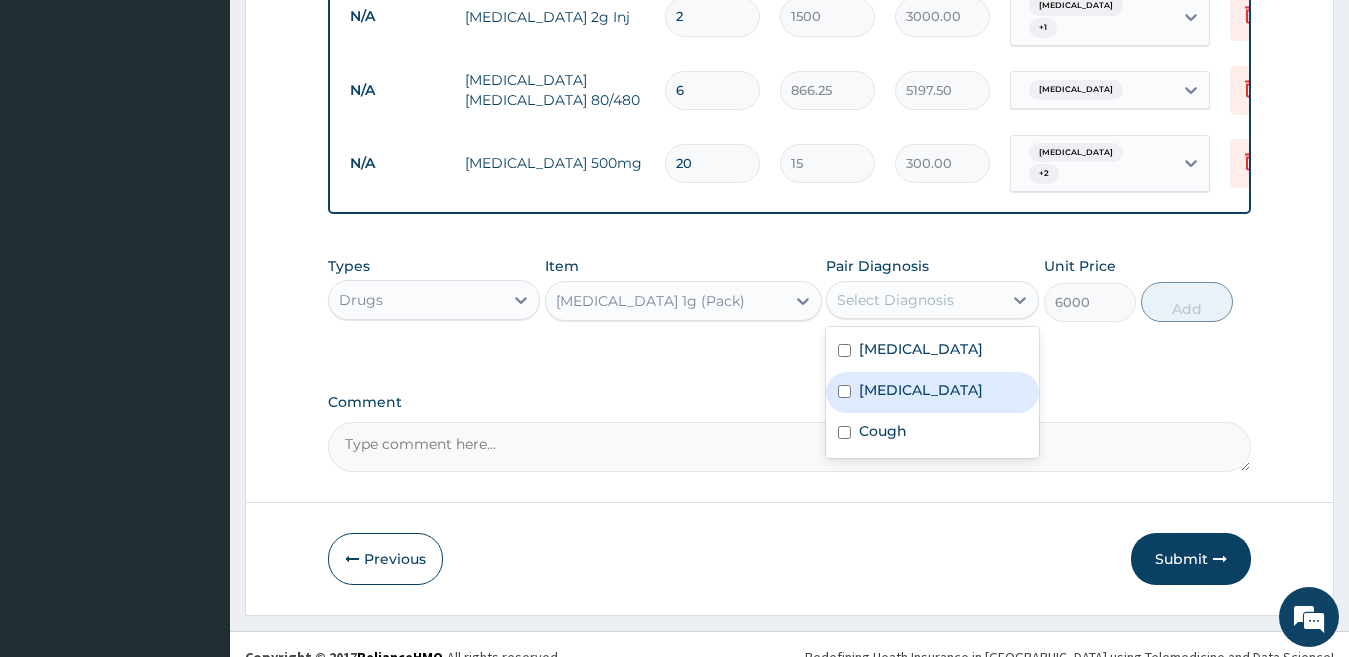 click on "Typhoid fever" at bounding box center [921, 390] 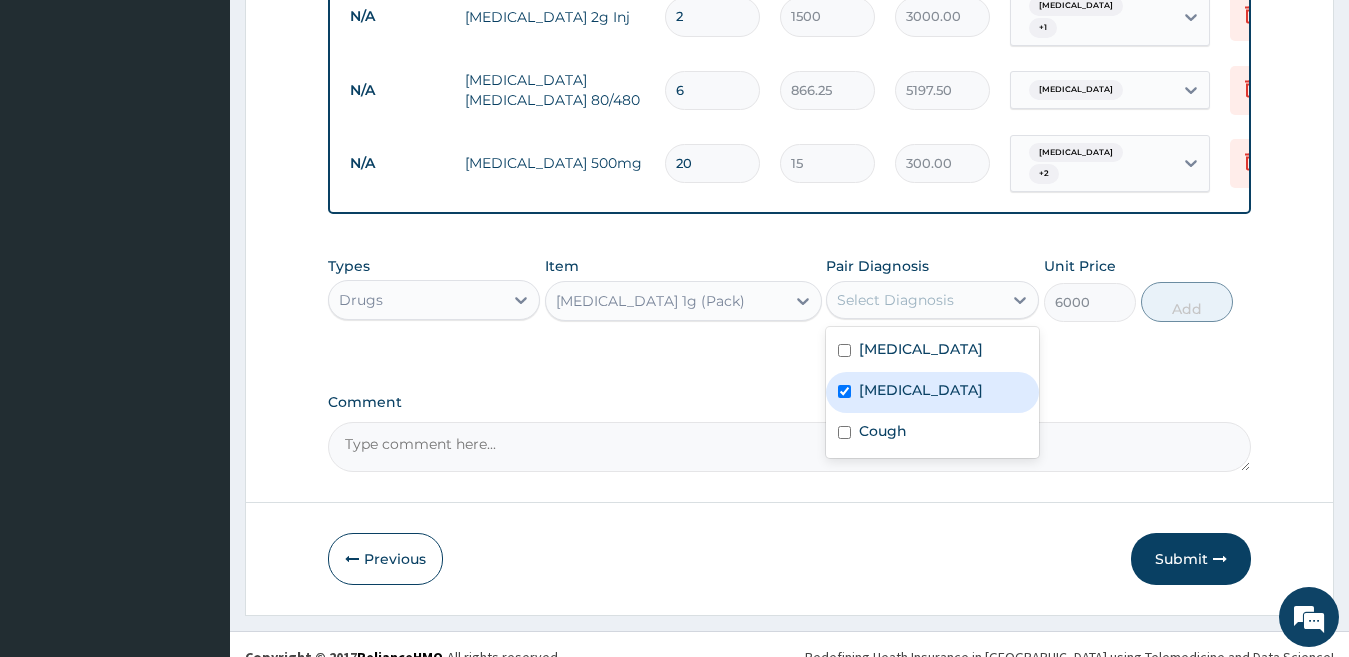 checkbox on "true" 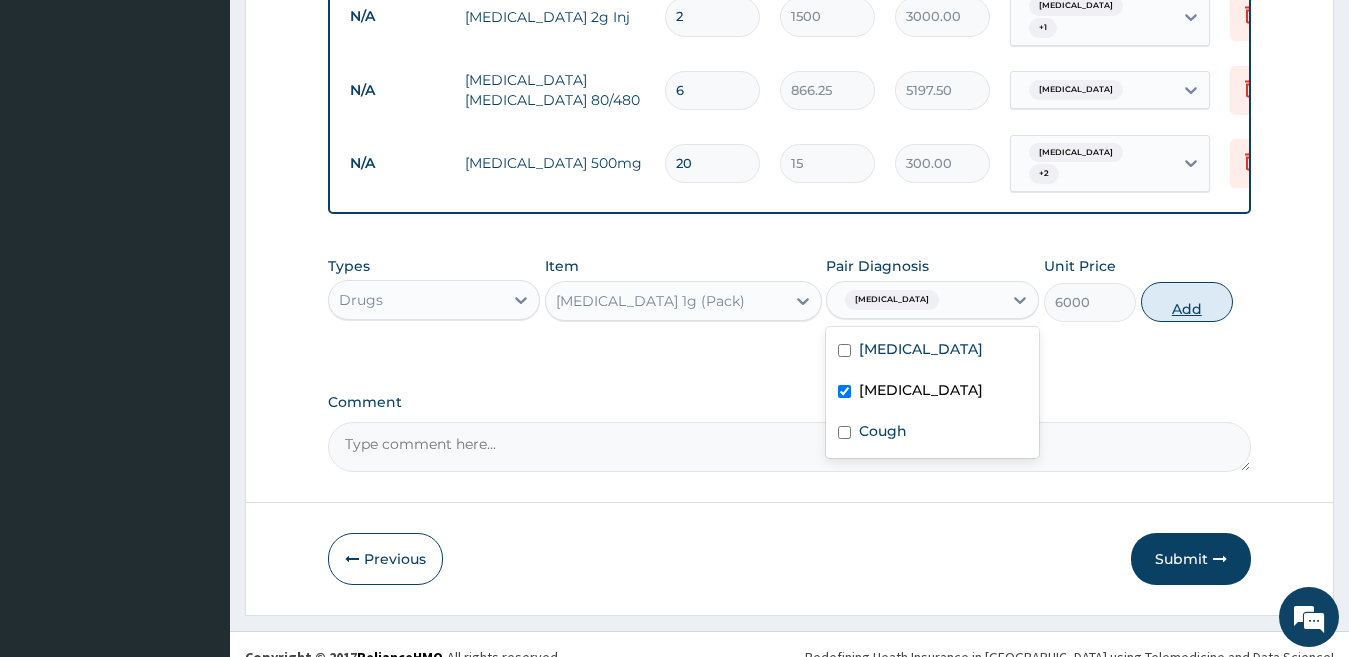 click on "Add" at bounding box center [1187, 302] 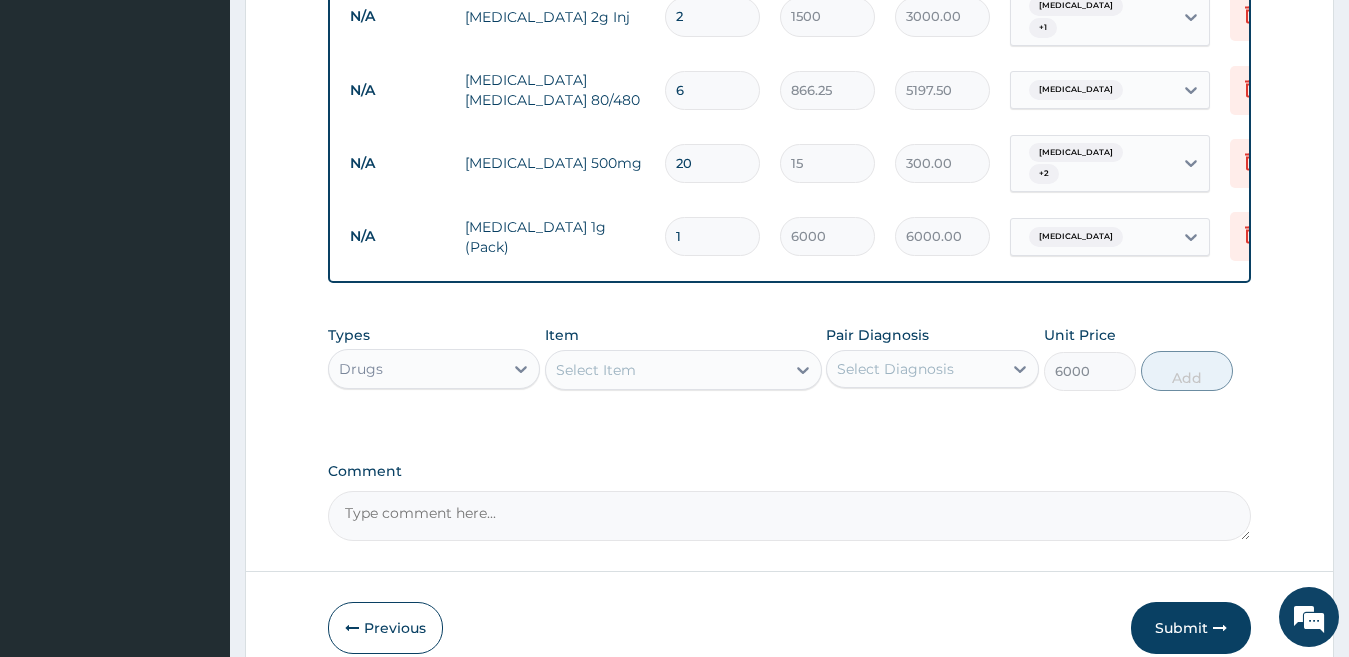 type on "0" 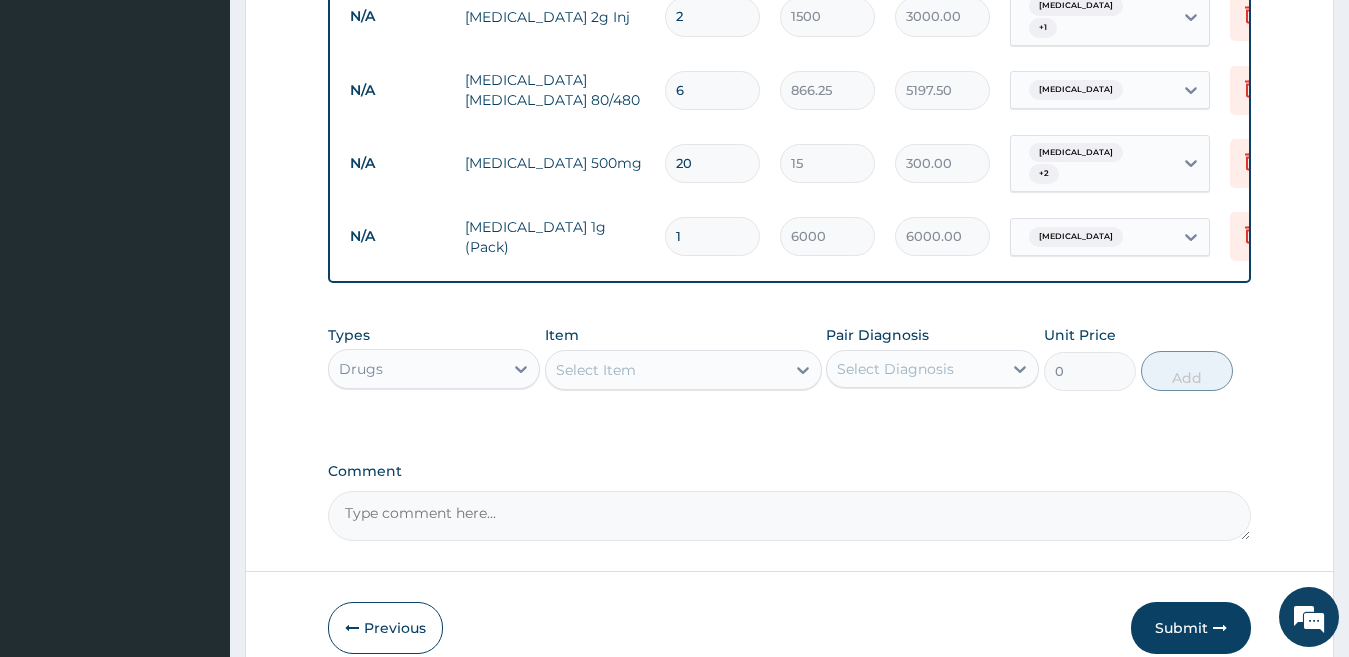 click on "Select Item" at bounding box center (665, 370) 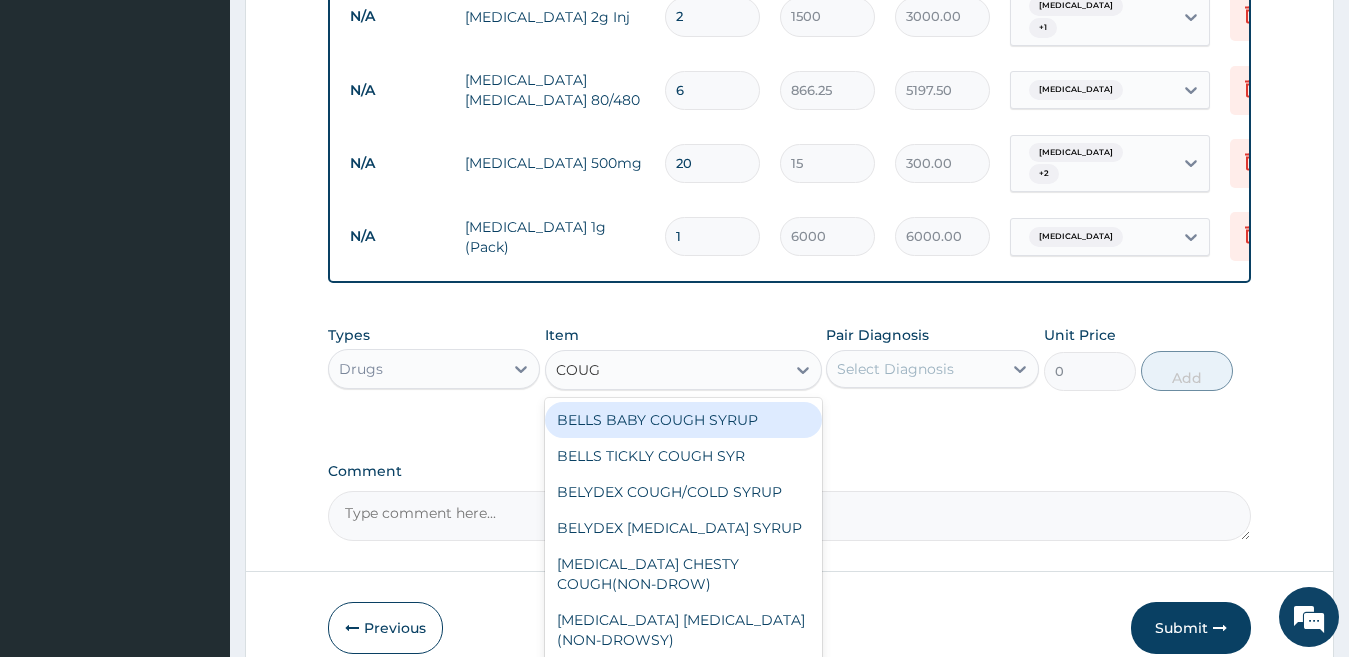 type on "COUGH" 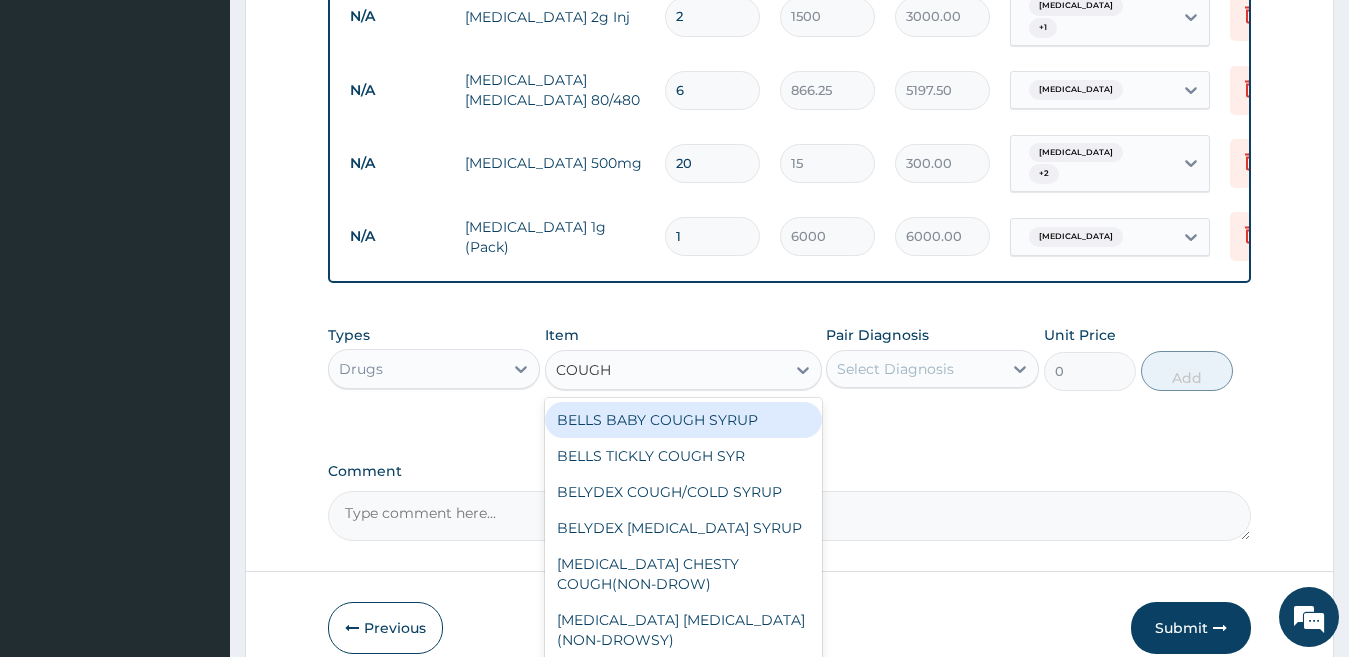 click on "BELLS BABY COUGH SYRUP" at bounding box center (683, 420) 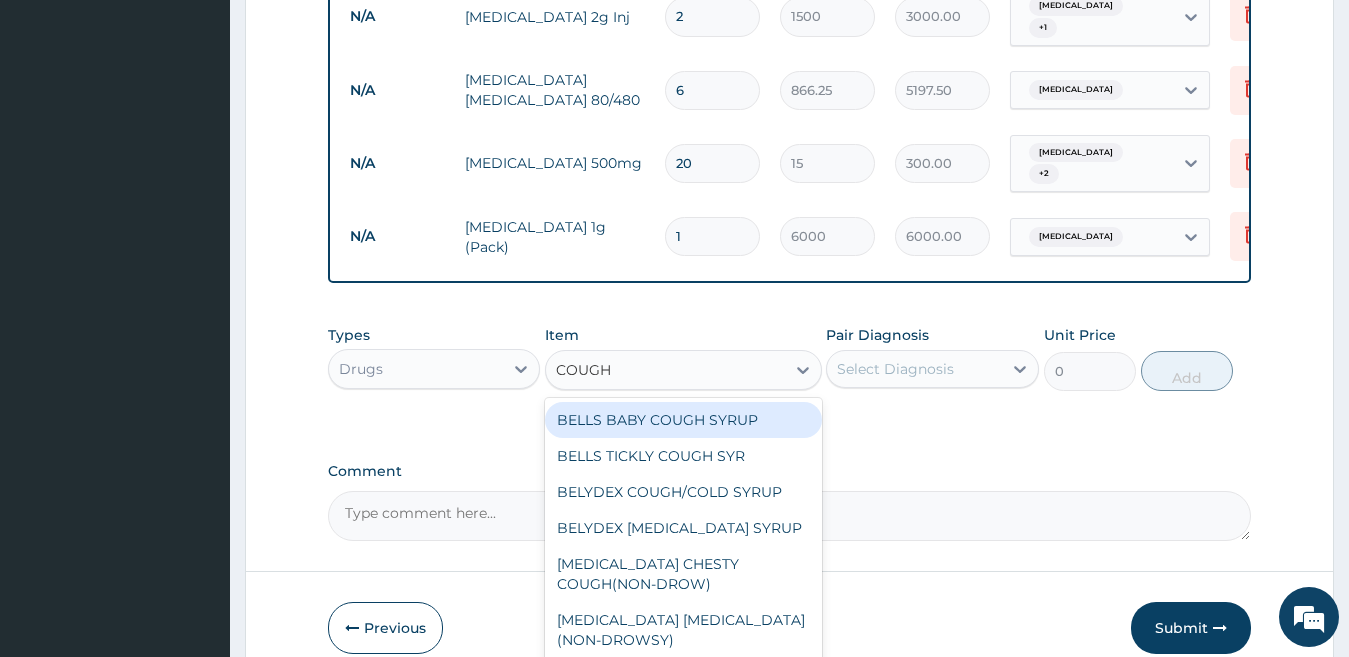 type 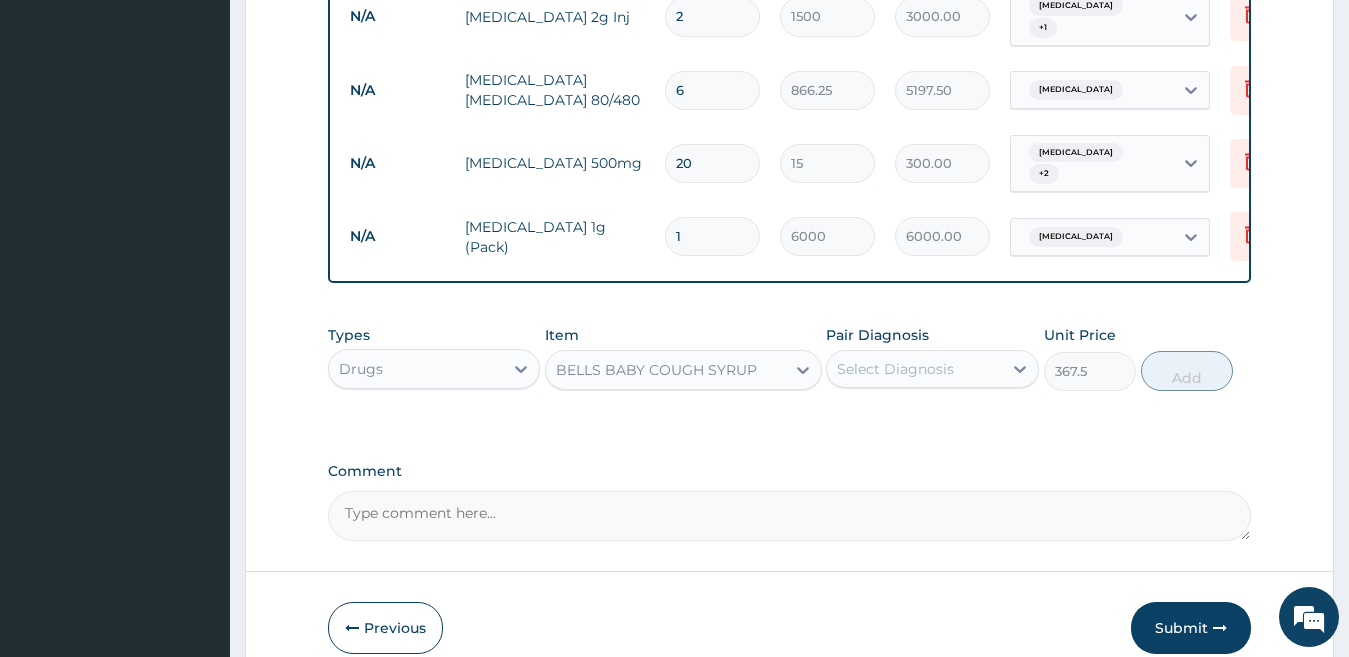 click on "BELLS BABY COUGH SYRUP" at bounding box center [656, 370] 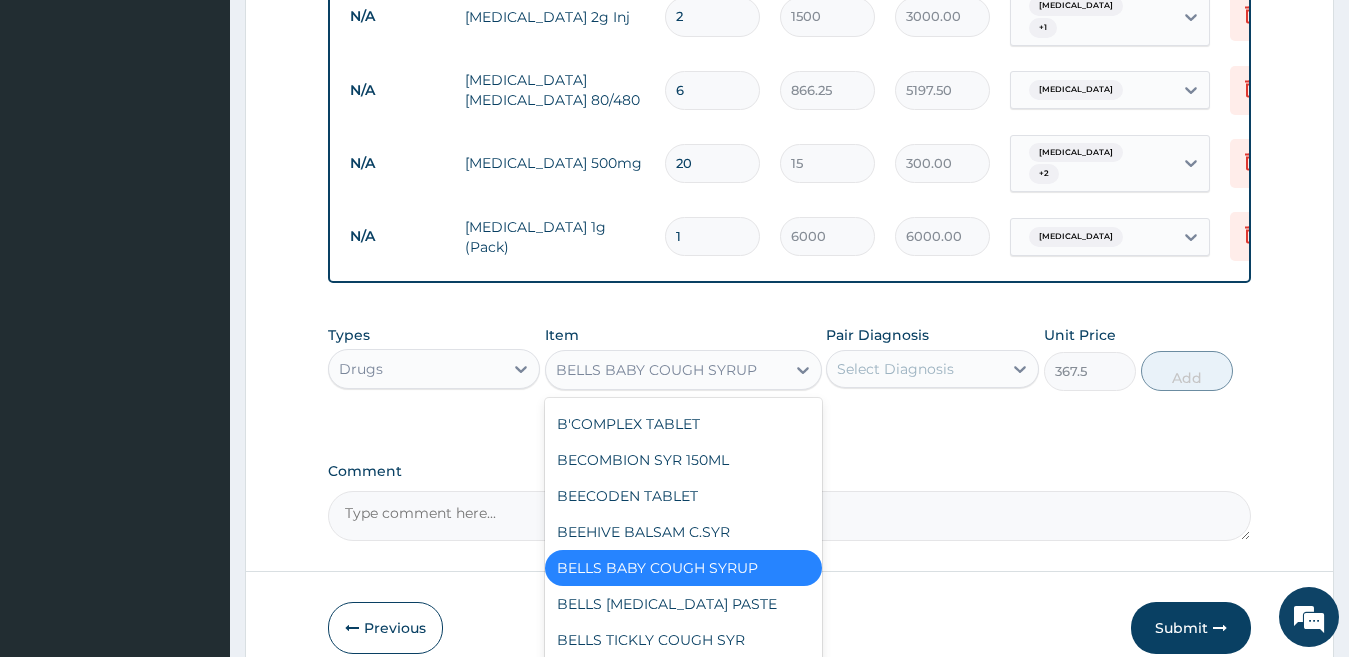 scroll, scrollTop: 8520, scrollLeft: 0, axis: vertical 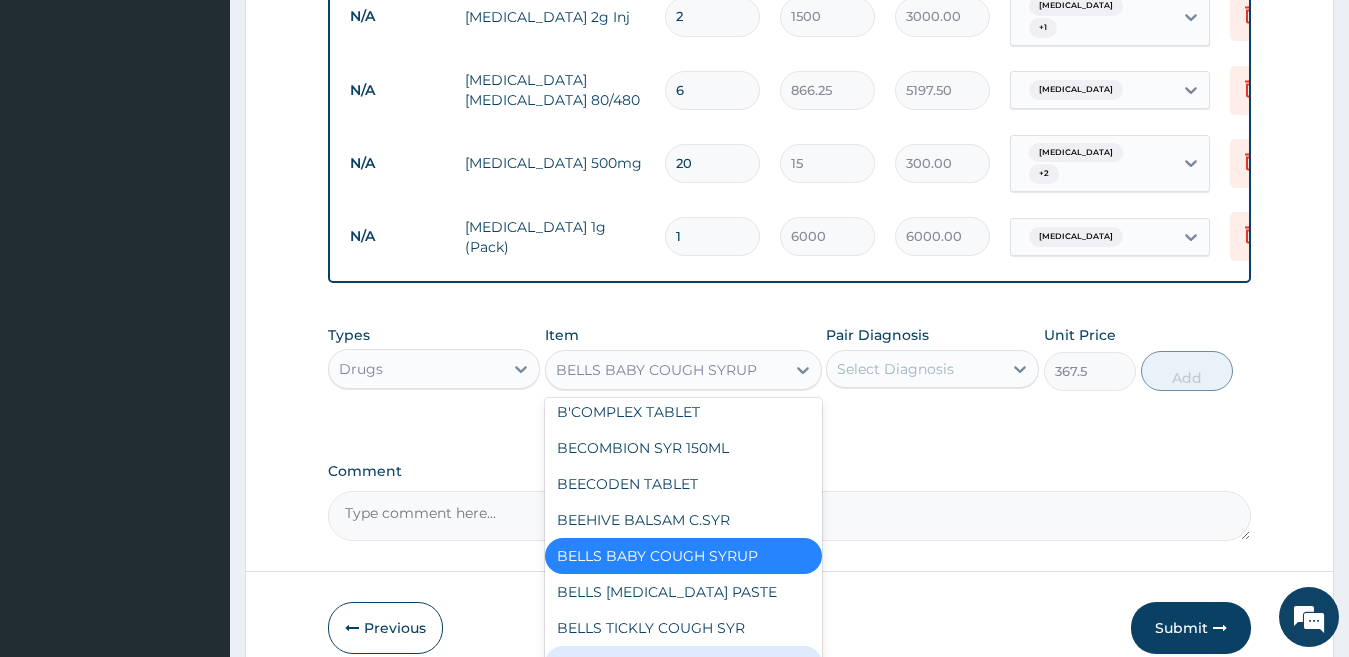 click on "BELYDEX CHESTY SYRUP" at bounding box center (683, 664) 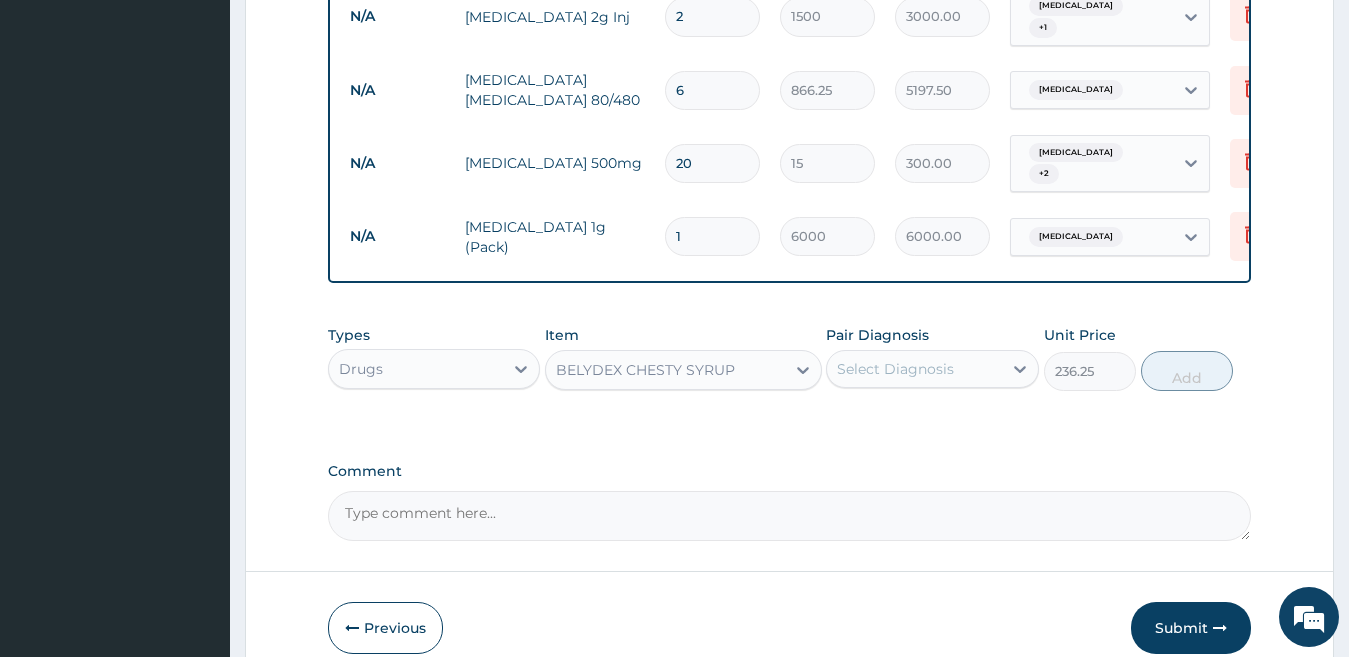 click on "BELYDEX CHESTY SYRUP" at bounding box center [645, 370] 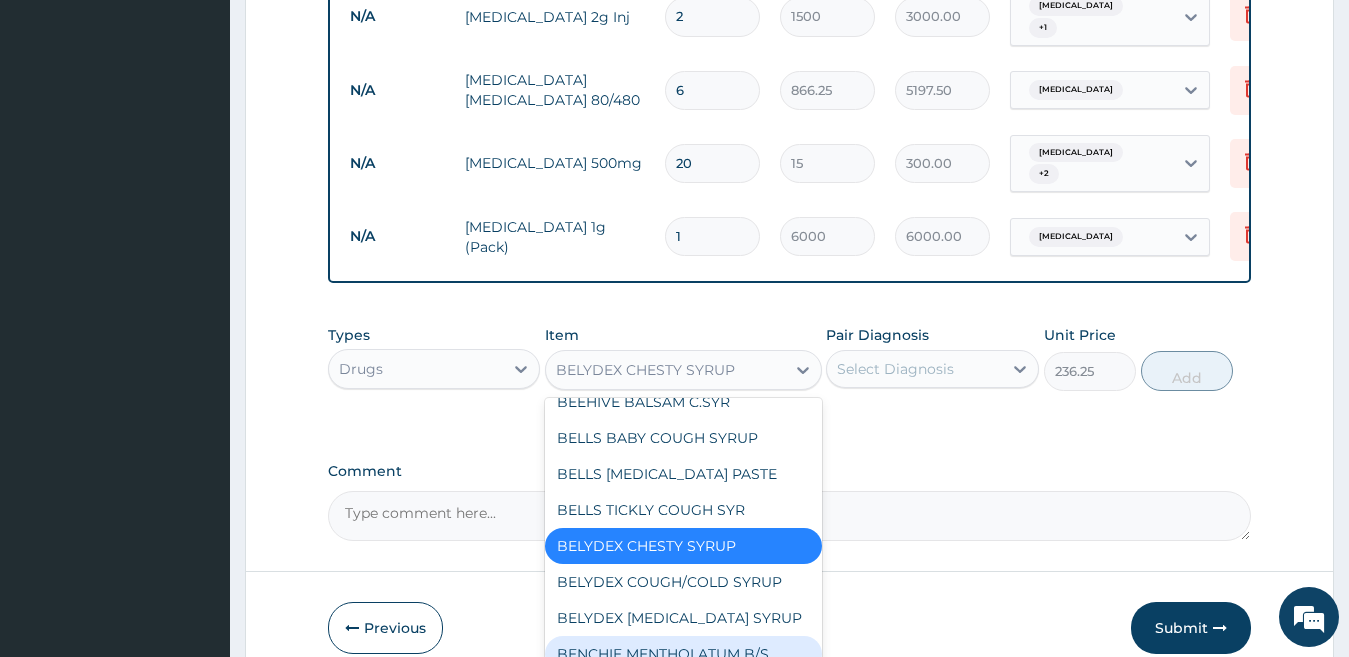 scroll, scrollTop: 8648, scrollLeft: 0, axis: vertical 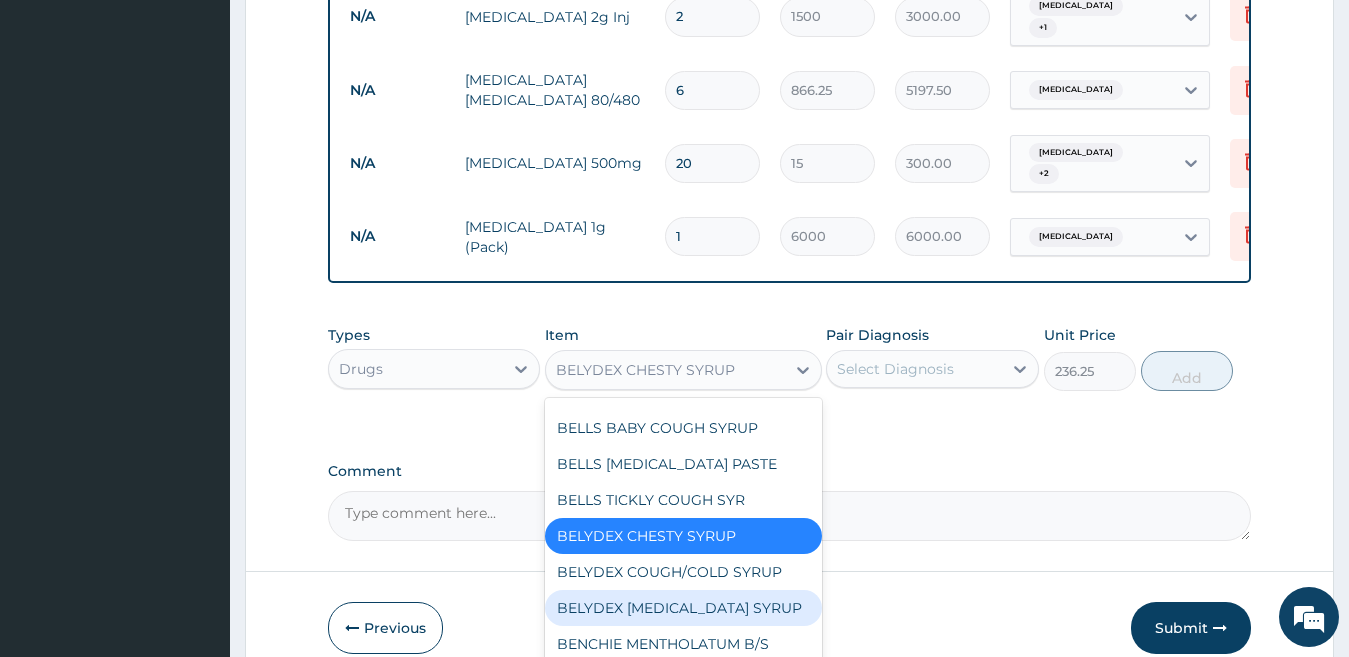 click on "BELYDEX DRY COUGH SYRUP" at bounding box center (683, 608) 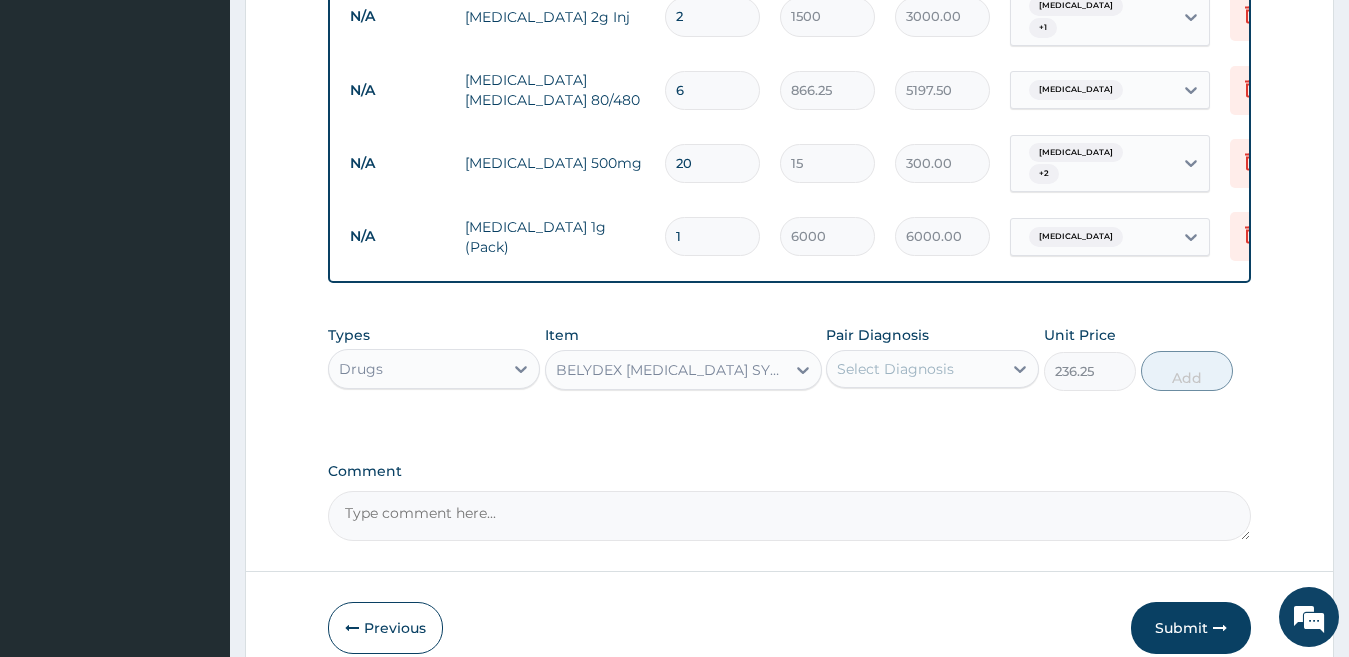 click on "BELYDEX DRY COUGH SYRUP" at bounding box center [671, 370] 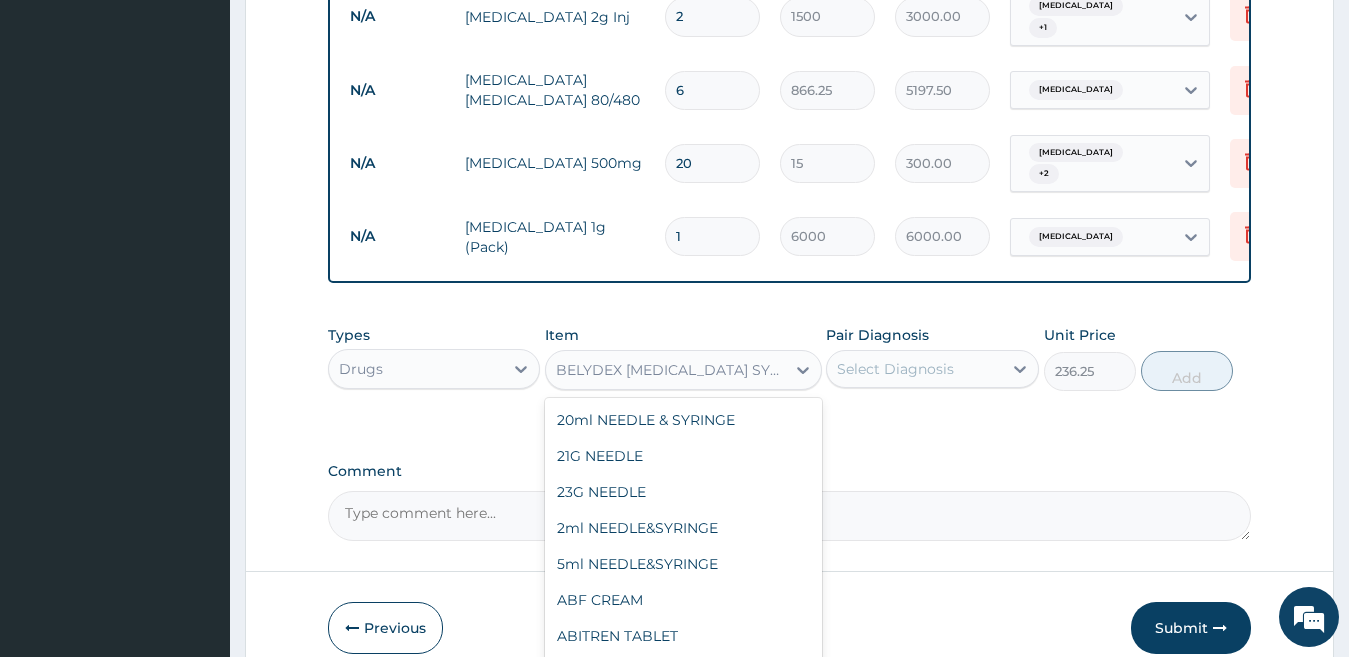 scroll, scrollTop: 8508, scrollLeft: 0, axis: vertical 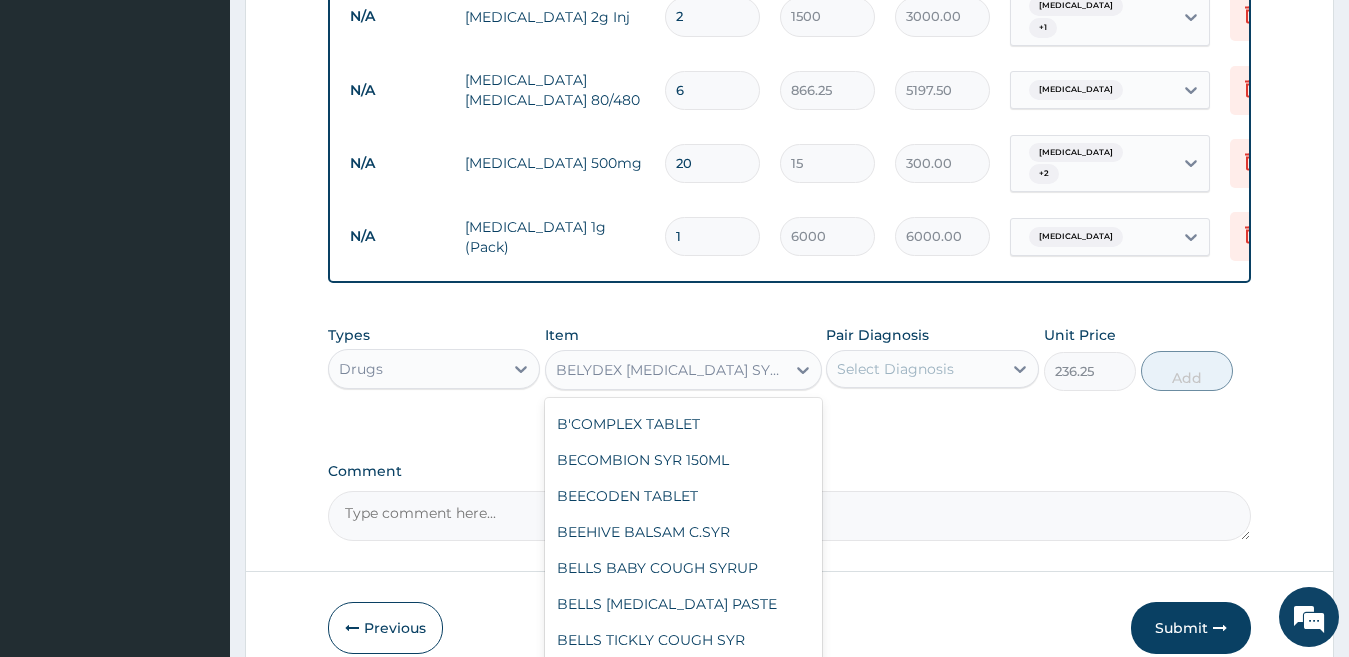 click on "BELYDEX CHESTY SYRUP" at bounding box center [683, 676] 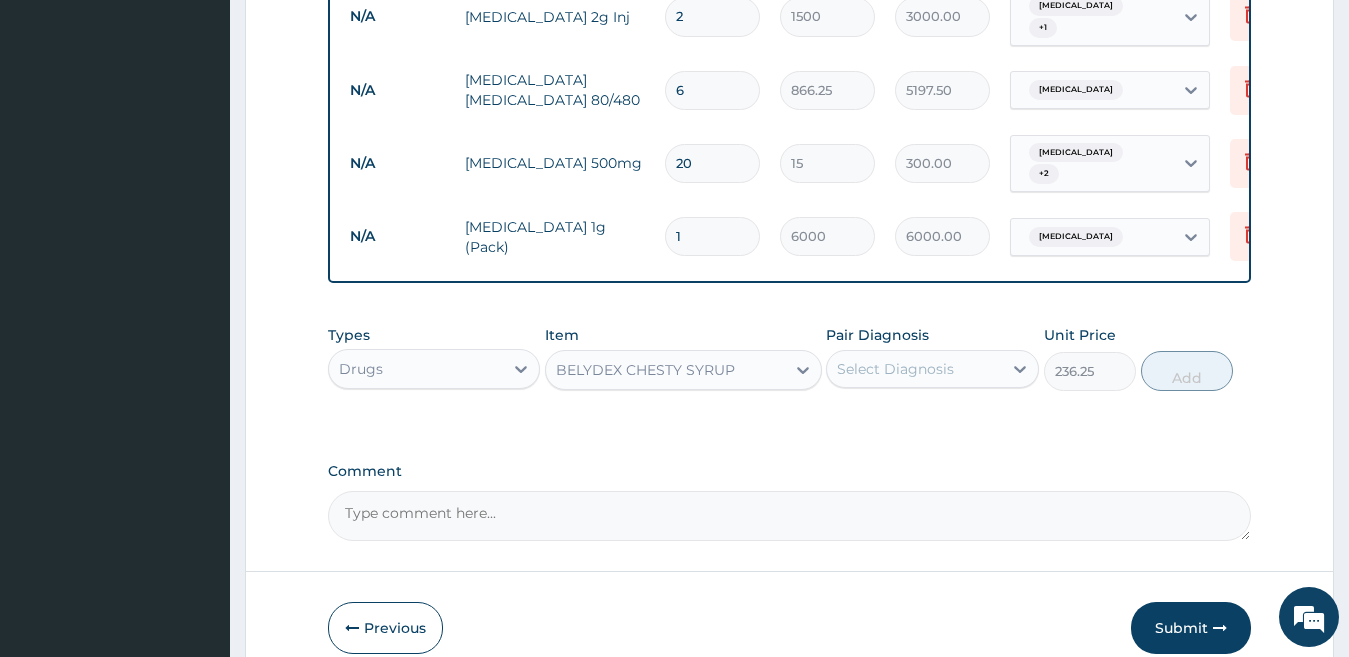 click on "BELYDEX CHESTY SYRUP" at bounding box center (683, 370) 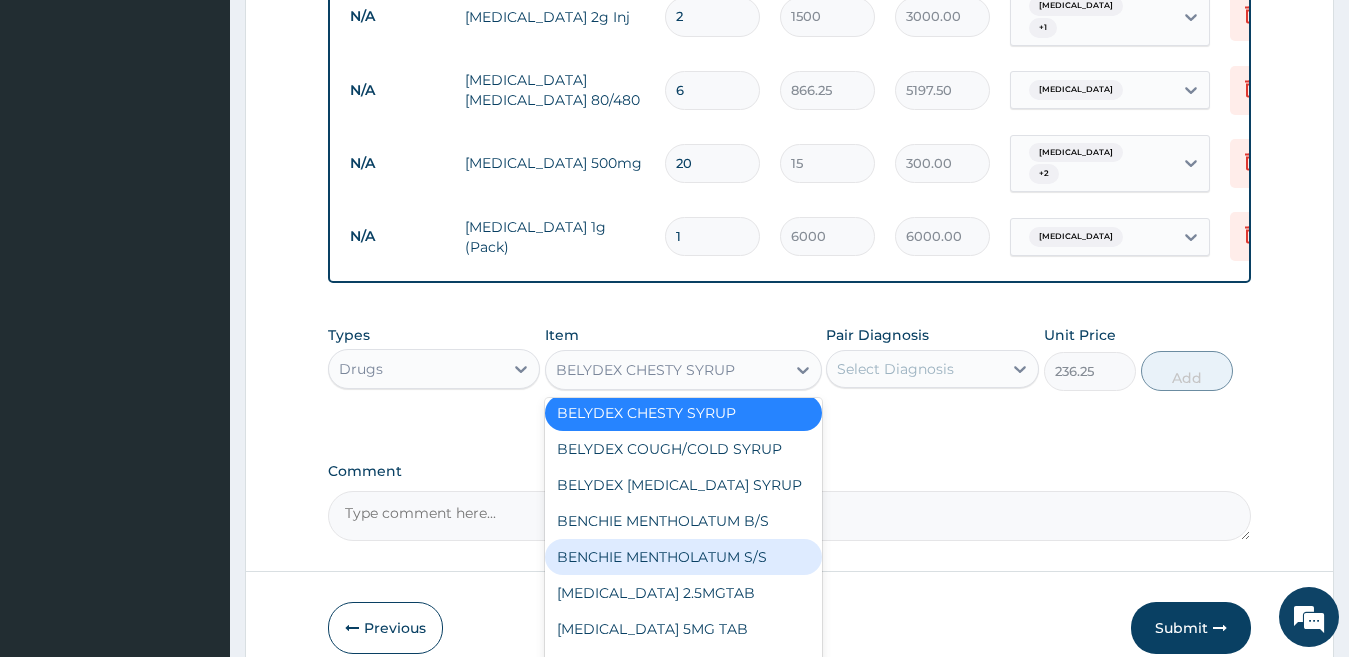 scroll, scrollTop: 8818, scrollLeft: 0, axis: vertical 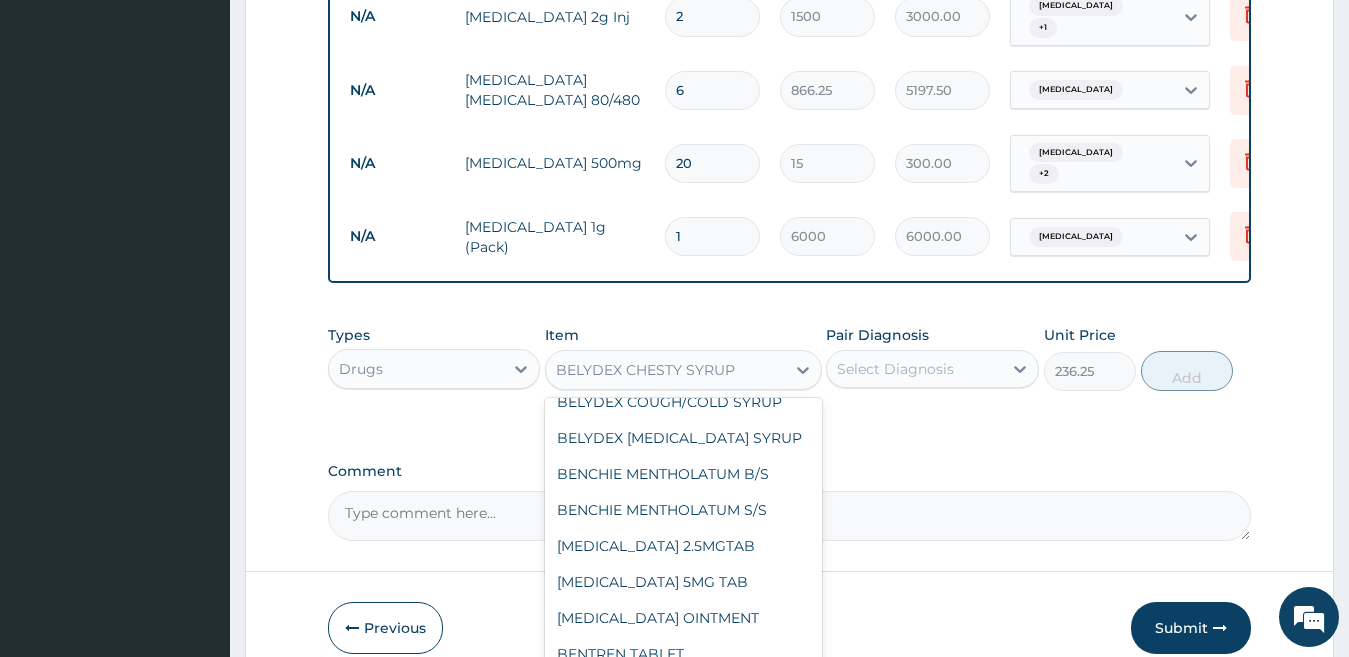 click on "BENYLIN CHESTY COUGH(NON-DROW)" at bounding box center (683, 700) 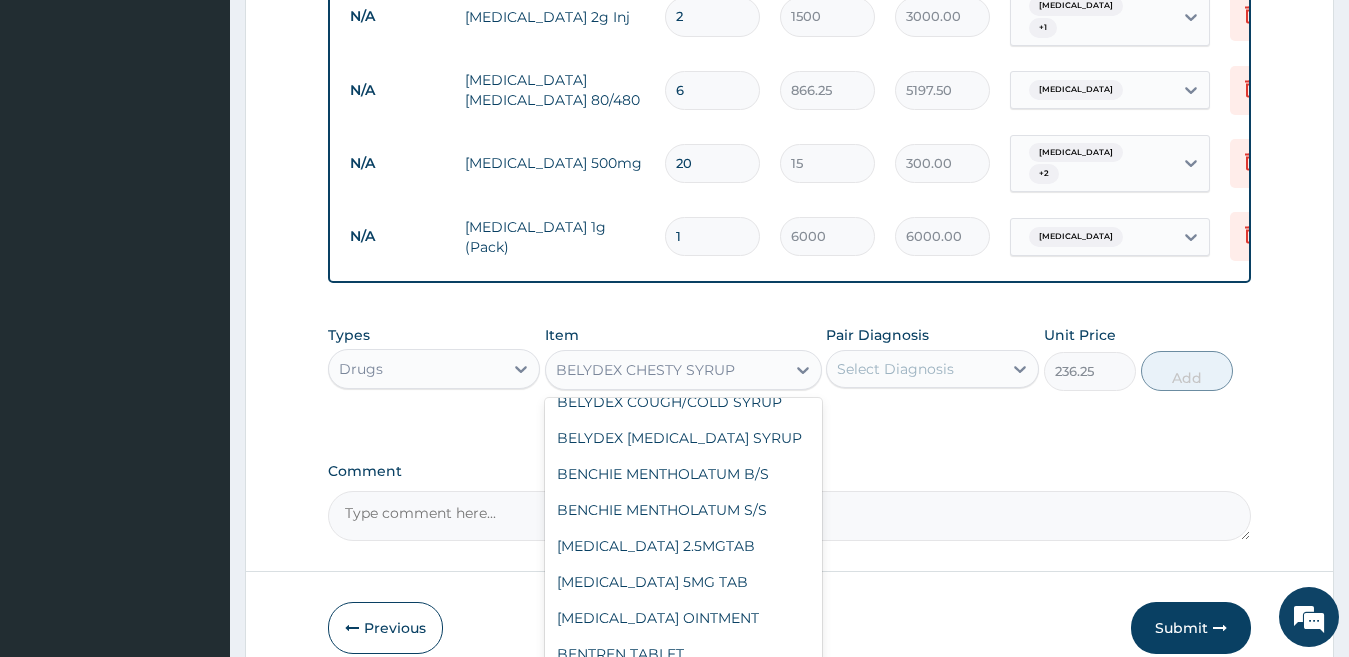 type on "735" 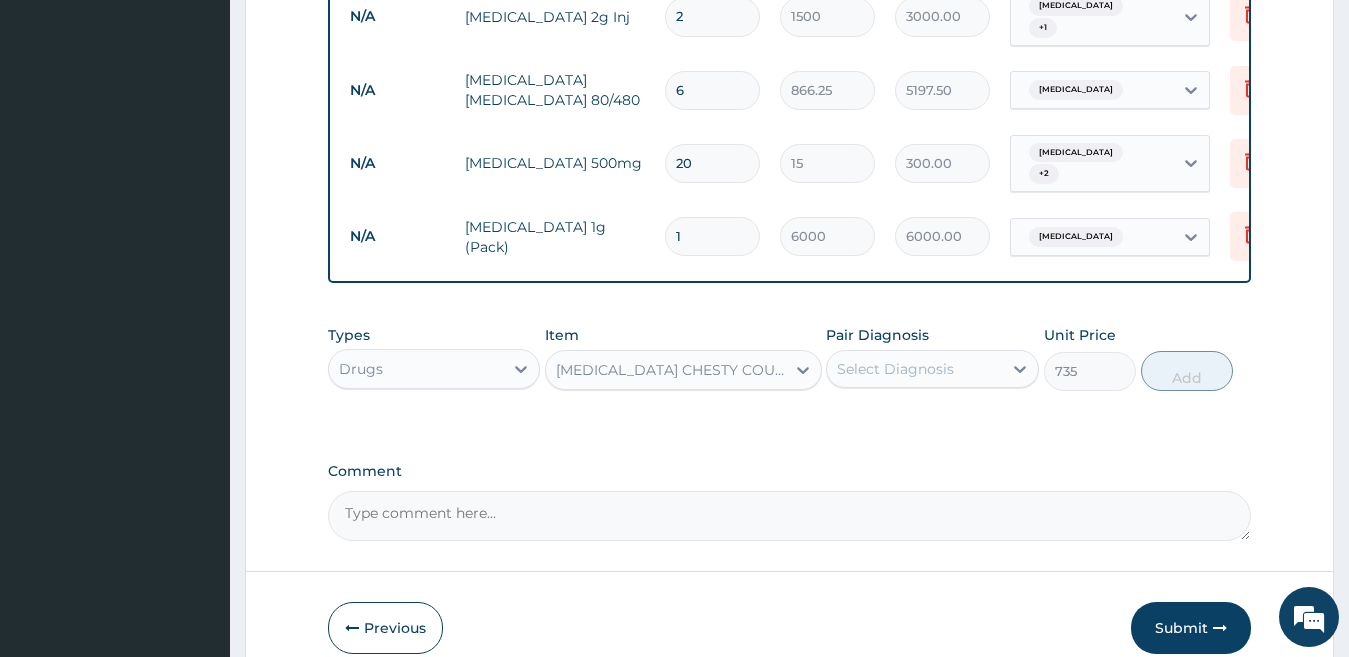 click on "BENYLIN CHESTY COUGH(NON-DROW)" at bounding box center [671, 370] 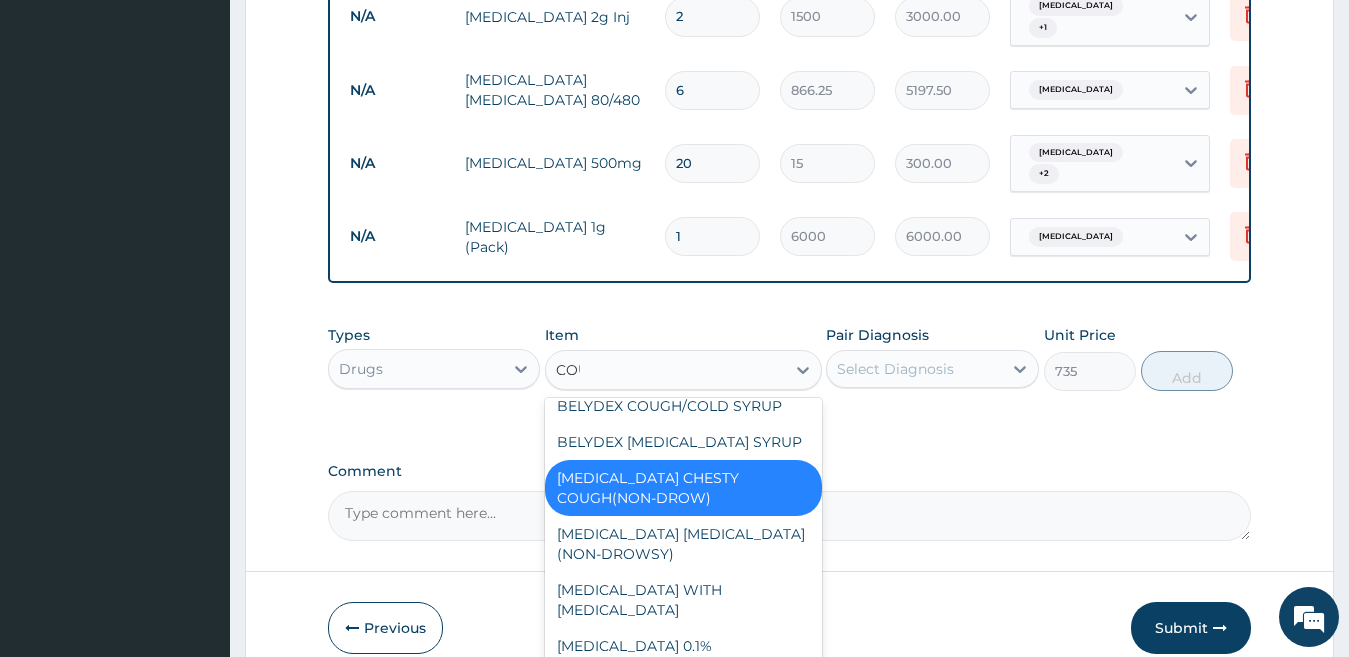 scroll, scrollTop: 107, scrollLeft: 0, axis: vertical 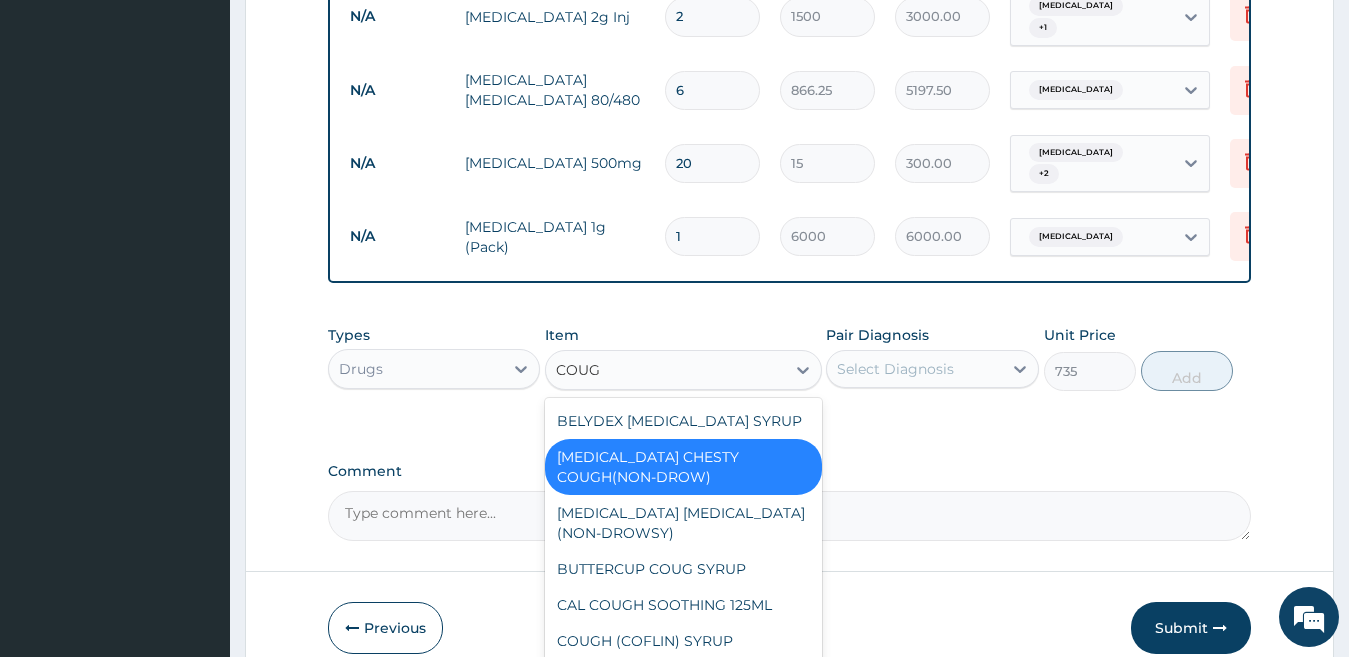 type on "COUGH" 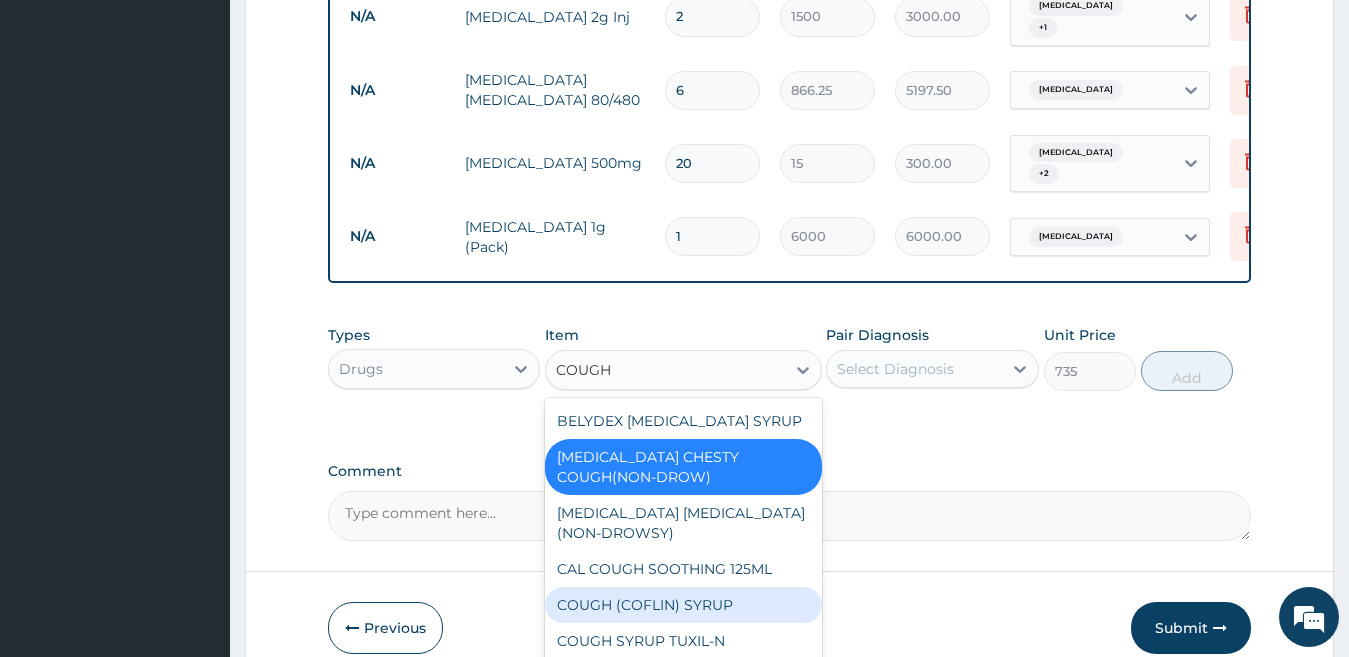 scroll, scrollTop: 180, scrollLeft: 0, axis: vertical 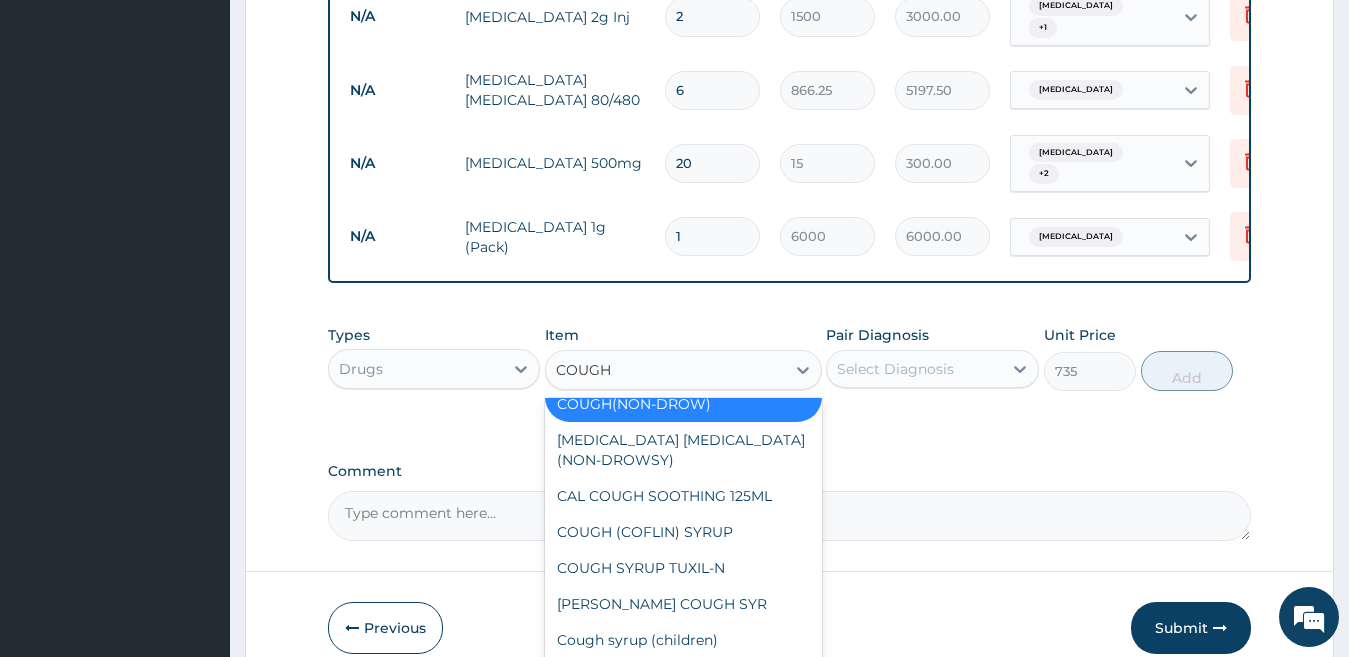 click on "Cough syrup (Adult)" at bounding box center [683, 676] 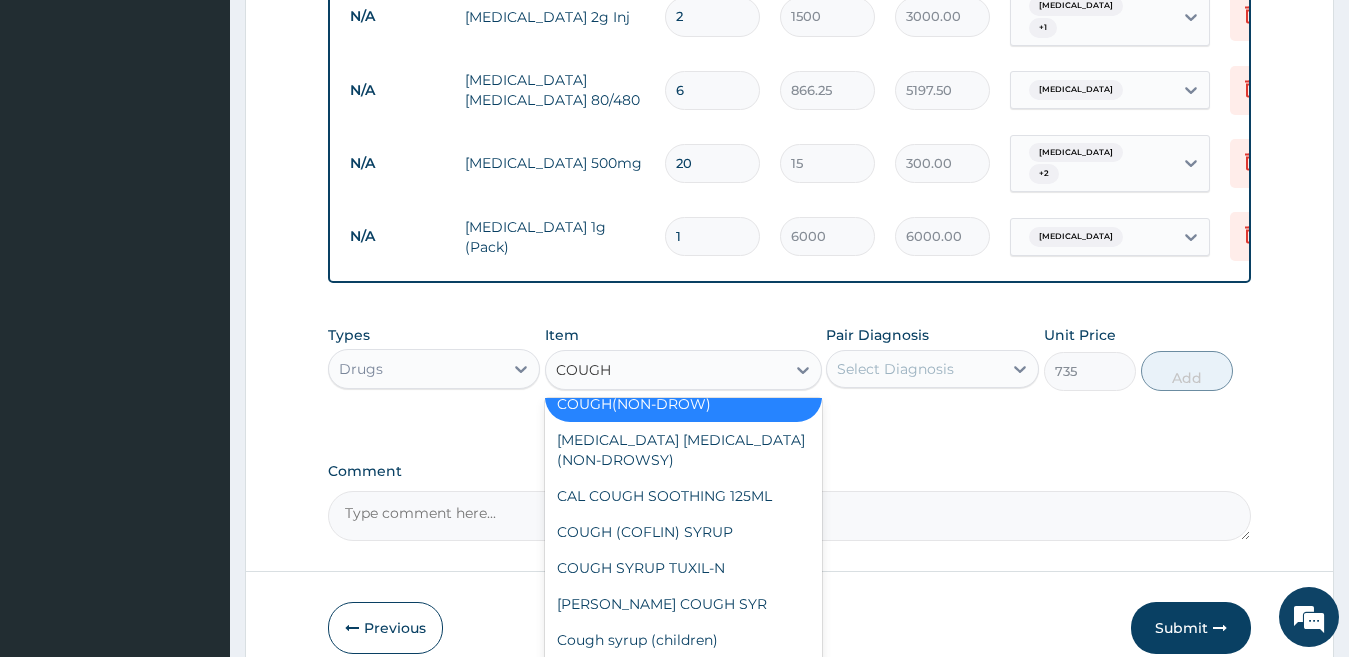 type 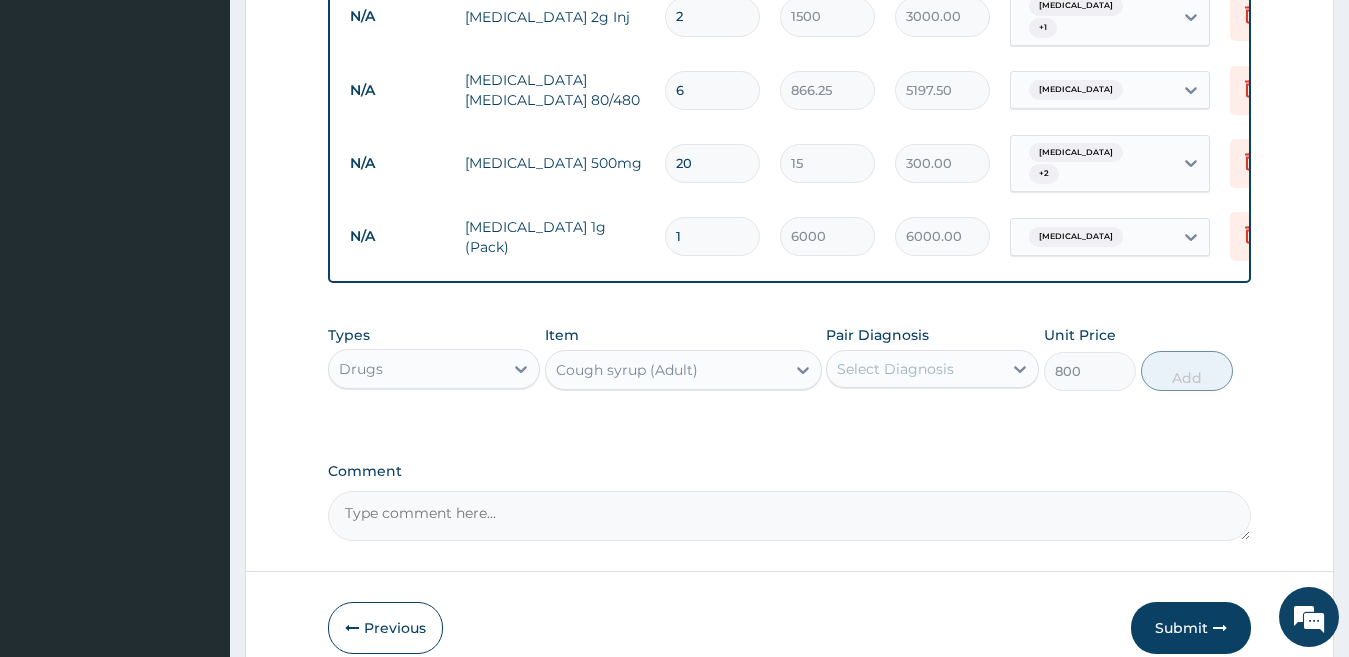 click on "Select Diagnosis" at bounding box center (914, 369) 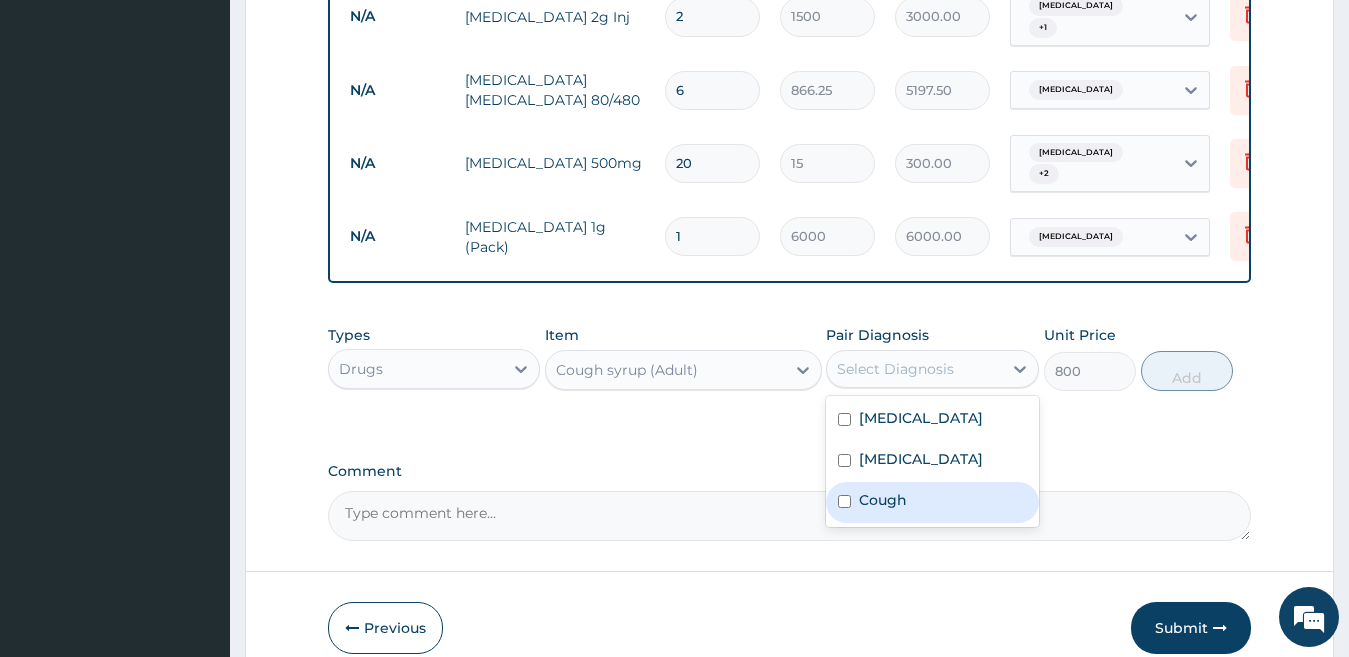 click on "Cough" at bounding box center (932, 502) 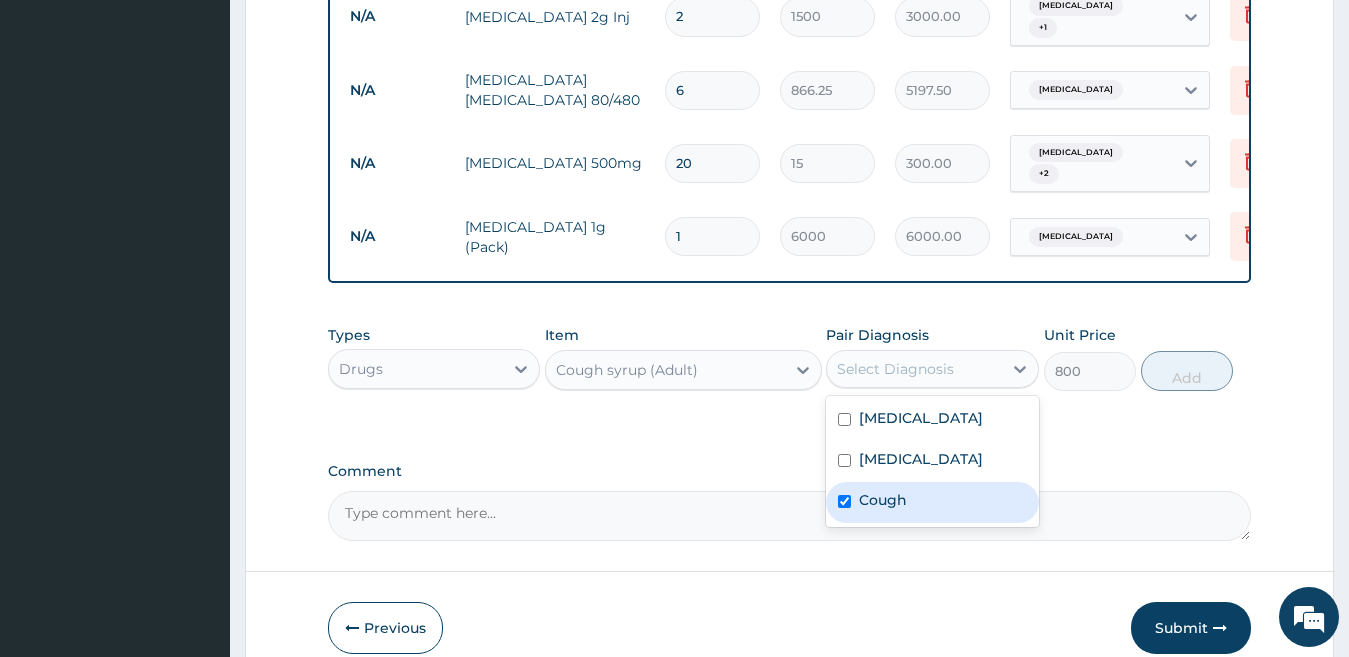 checkbox on "true" 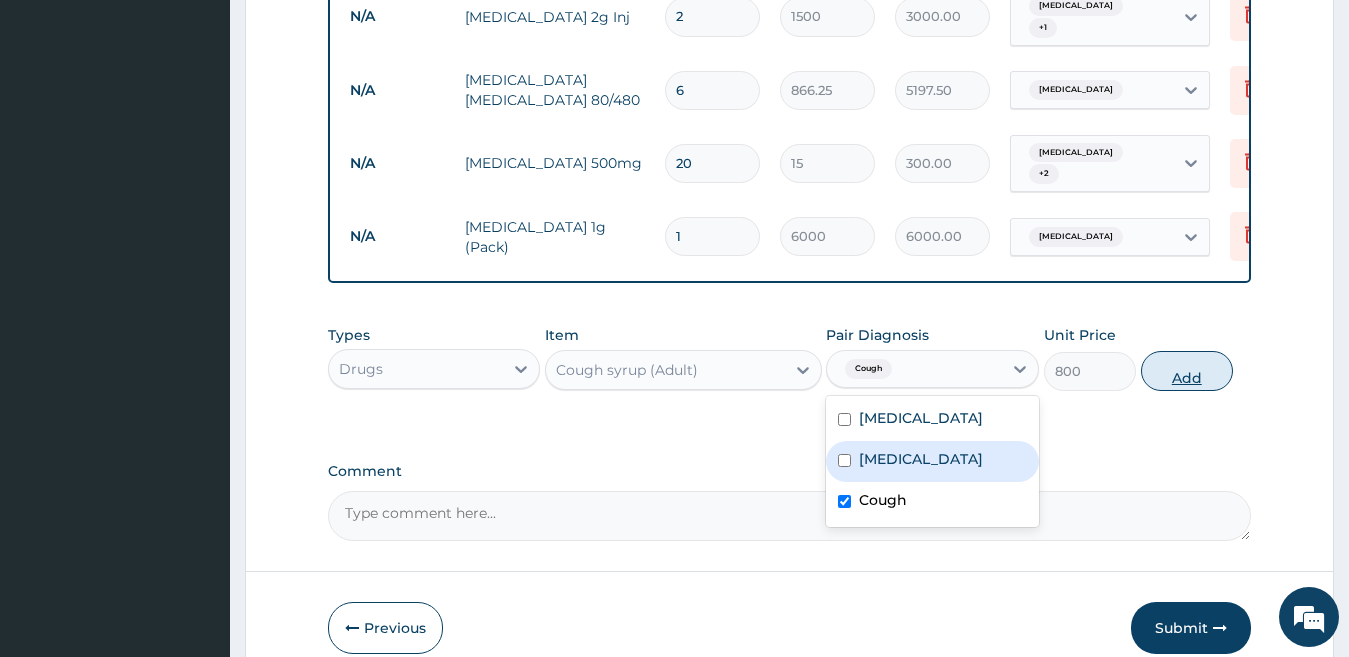 click on "Add" at bounding box center (1187, 371) 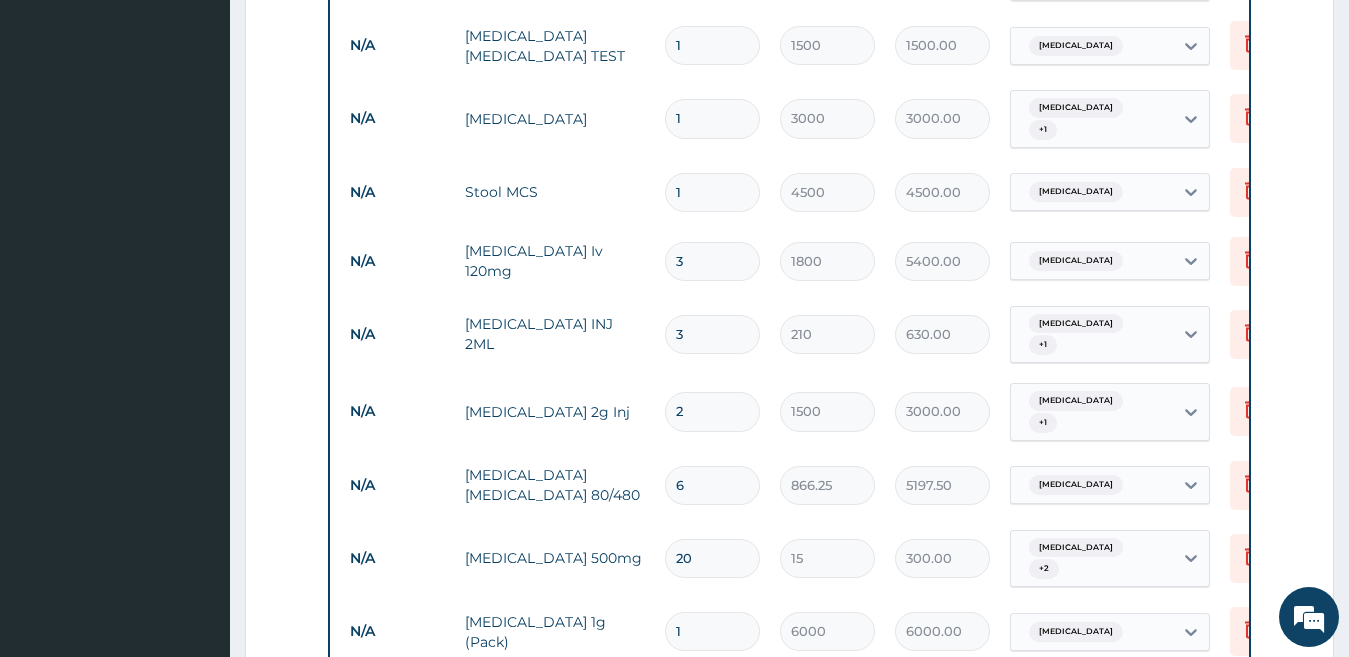 scroll, scrollTop: 864, scrollLeft: 0, axis: vertical 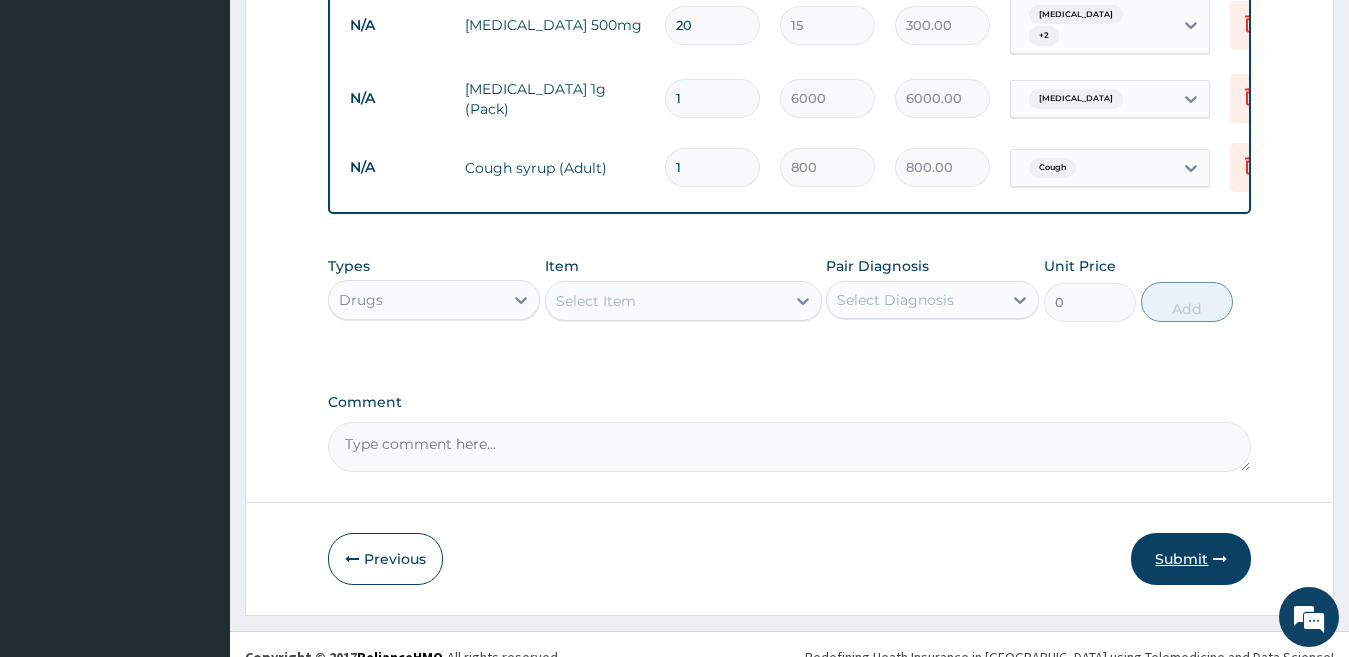 click on "Submit" at bounding box center [1191, 559] 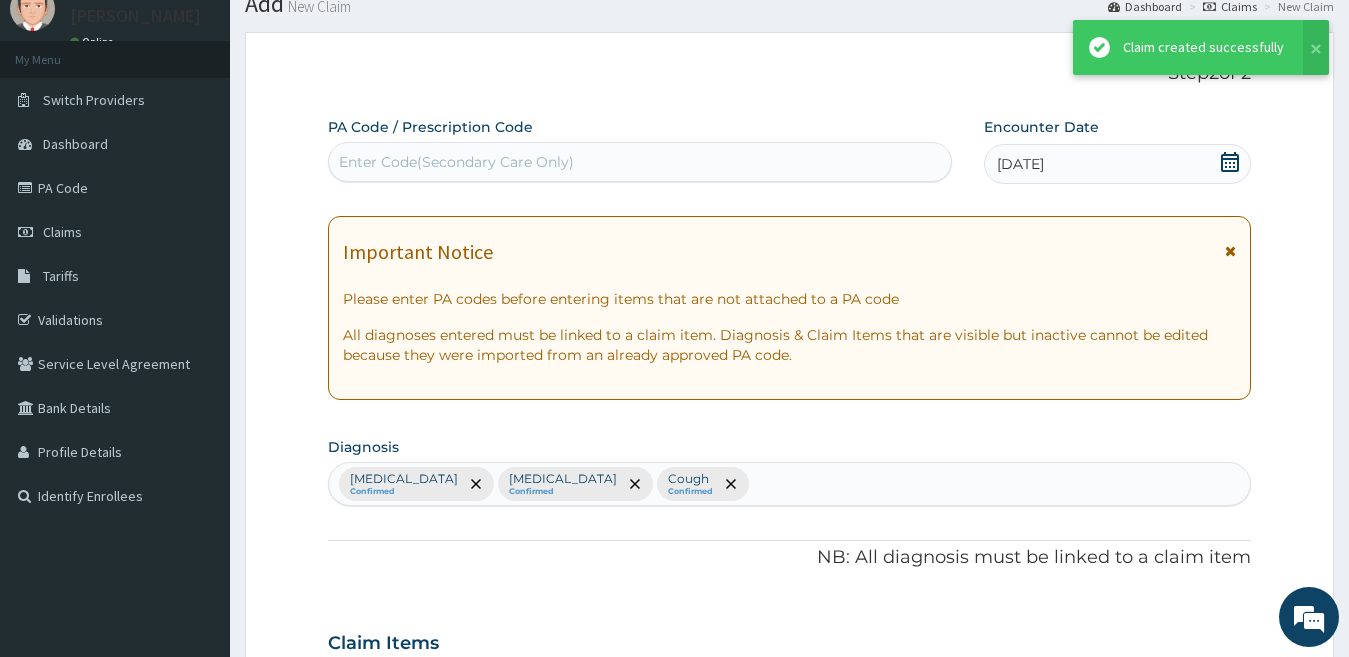scroll, scrollTop: 1397, scrollLeft: 0, axis: vertical 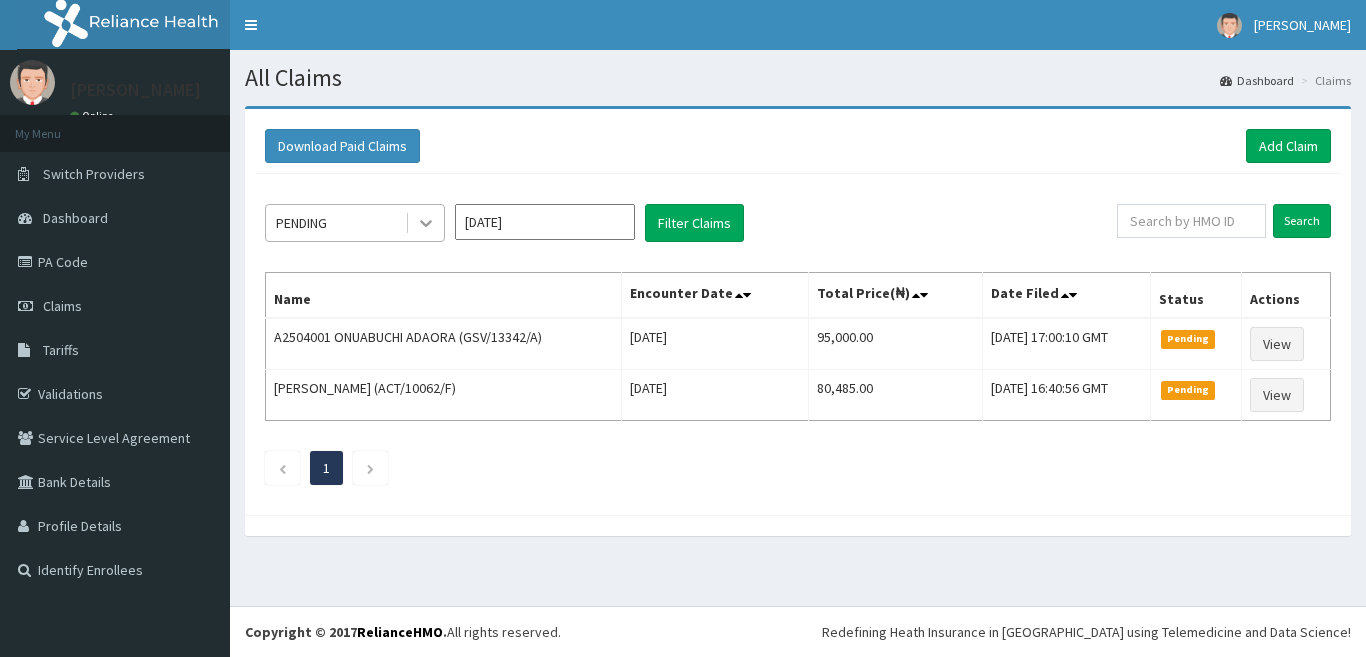 click at bounding box center [426, 223] 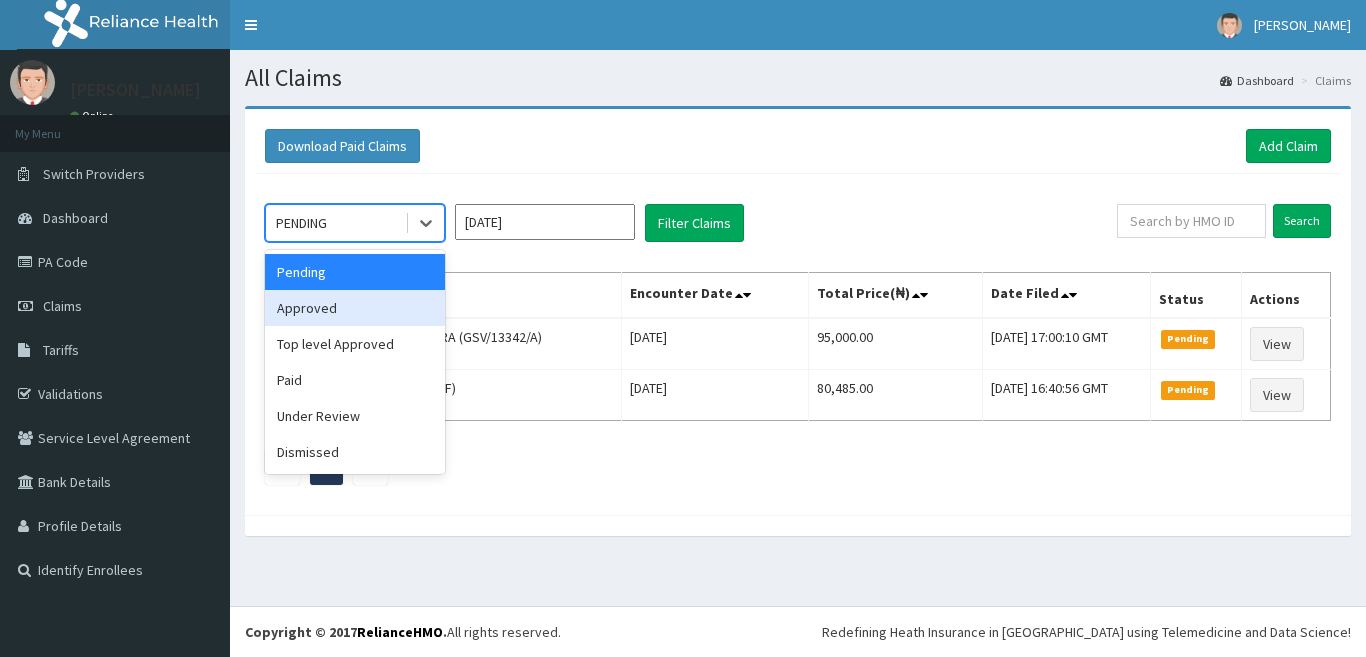 click on "Approved" at bounding box center (355, 308) 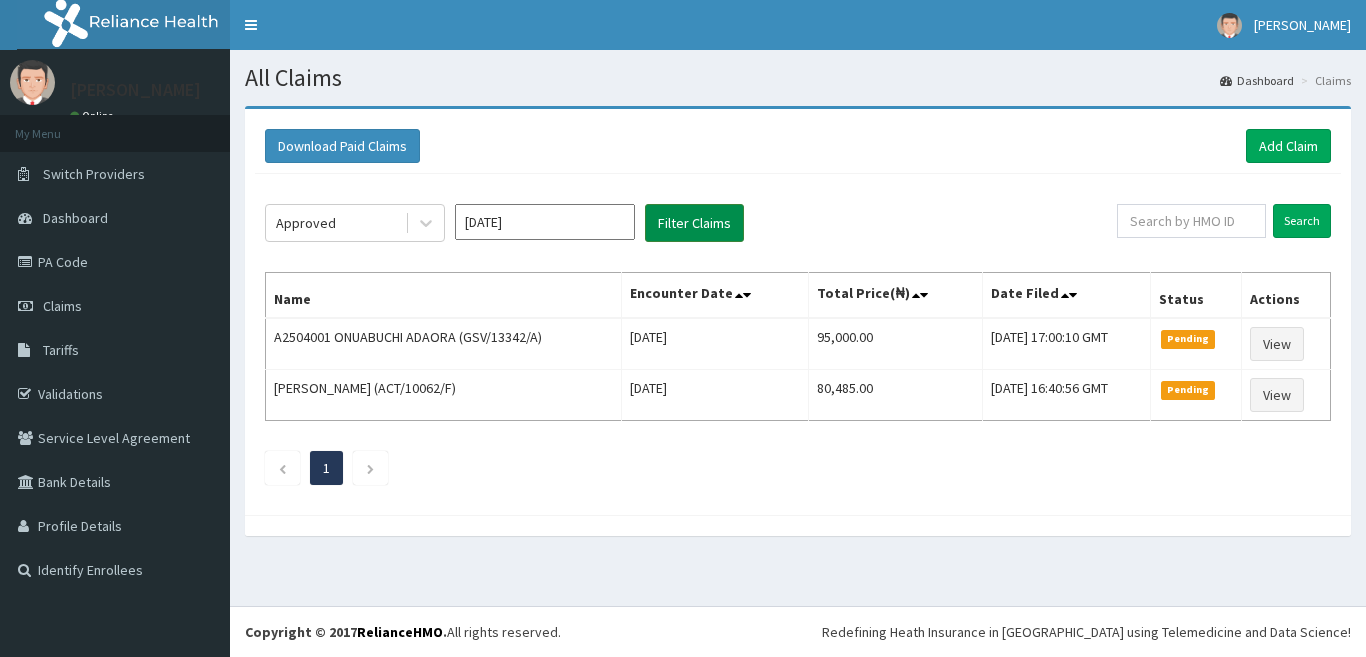 click on "Filter Claims" at bounding box center (694, 223) 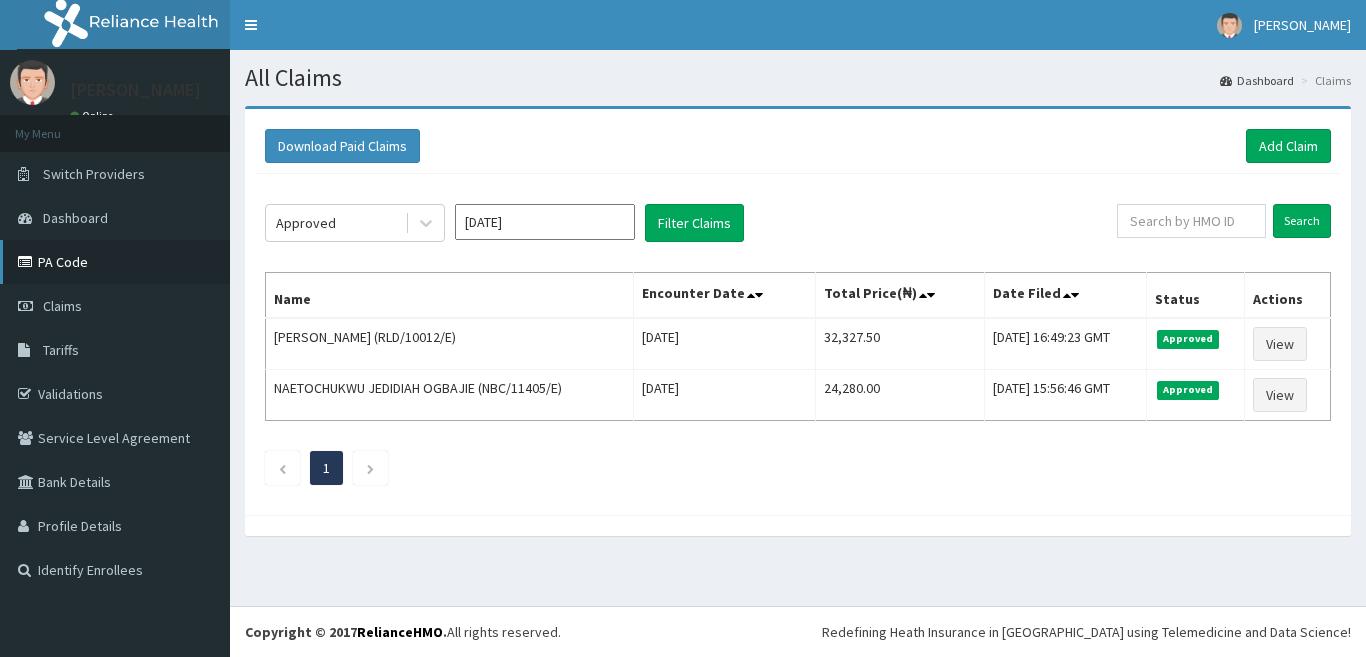 click on "PA Code" at bounding box center [115, 262] 